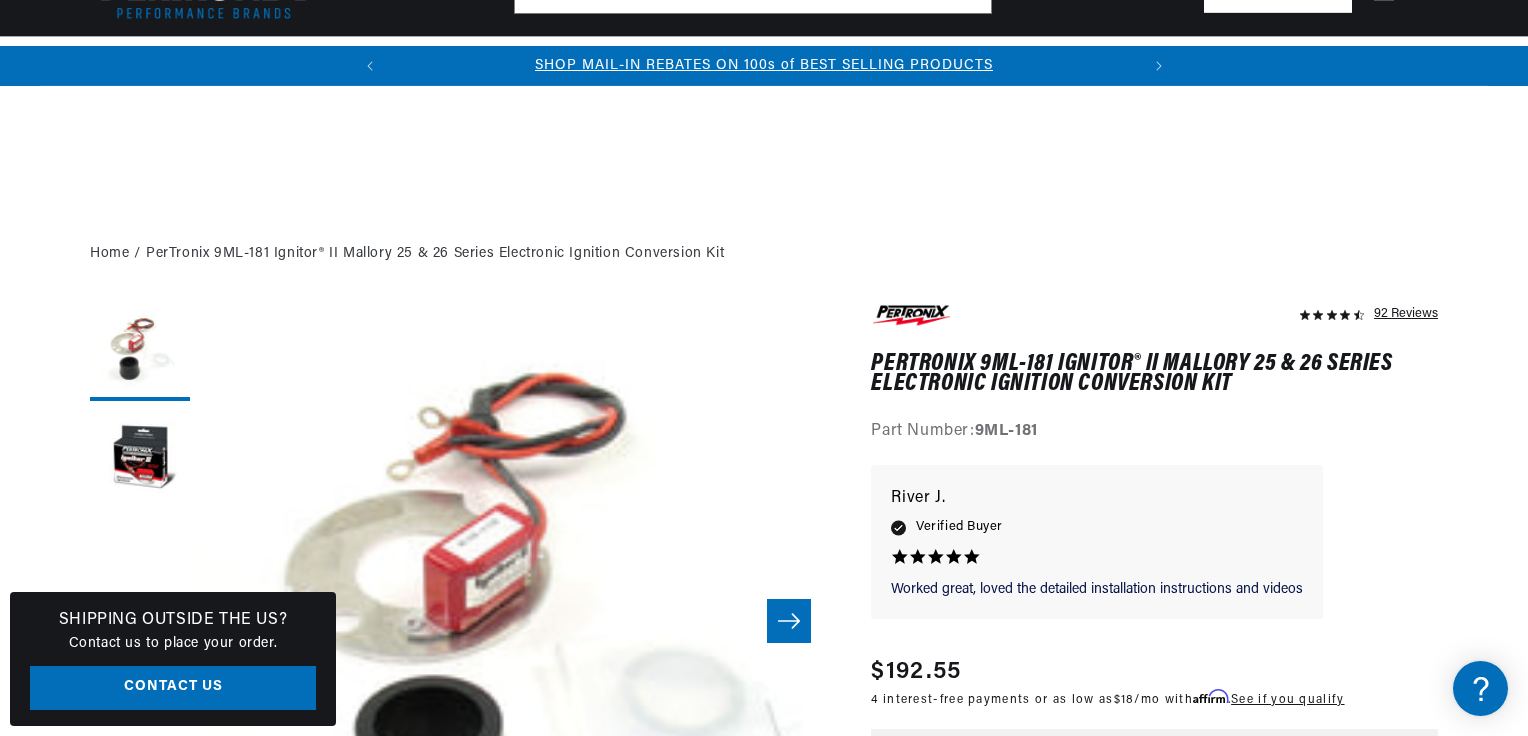 scroll, scrollTop: 720, scrollLeft: 0, axis: vertical 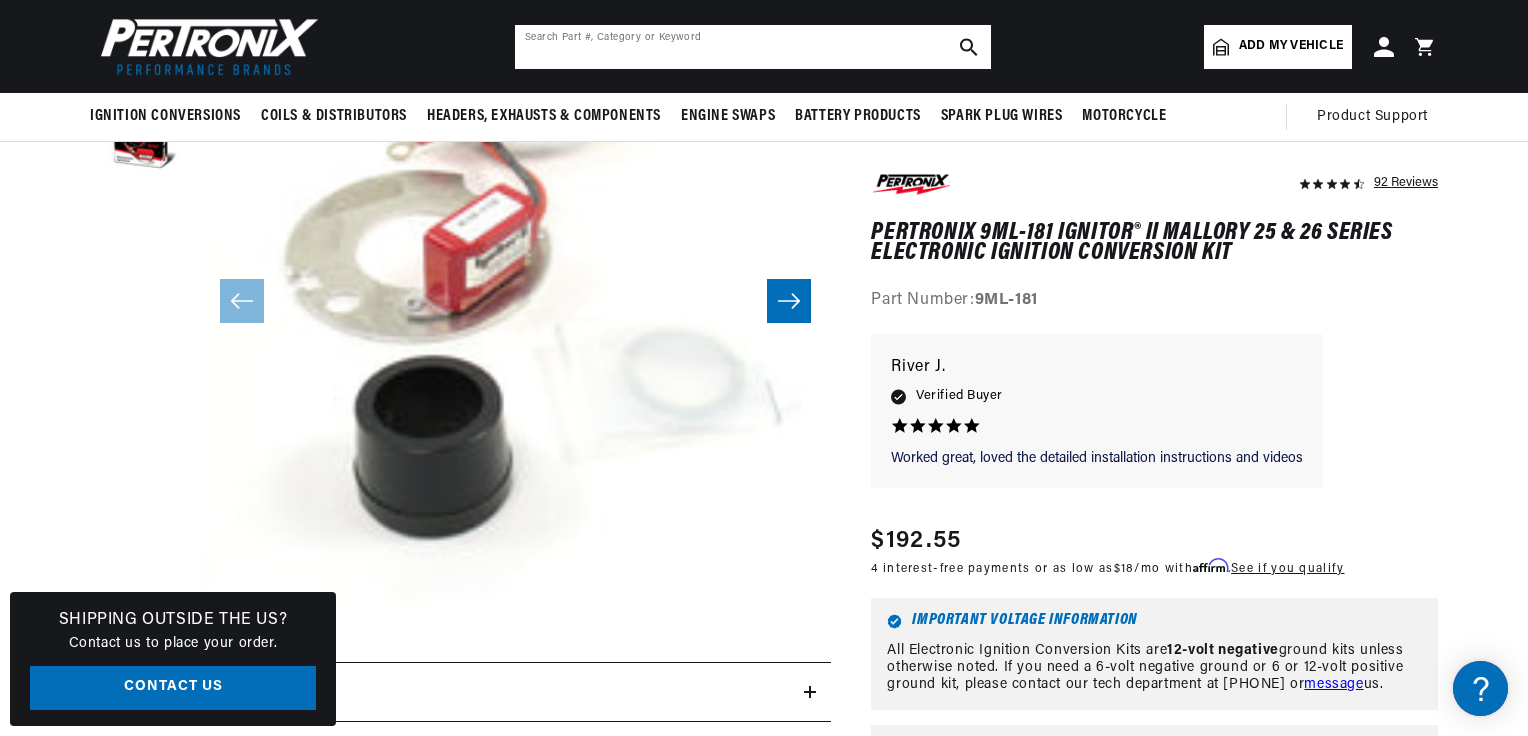click at bounding box center (753, 47) 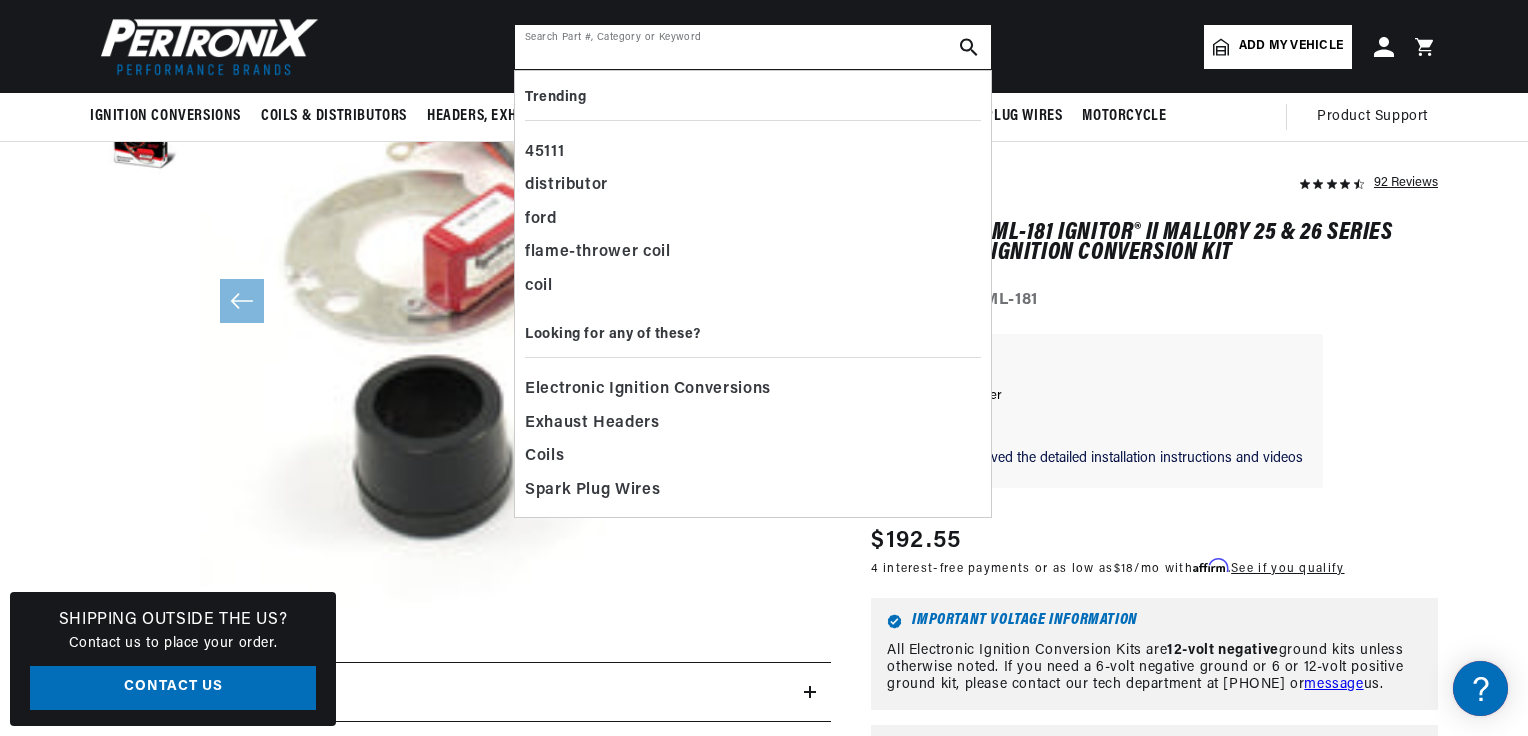 paste on "d141710" 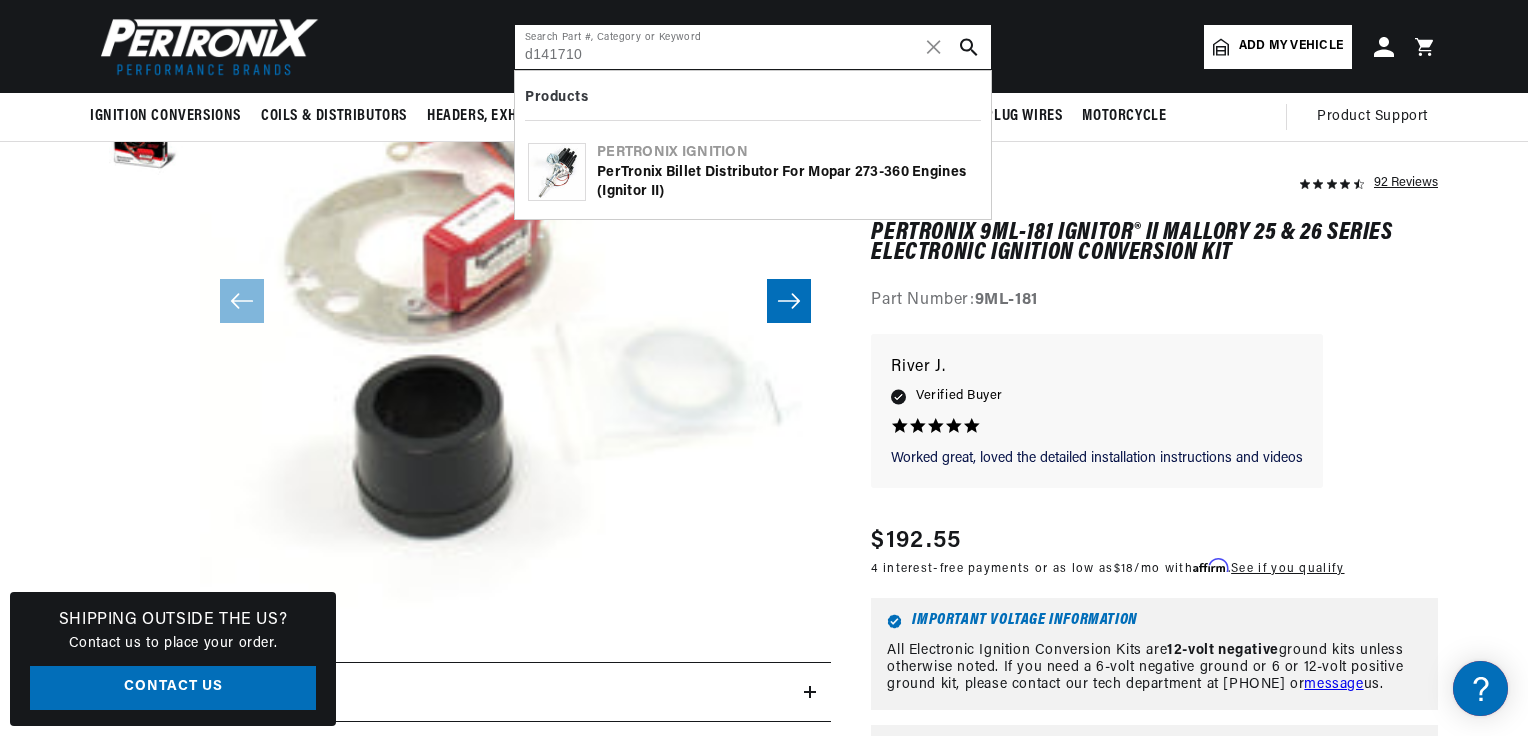 scroll, scrollTop: 0, scrollLeft: 0, axis: both 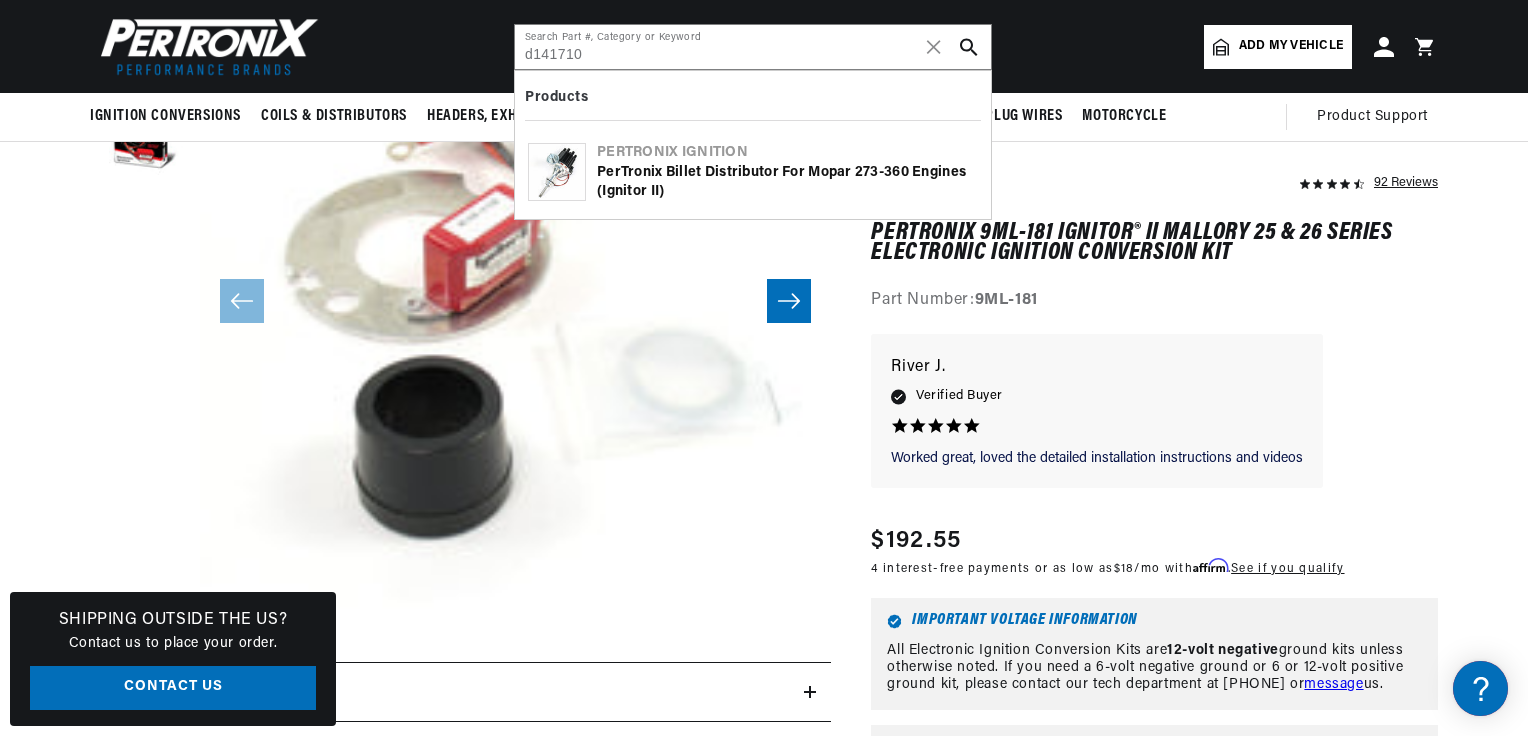 click at bounding box center (557, 172) 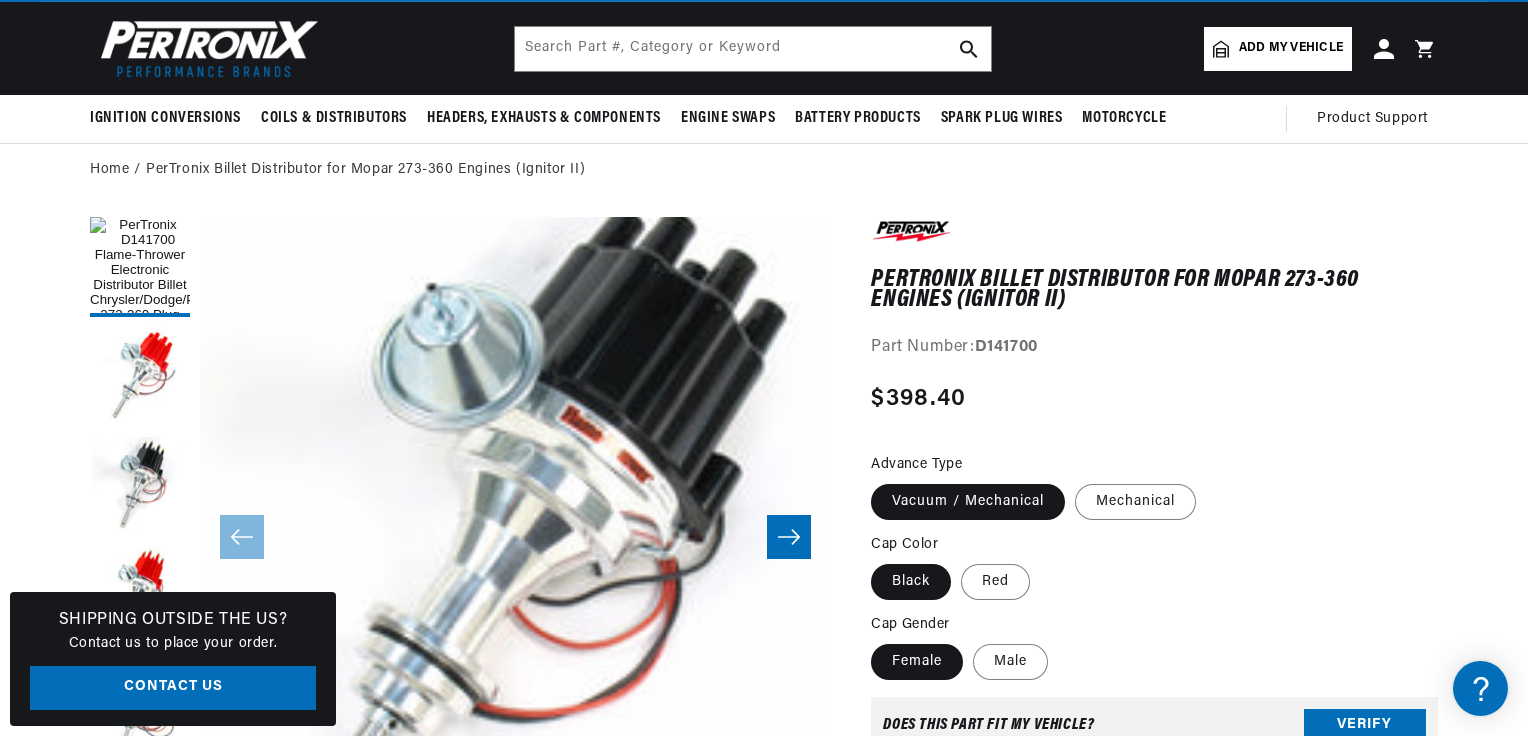 scroll, scrollTop: 160, scrollLeft: 0, axis: vertical 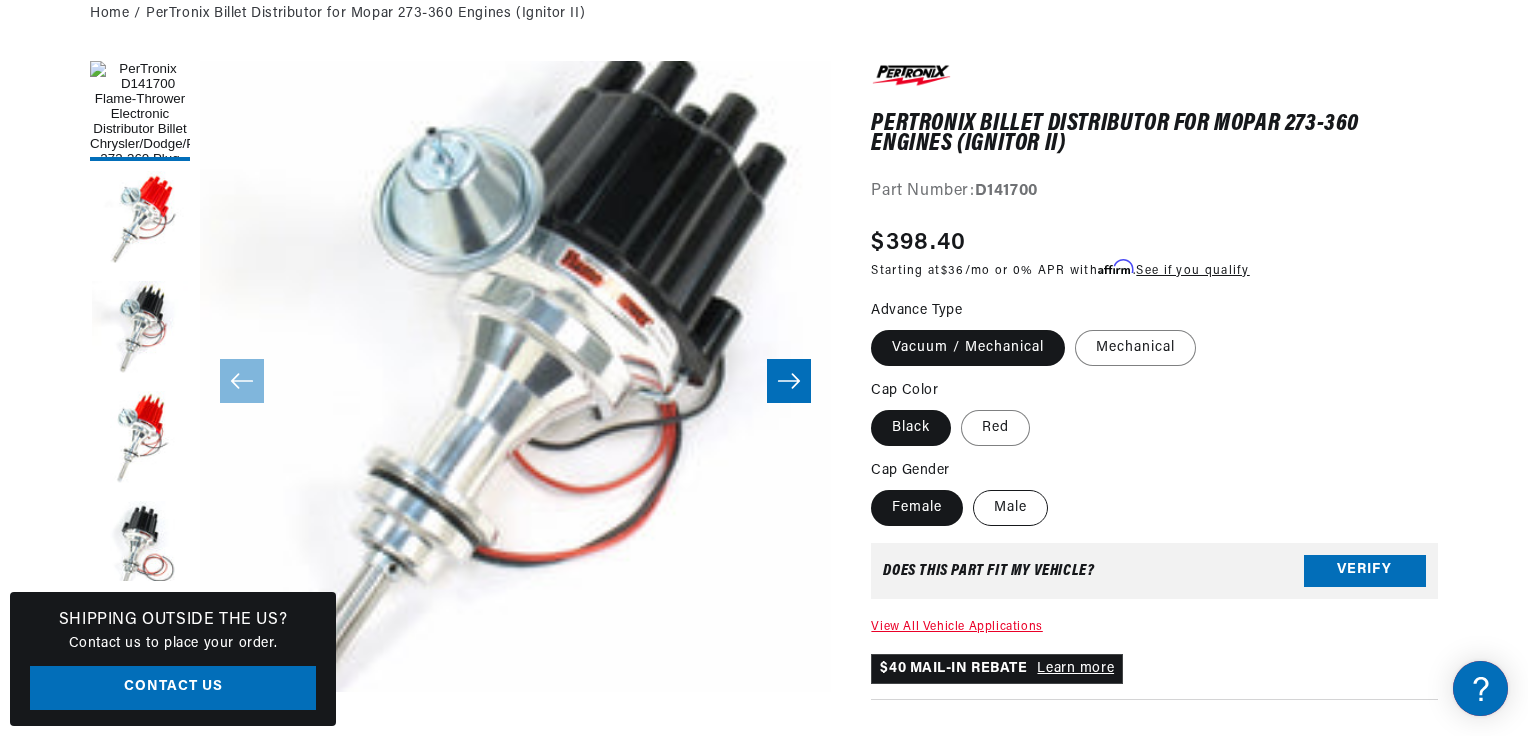 click on "Male" at bounding box center [1010, 508] 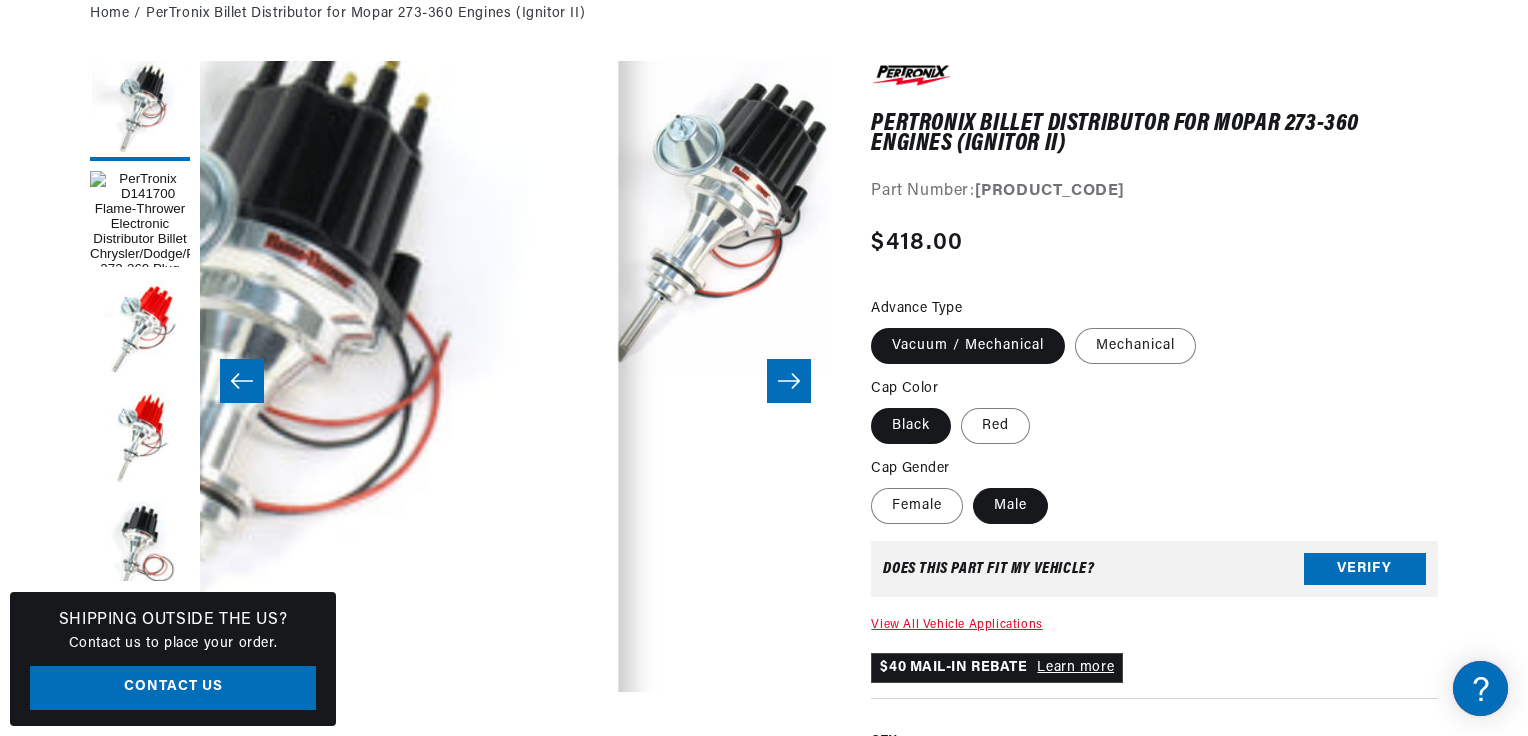 scroll, scrollTop: 0, scrollLeft: 0, axis: both 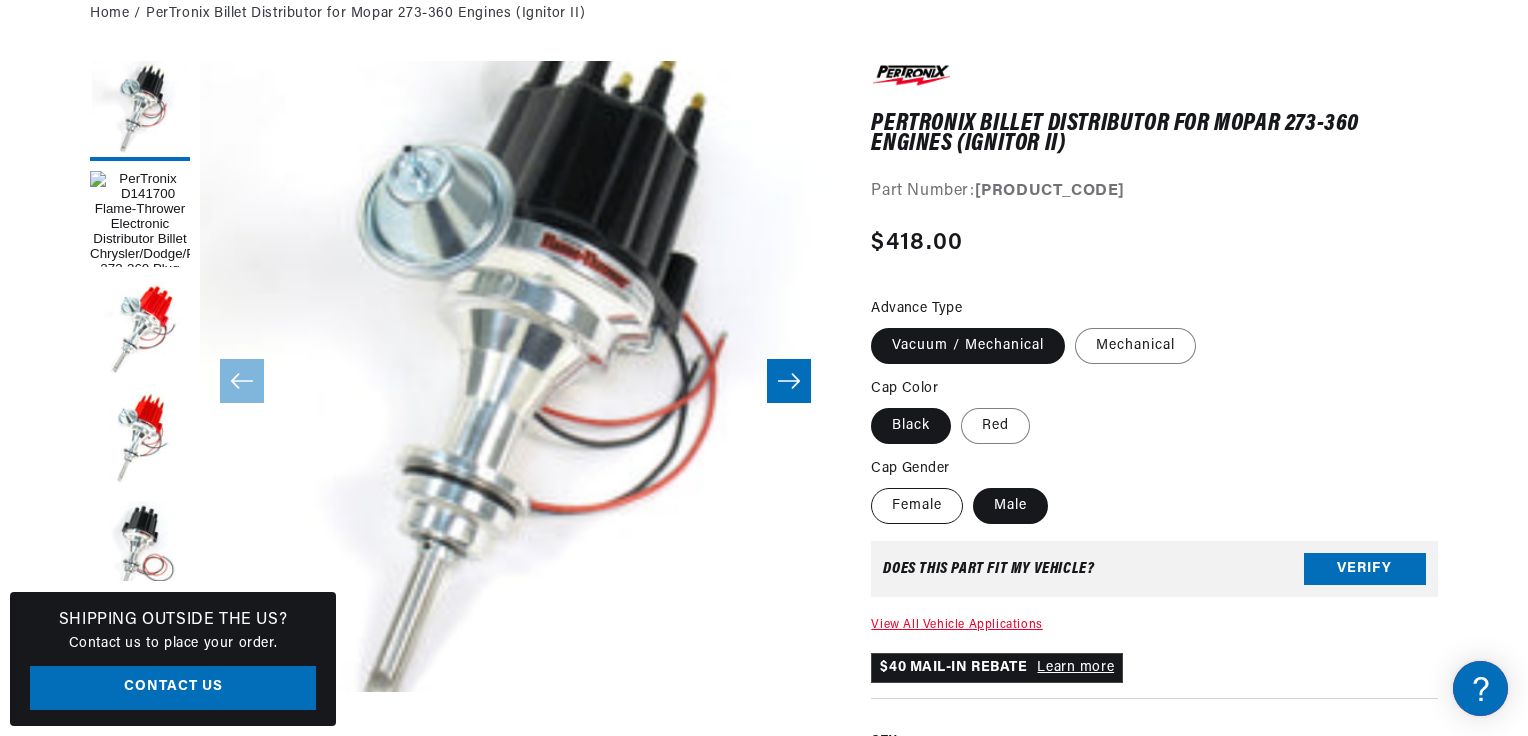click on "Female" at bounding box center (917, 506) 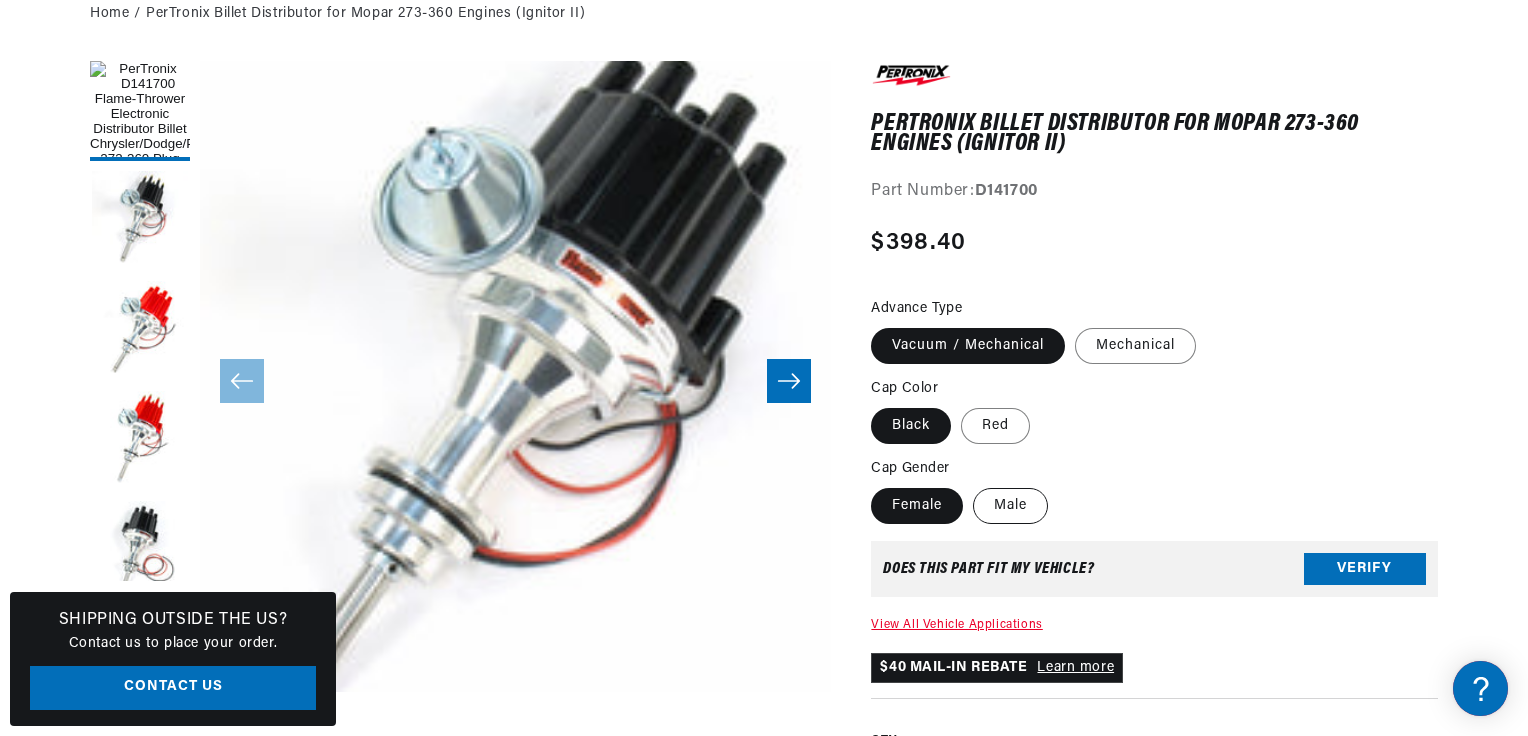 click on "Male" at bounding box center [1010, 506] 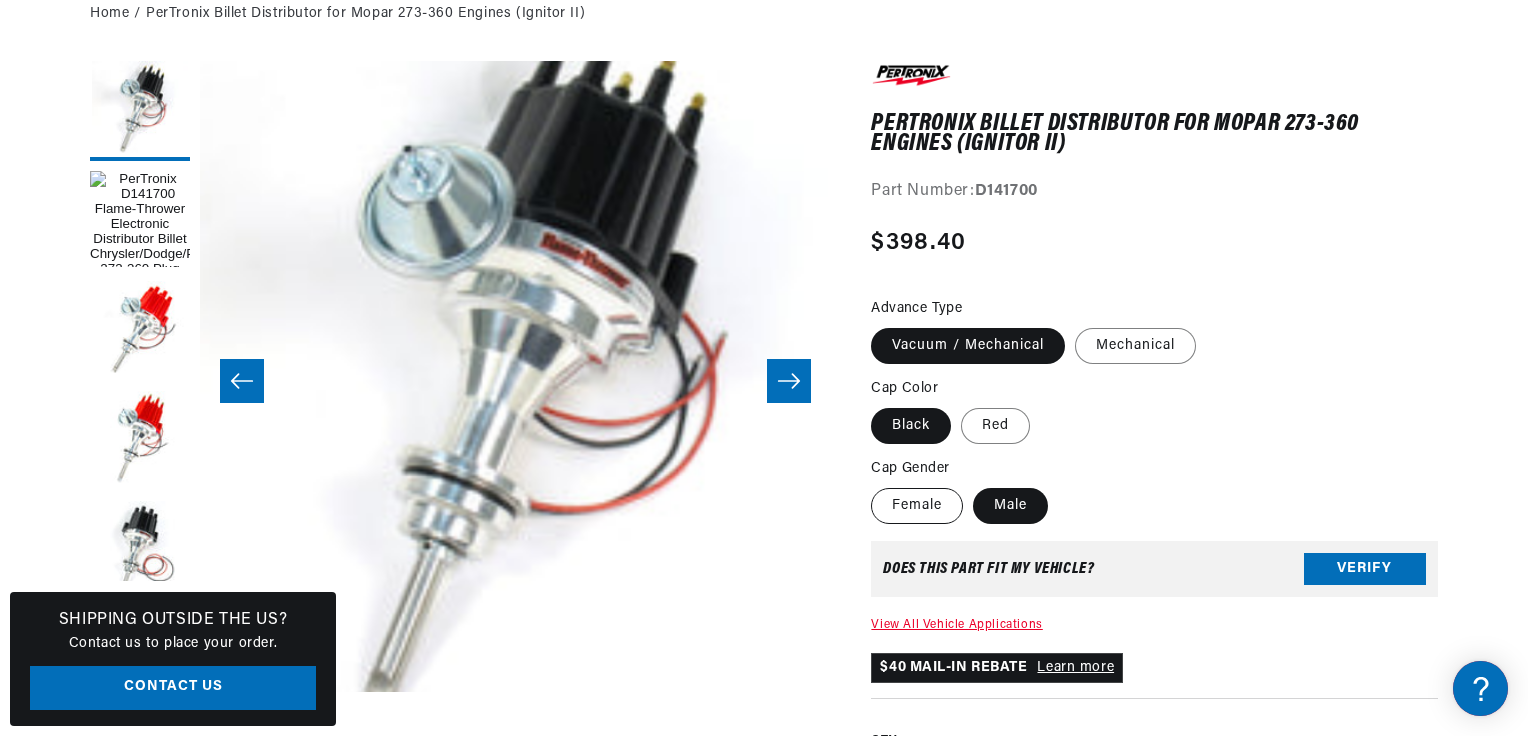 scroll, scrollTop: 0, scrollLeft: 746, axis: horizontal 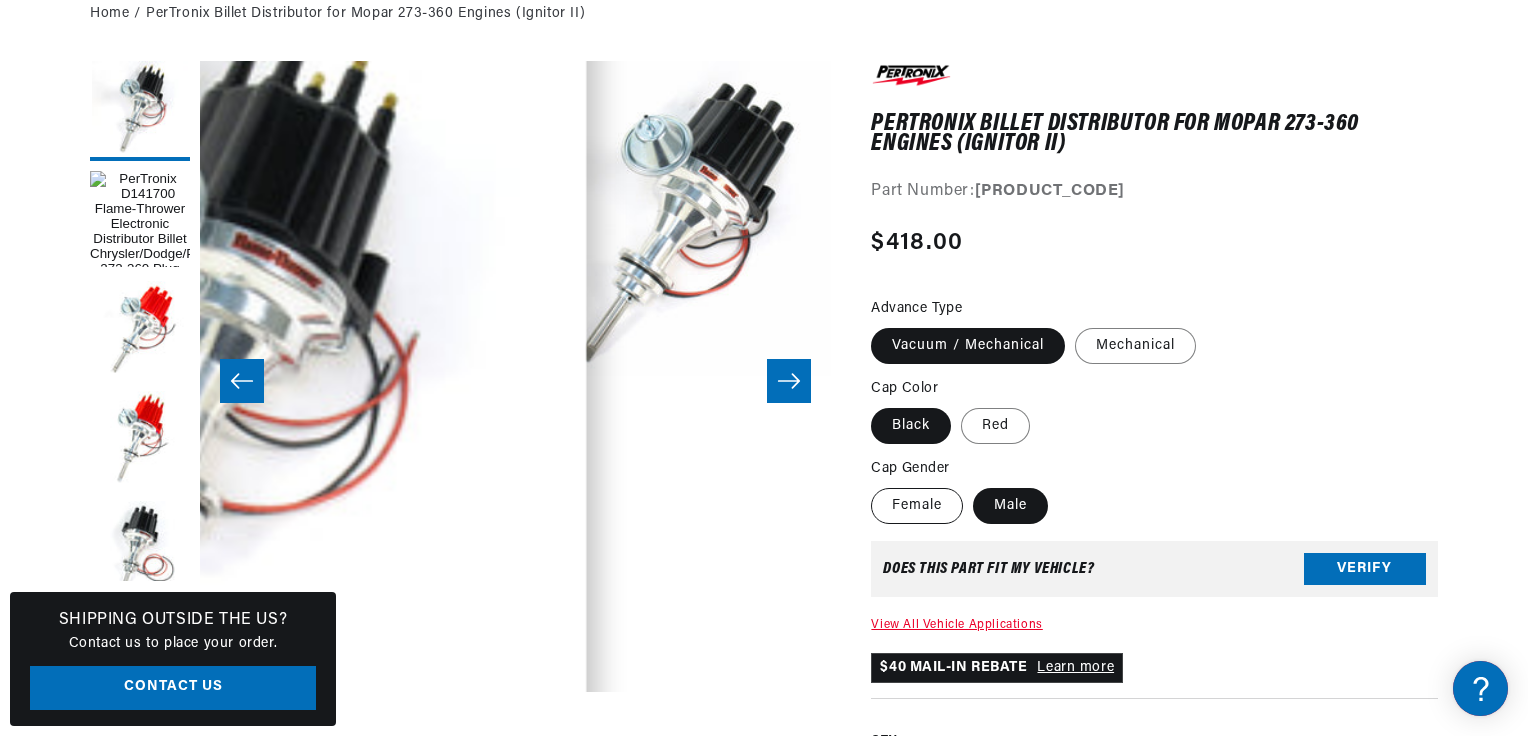 click on "Female" at bounding box center [917, 506] 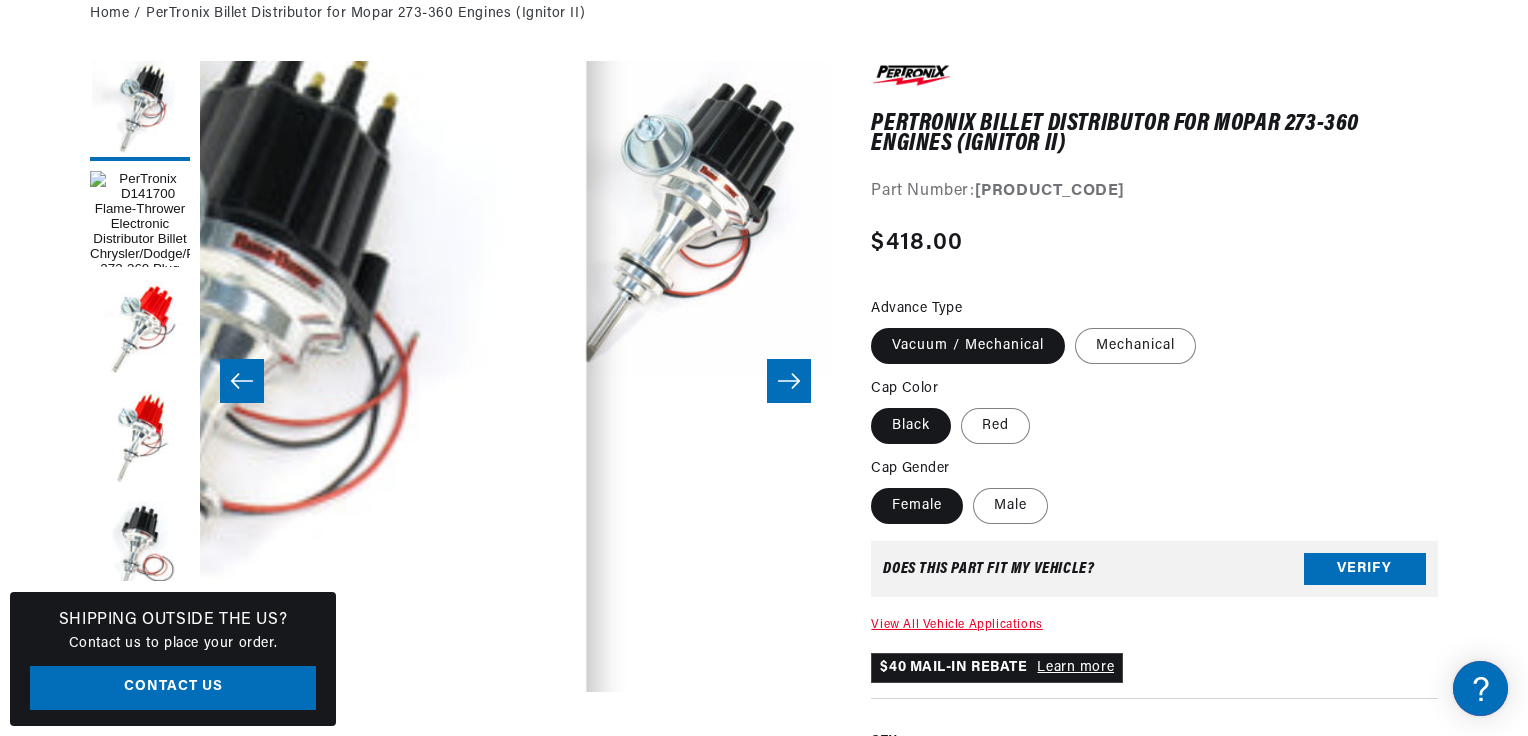 scroll, scrollTop: 0, scrollLeft: 0, axis: both 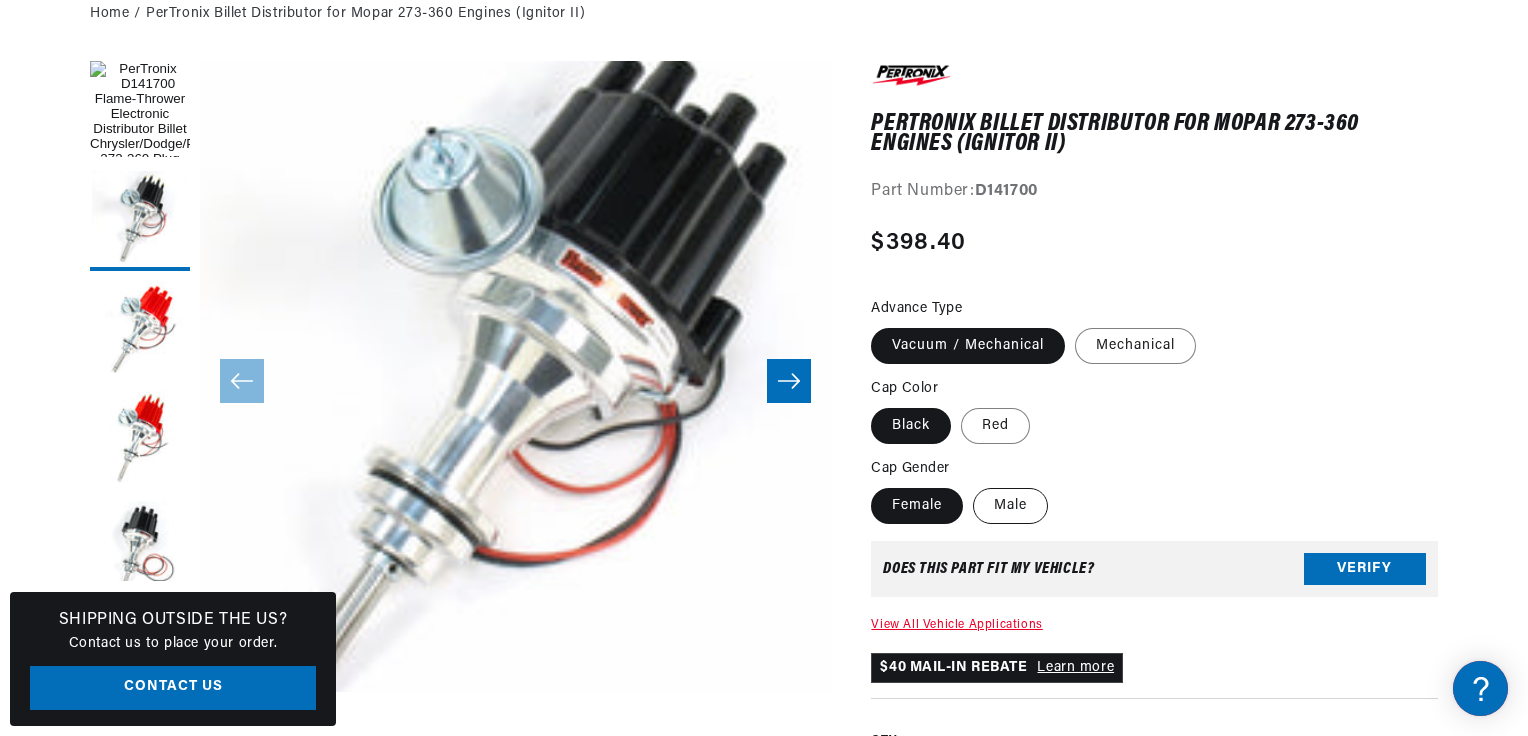 click on "Male" at bounding box center (1010, 506) 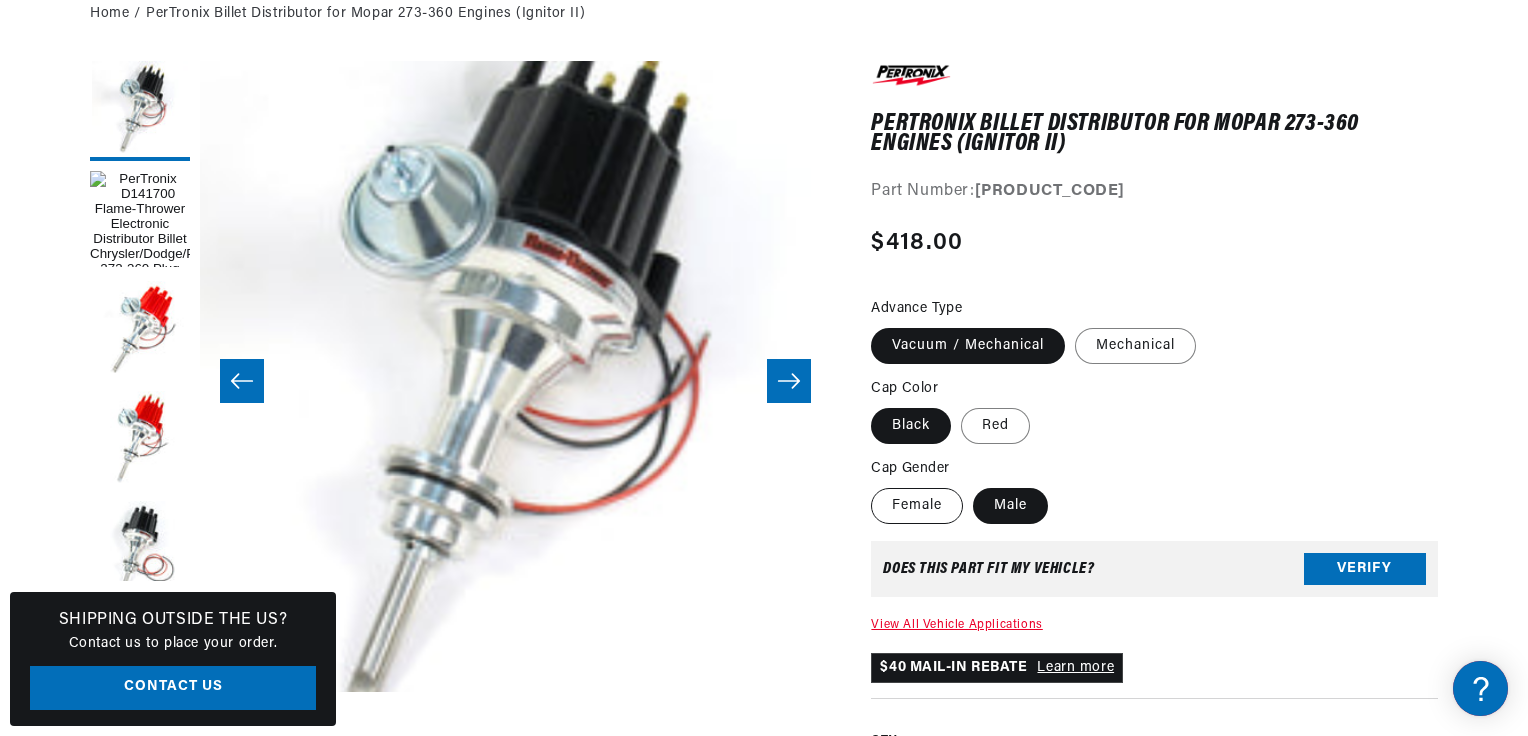 scroll, scrollTop: 0, scrollLeft: 0, axis: both 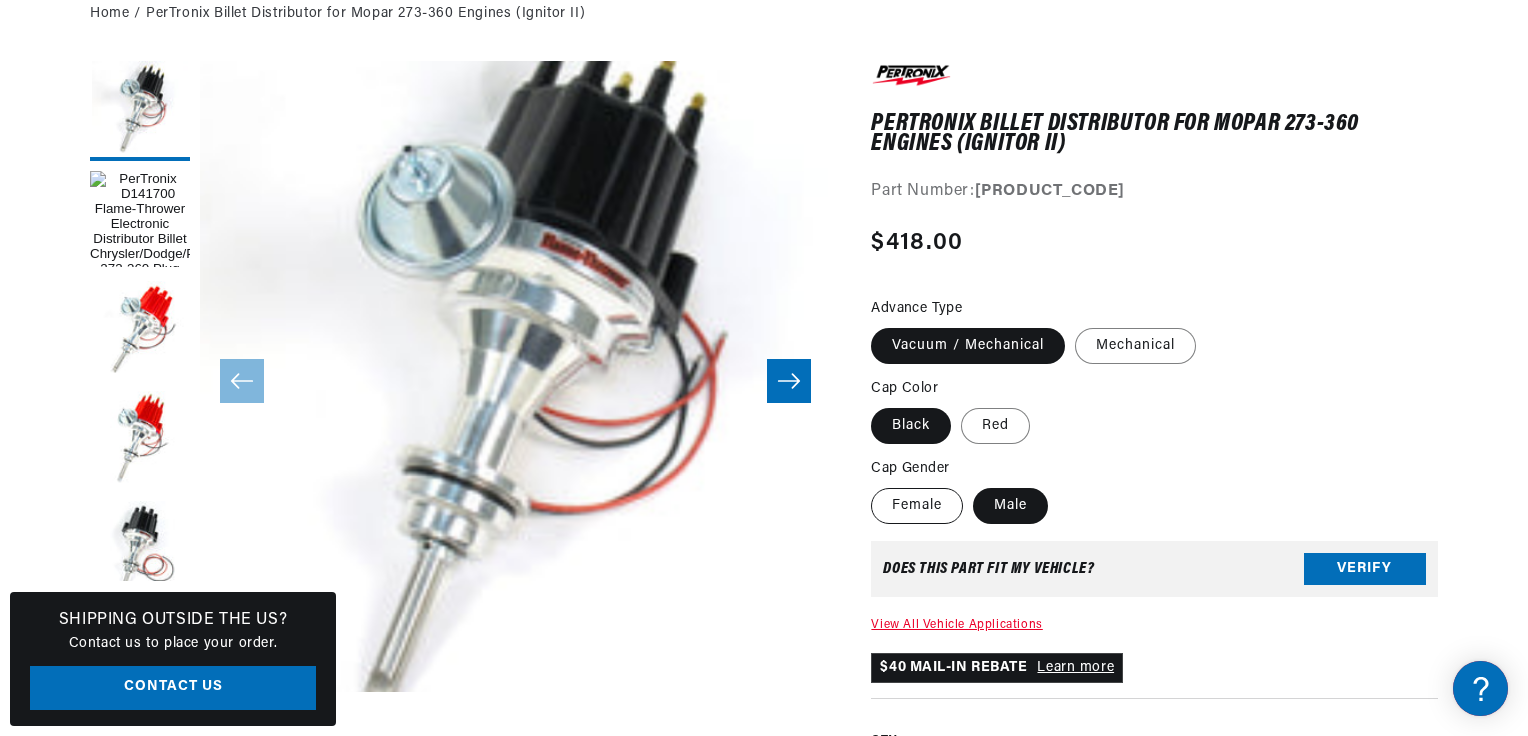 click on "Female" at bounding box center (917, 506) 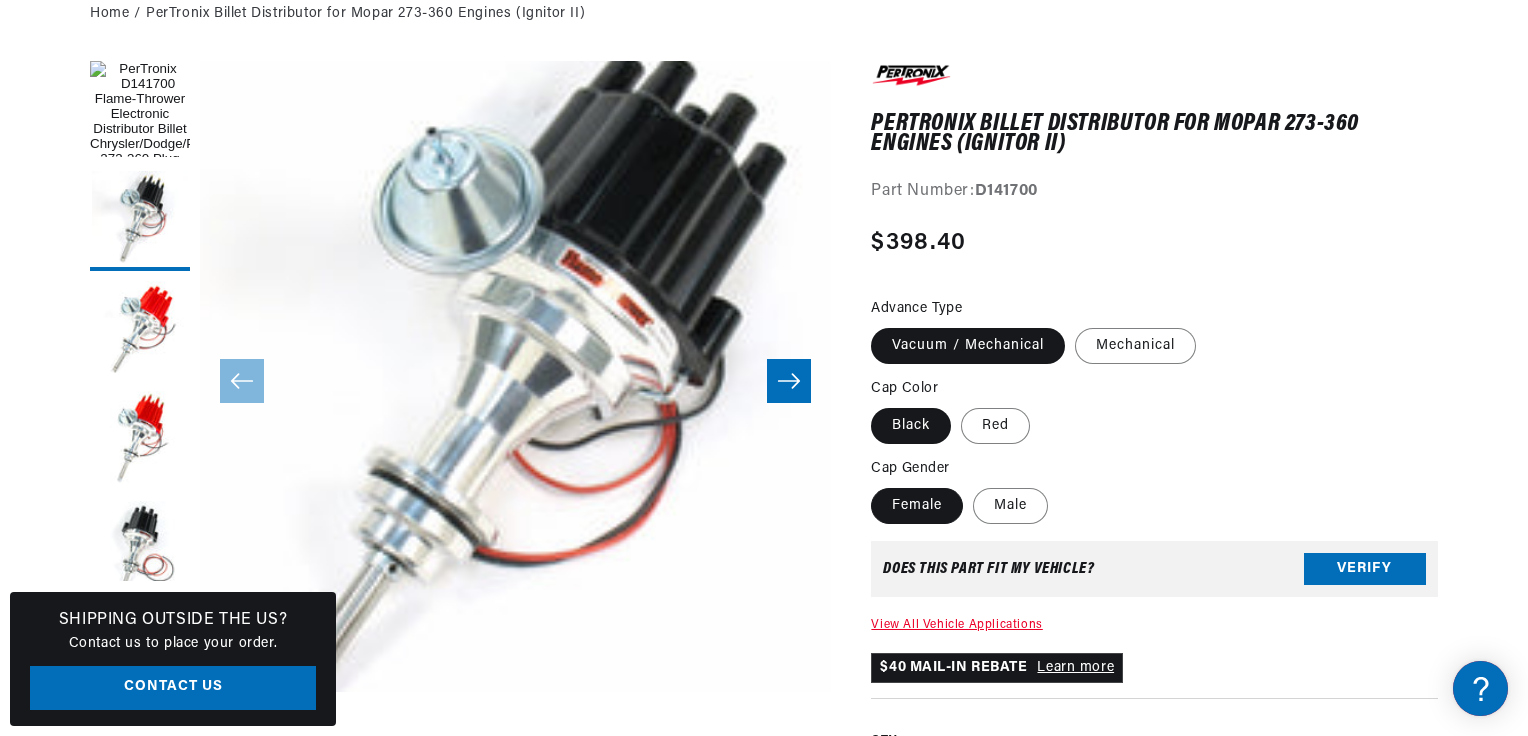 scroll, scrollTop: 0, scrollLeft: 0, axis: both 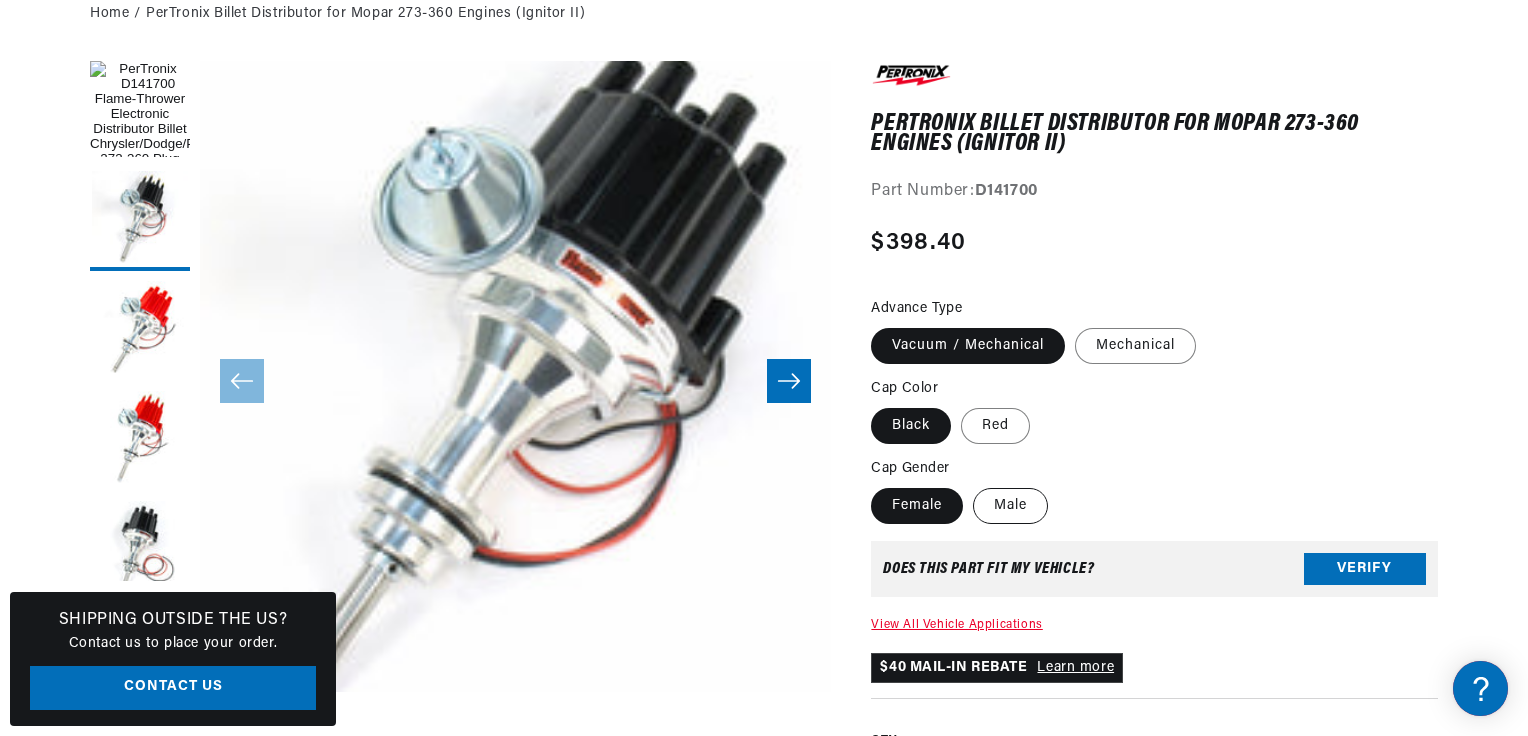 click on "Male" at bounding box center (1010, 506) 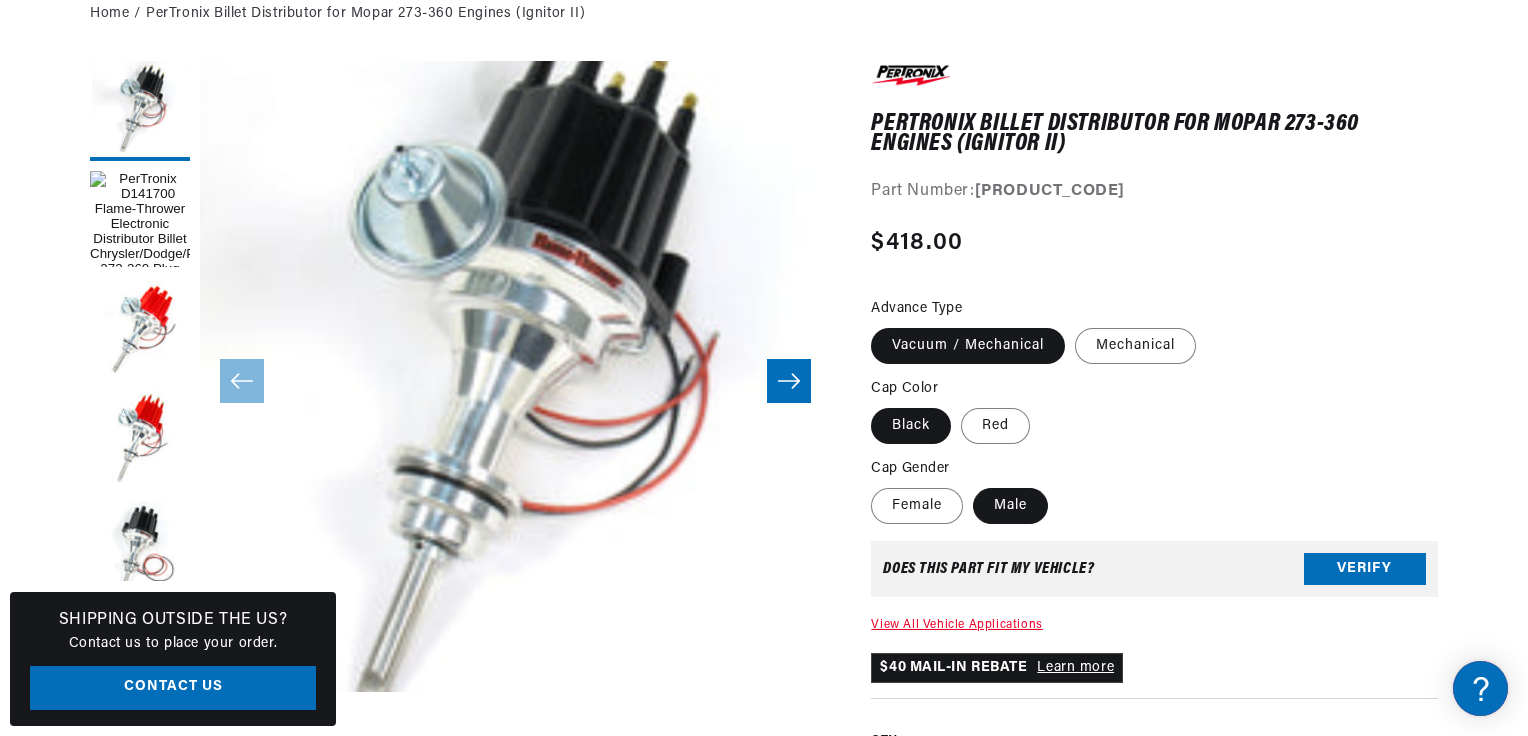scroll, scrollTop: 0, scrollLeft: 0, axis: both 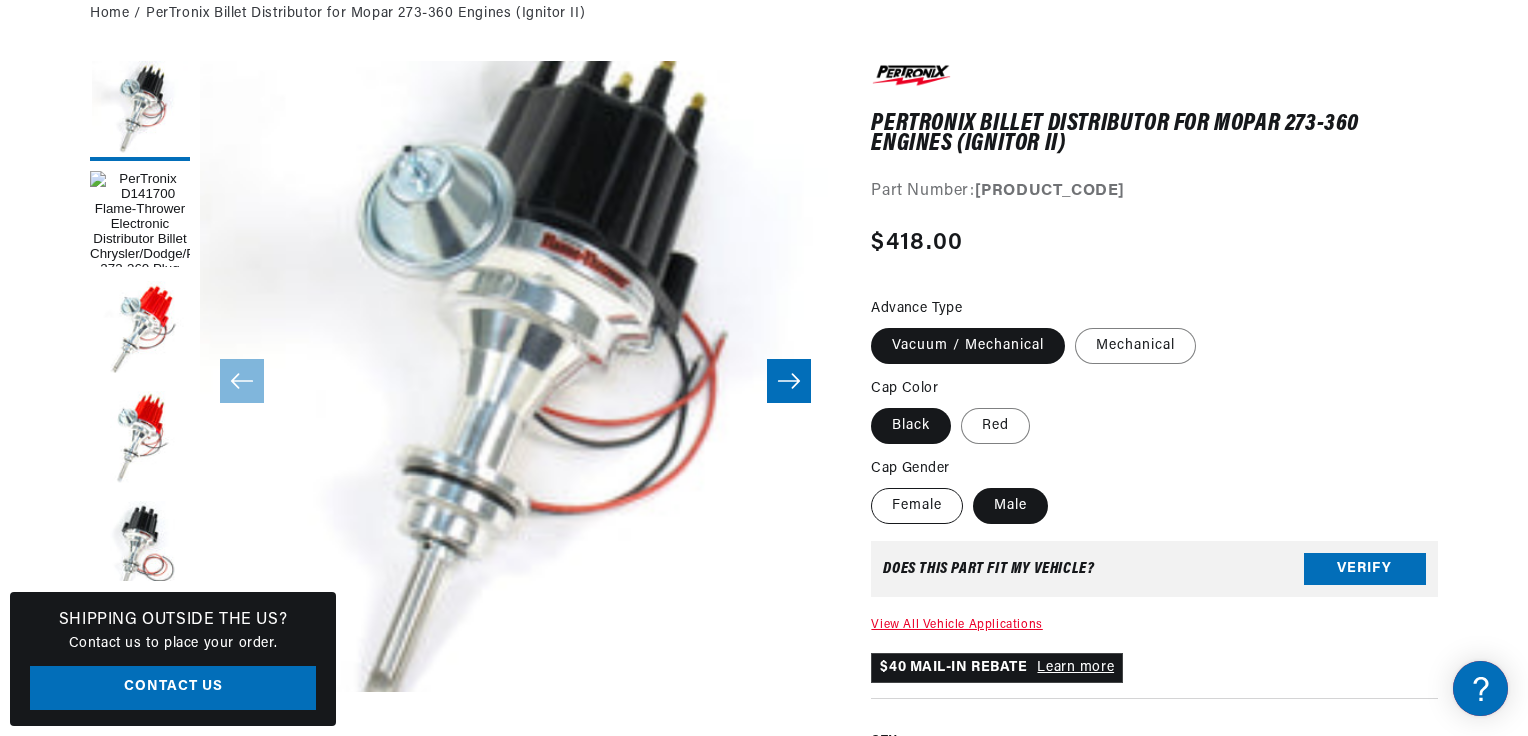click on "Female" at bounding box center [917, 506] 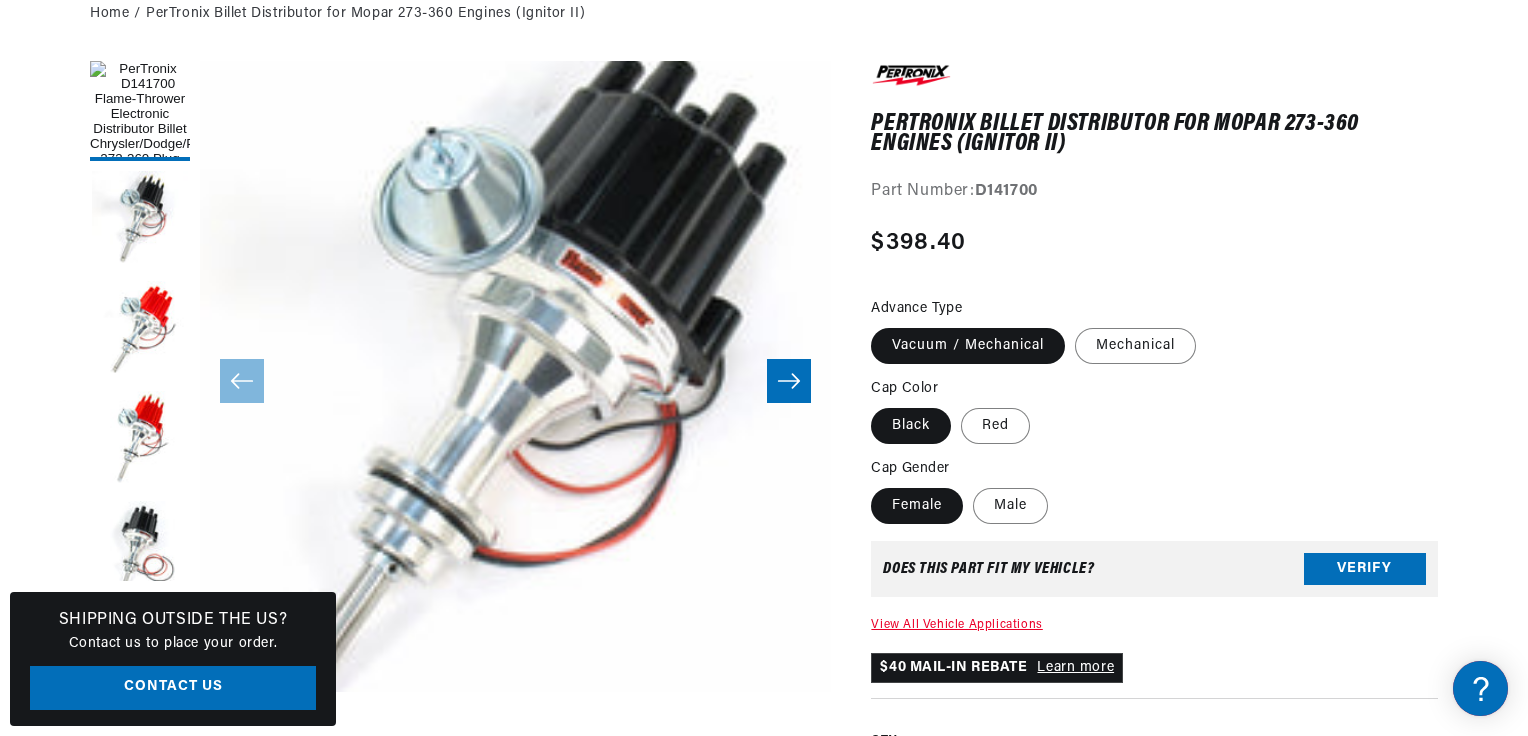 scroll, scrollTop: 0, scrollLeft: 0, axis: both 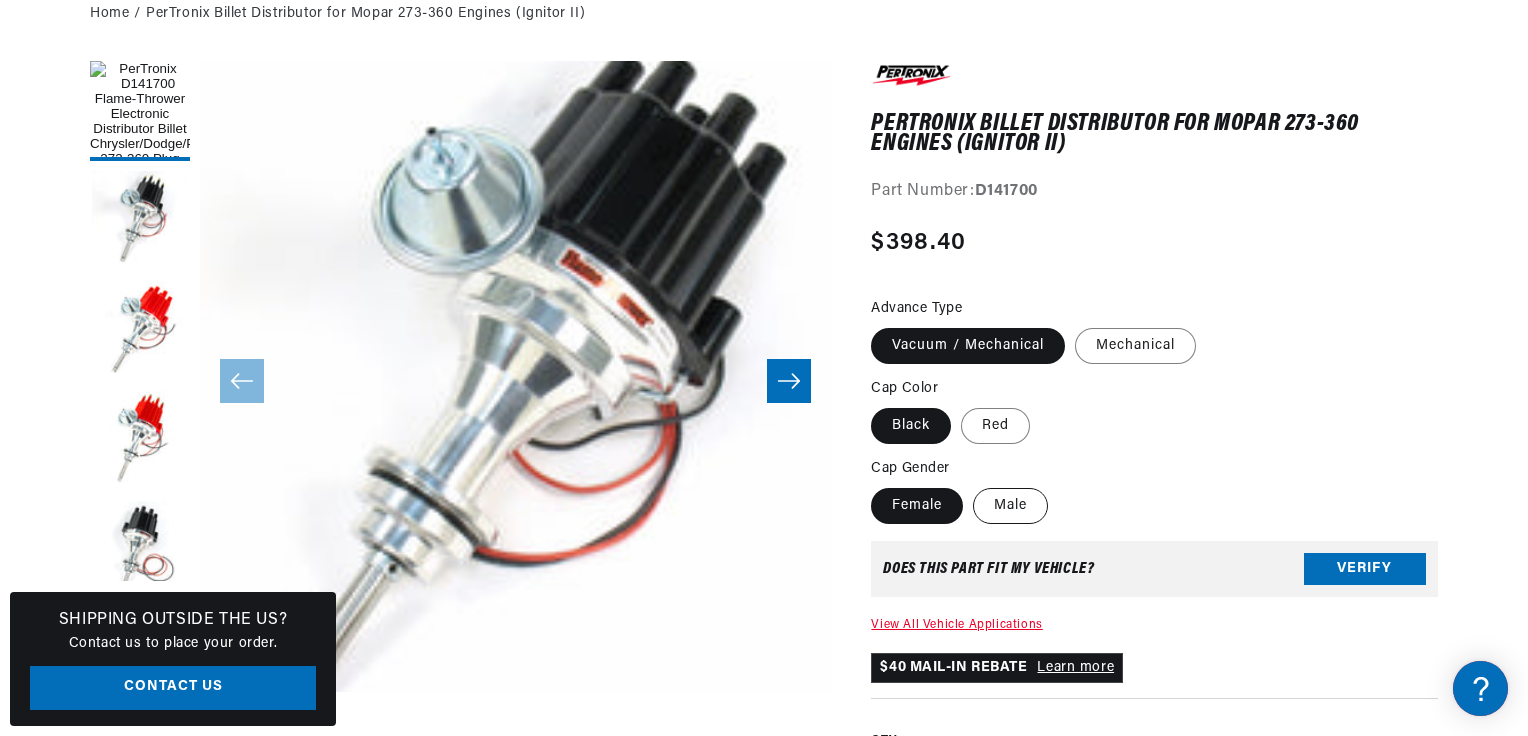 click on "Male" at bounding box center (1010, 506) 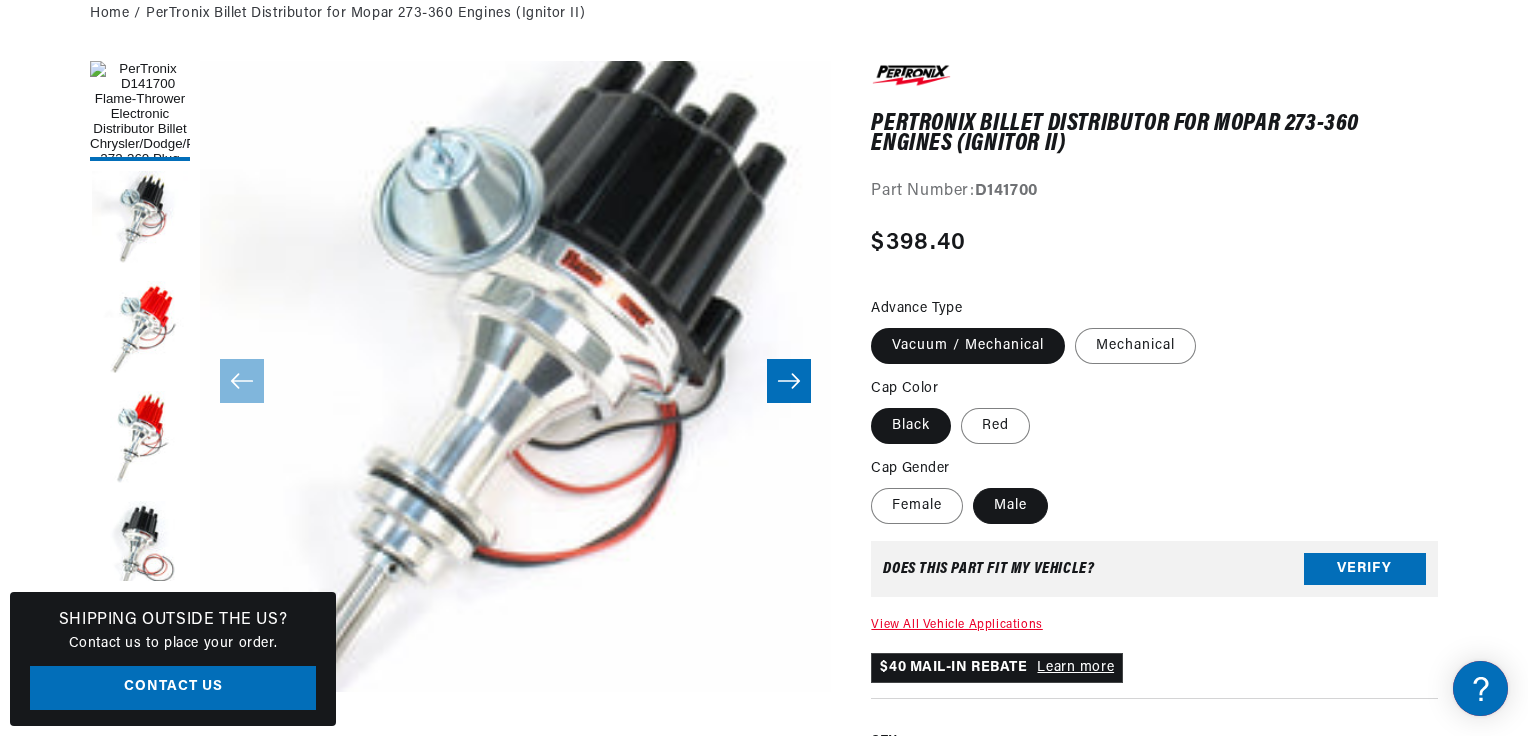 scroll, scrollTop: 0, scrollLeft: 746, axis: horizontal 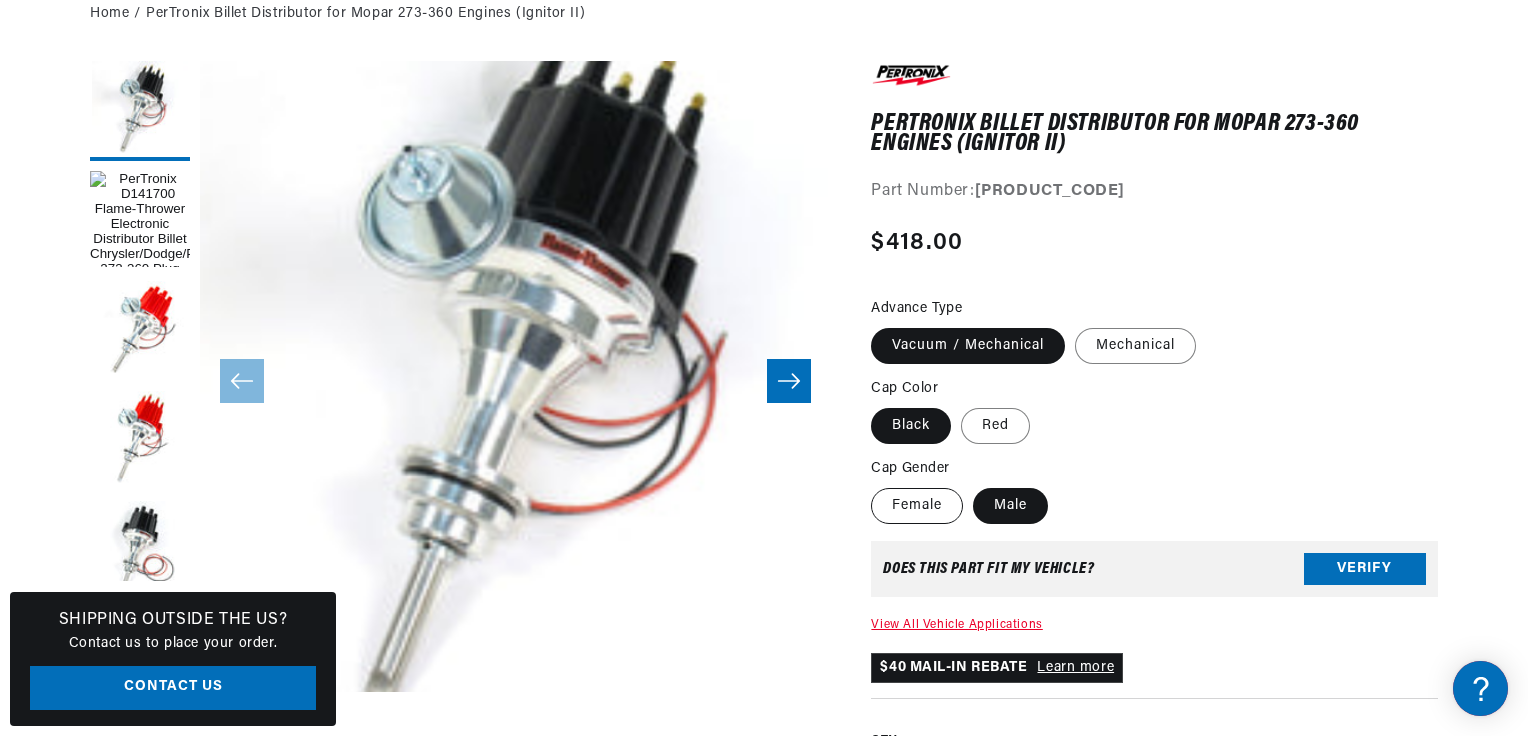 click on "Female" at bounding box center (917, 506) 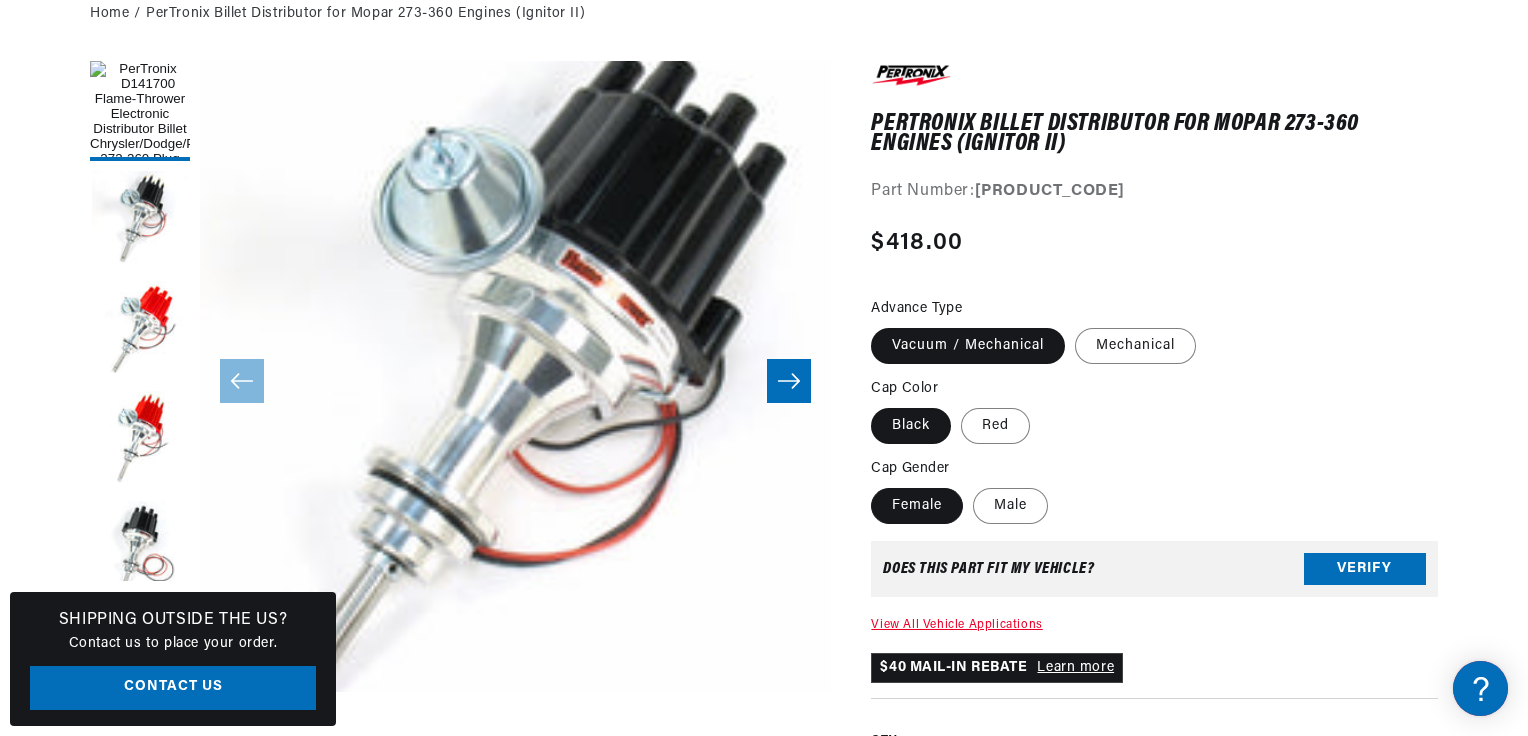 scroll, scrollTop: 0, scrollLeft: 0, axis: both 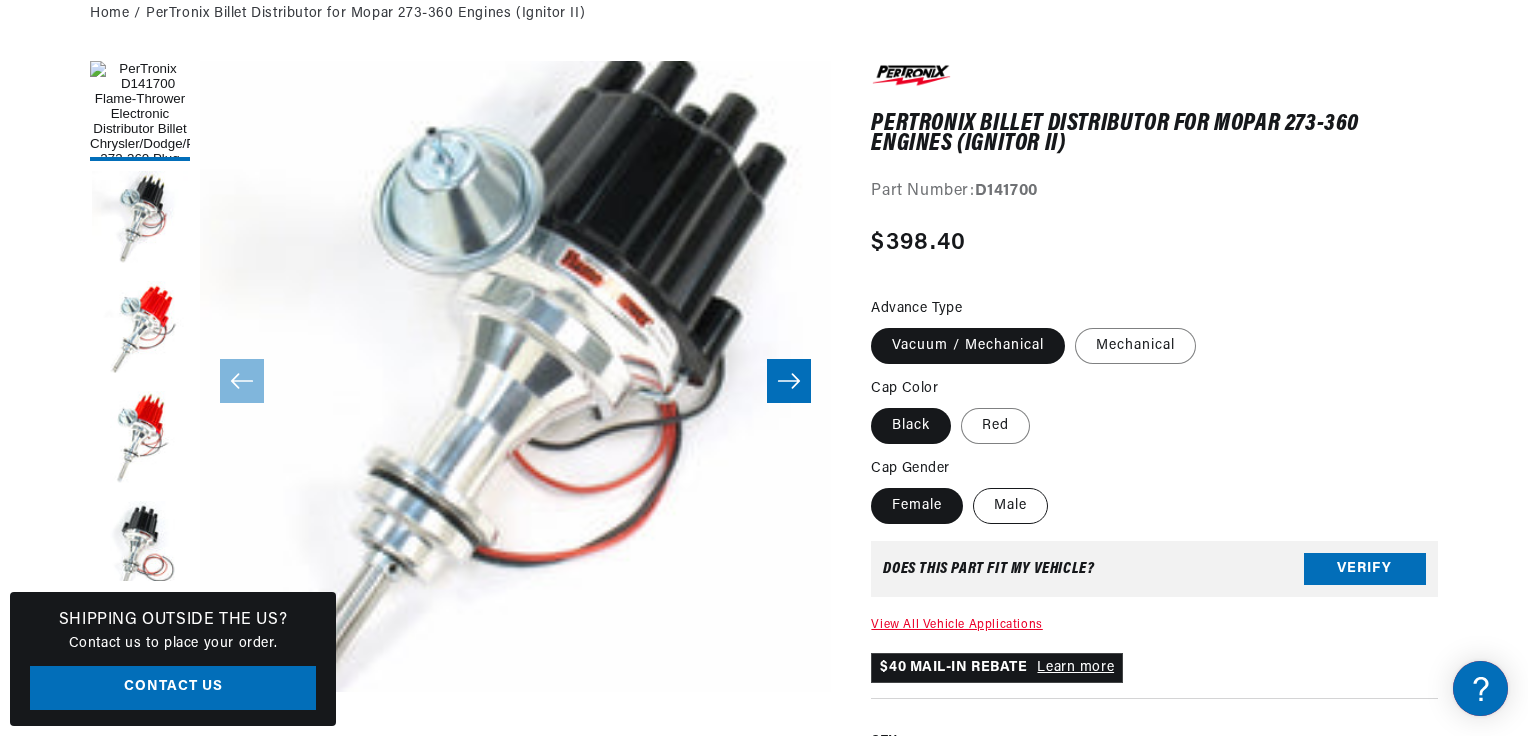 click on "Male" at bounding box center (1010, 506) 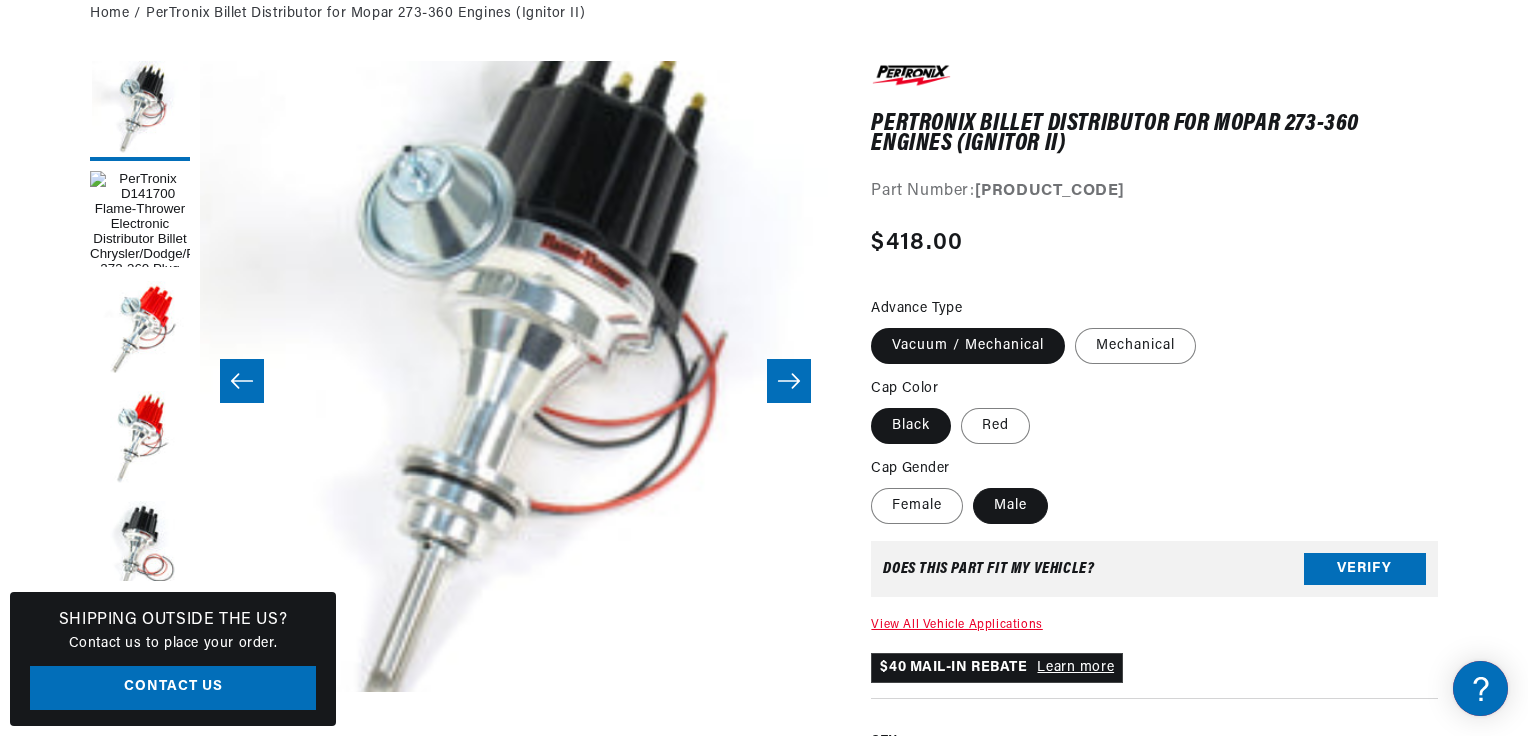 scroll, scrollTop: 0, scrollLeft: 208, axis: horizontal 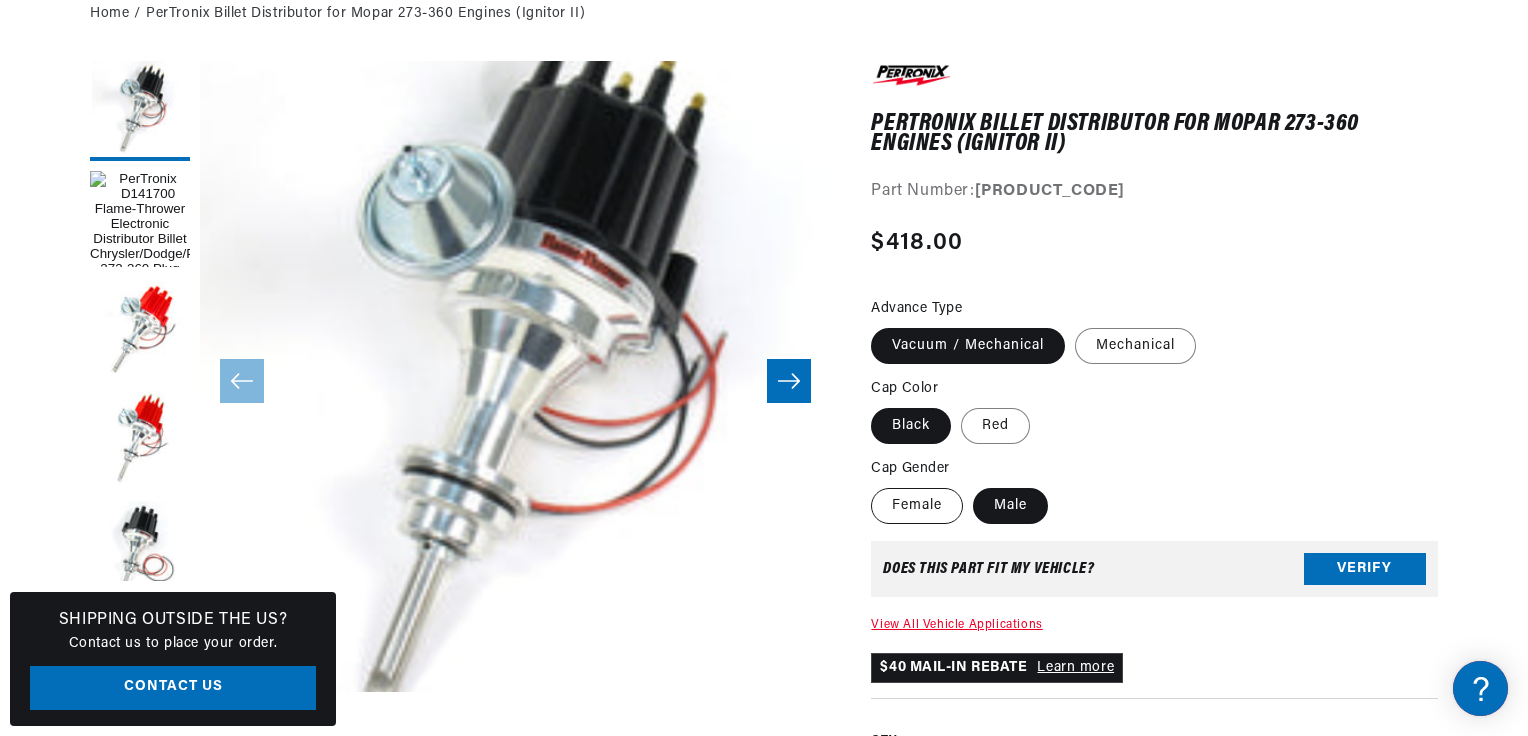 click on "Female" at bounding box center (917, 506) 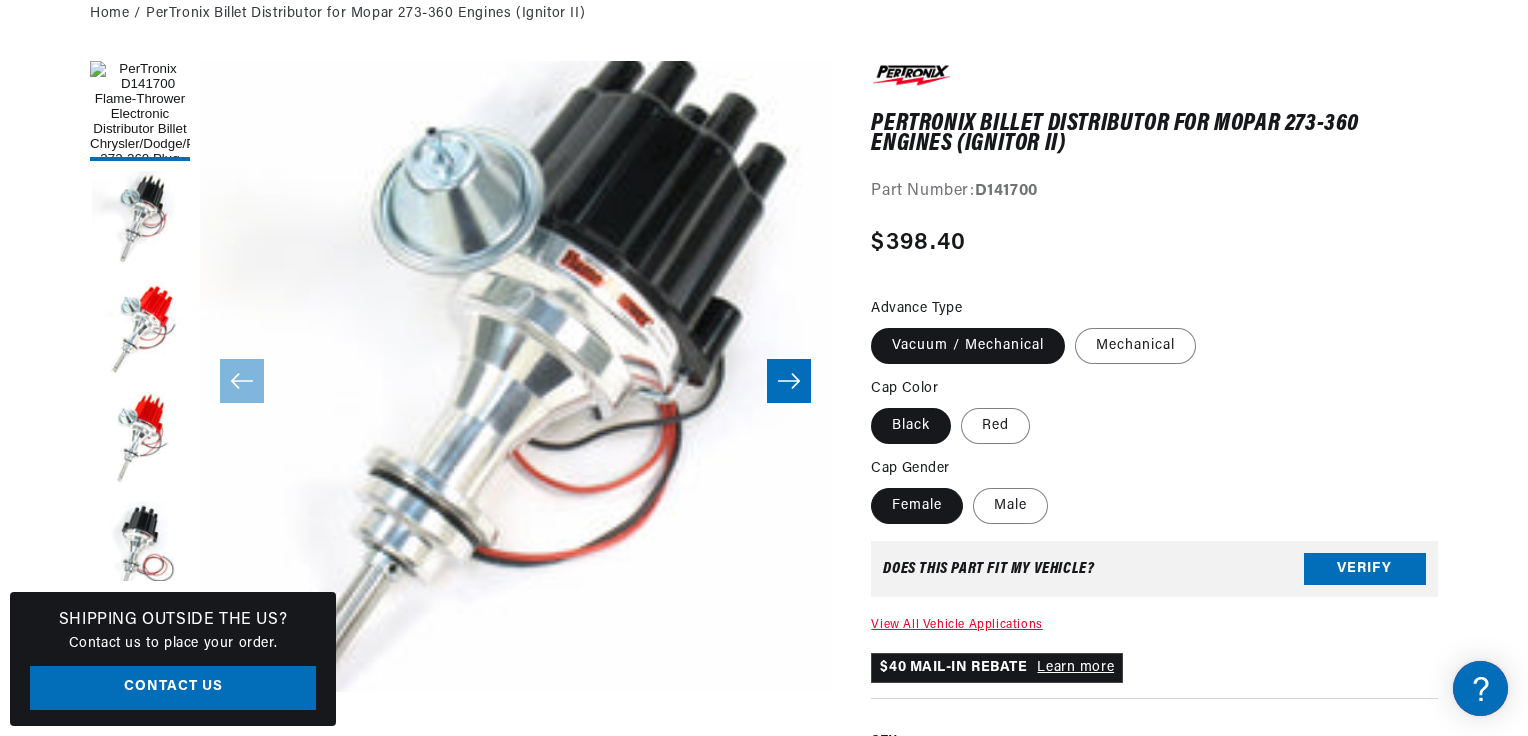 scroll, scrollTop: 0, scrollLeft: 0, axis: both 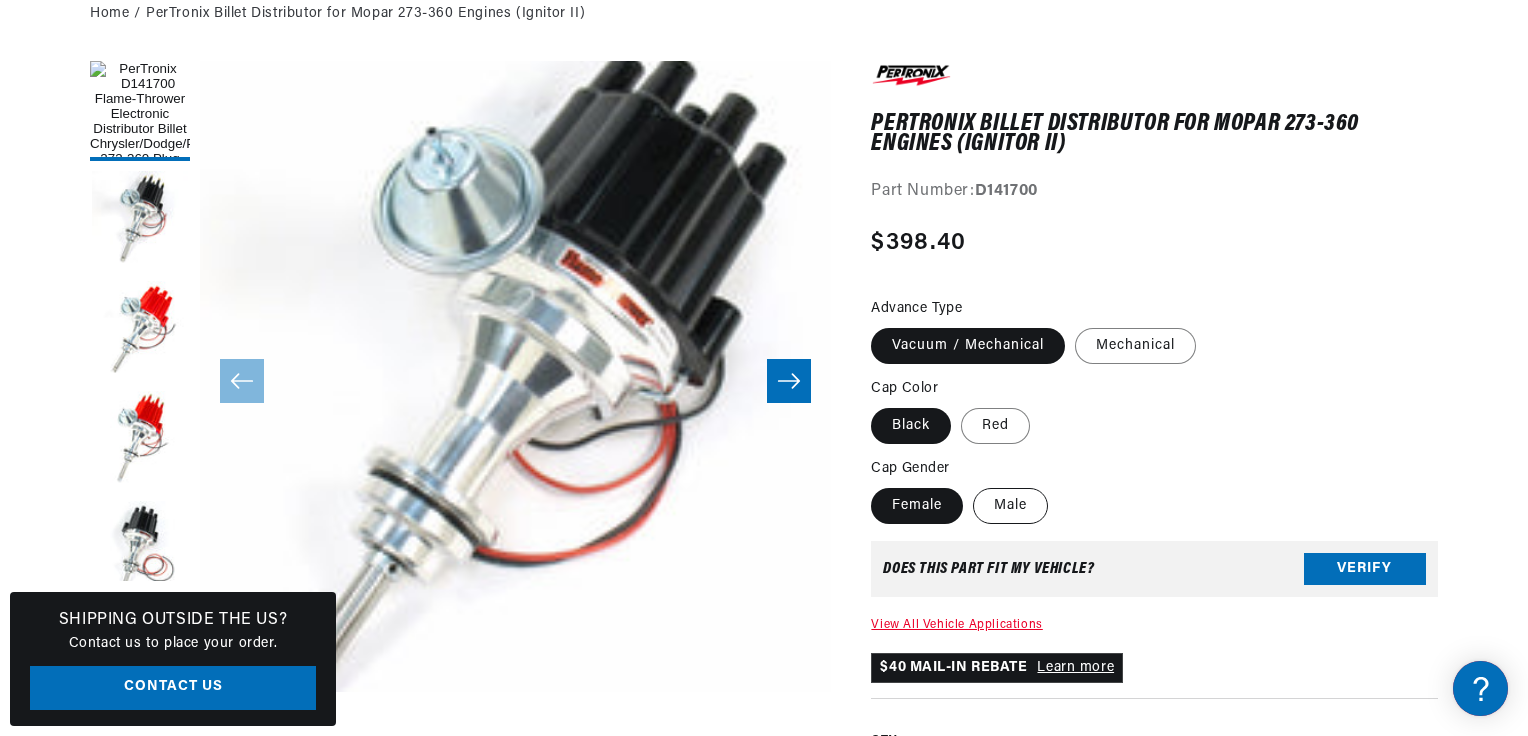 click on "Male" at bounding box center (1010, 506) 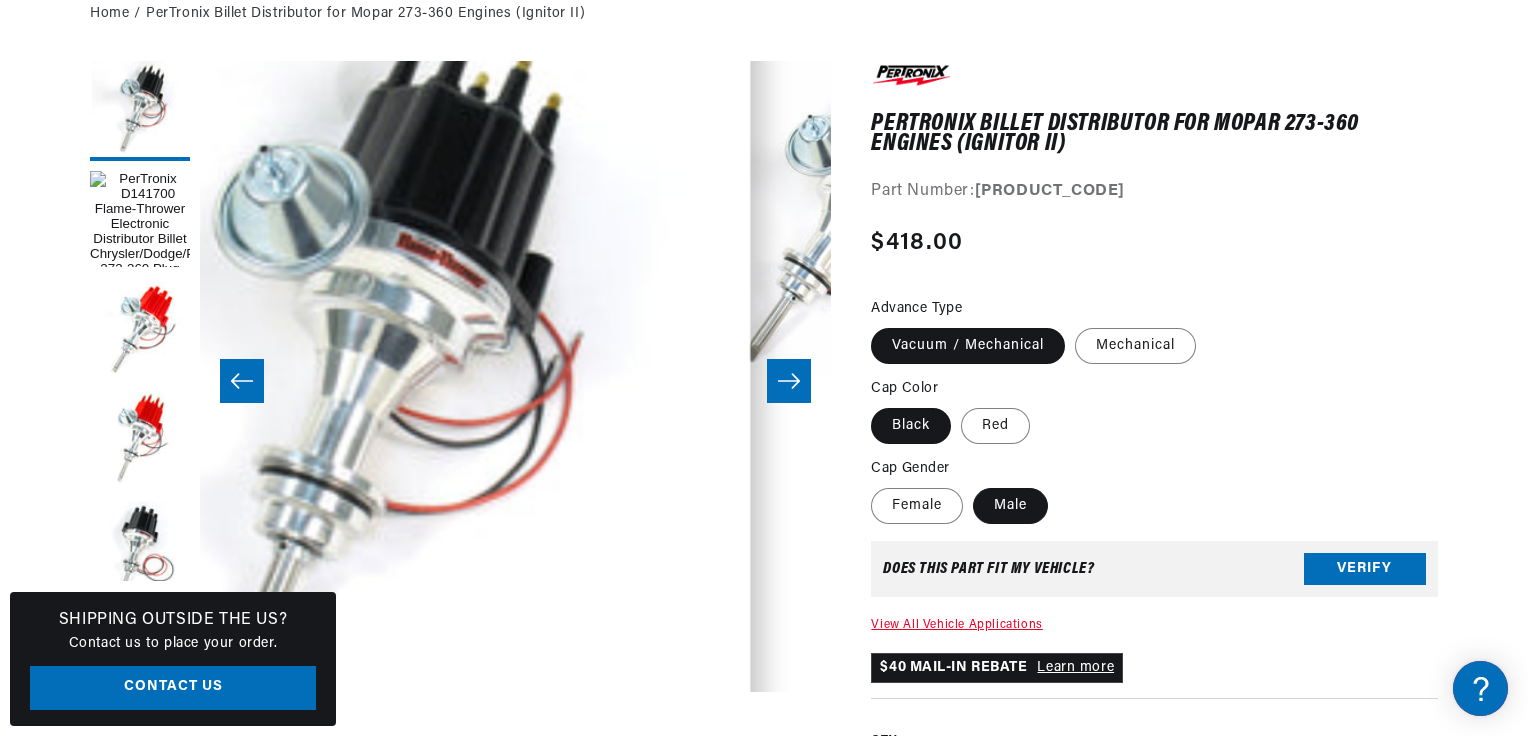 scroll, scrollTop: 0, scrollLeft: 0, axis: both 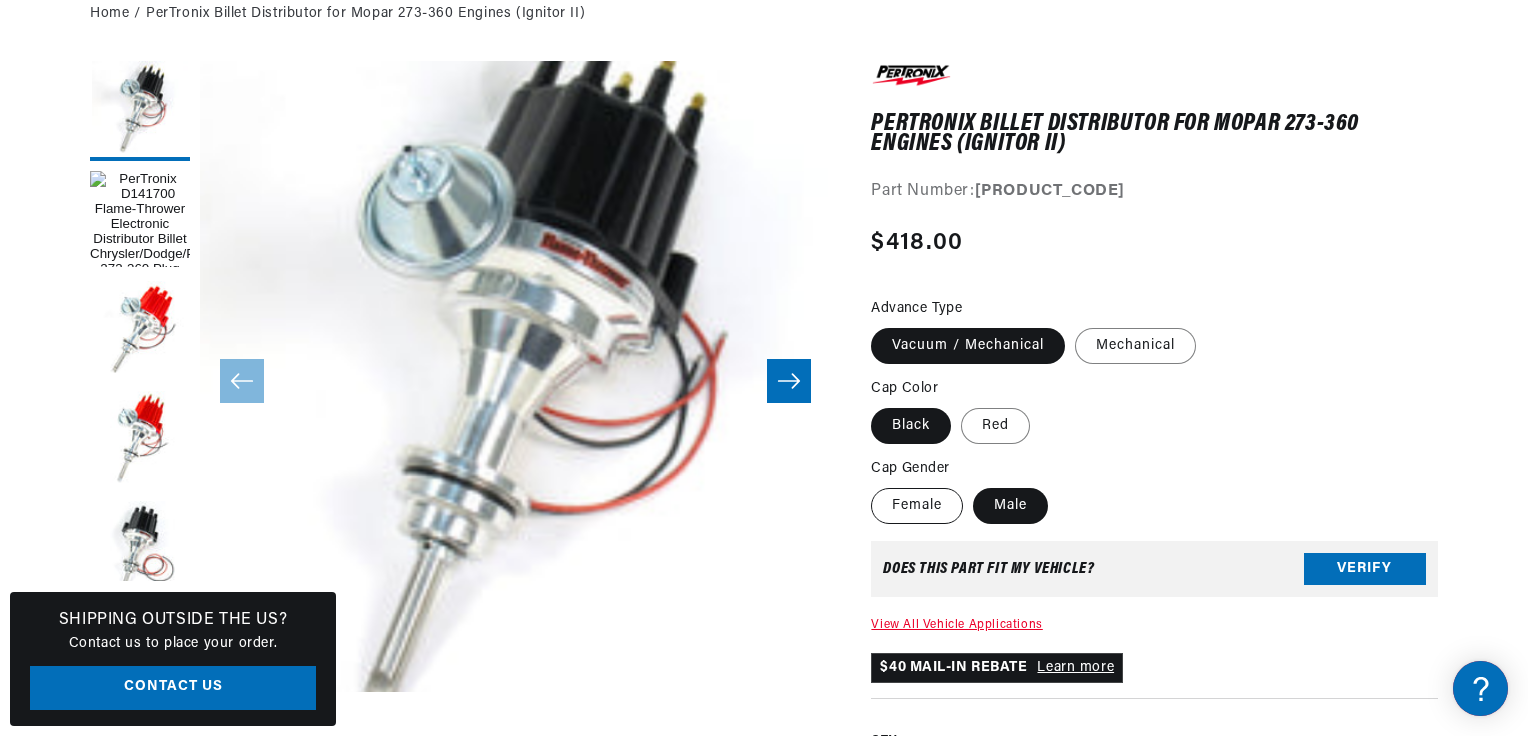 click on "Female" at bounding box center [917, 506] 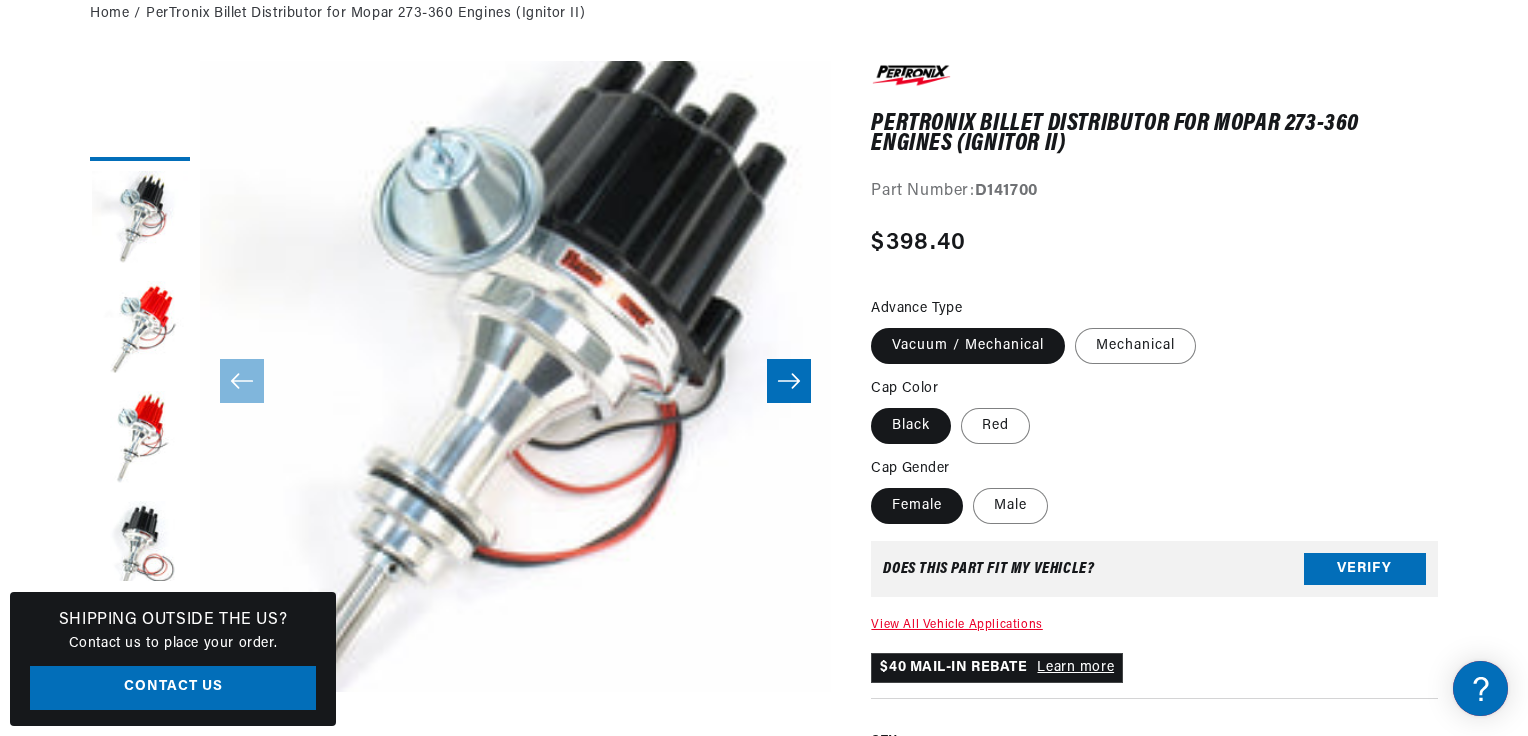 scroll, scrollTop: 0, scrollLeft: 0, axis: both 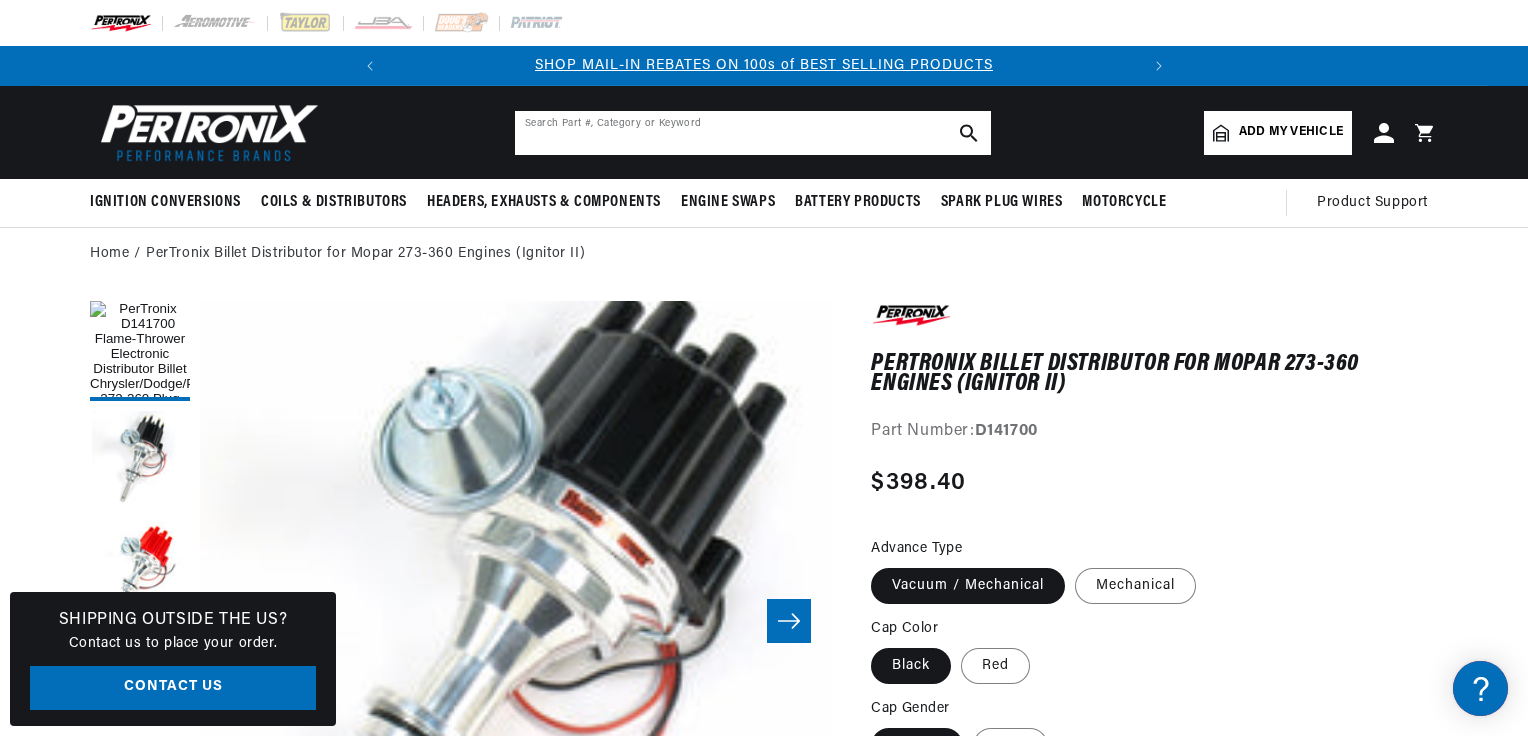 click at bounding box center (753, 133) 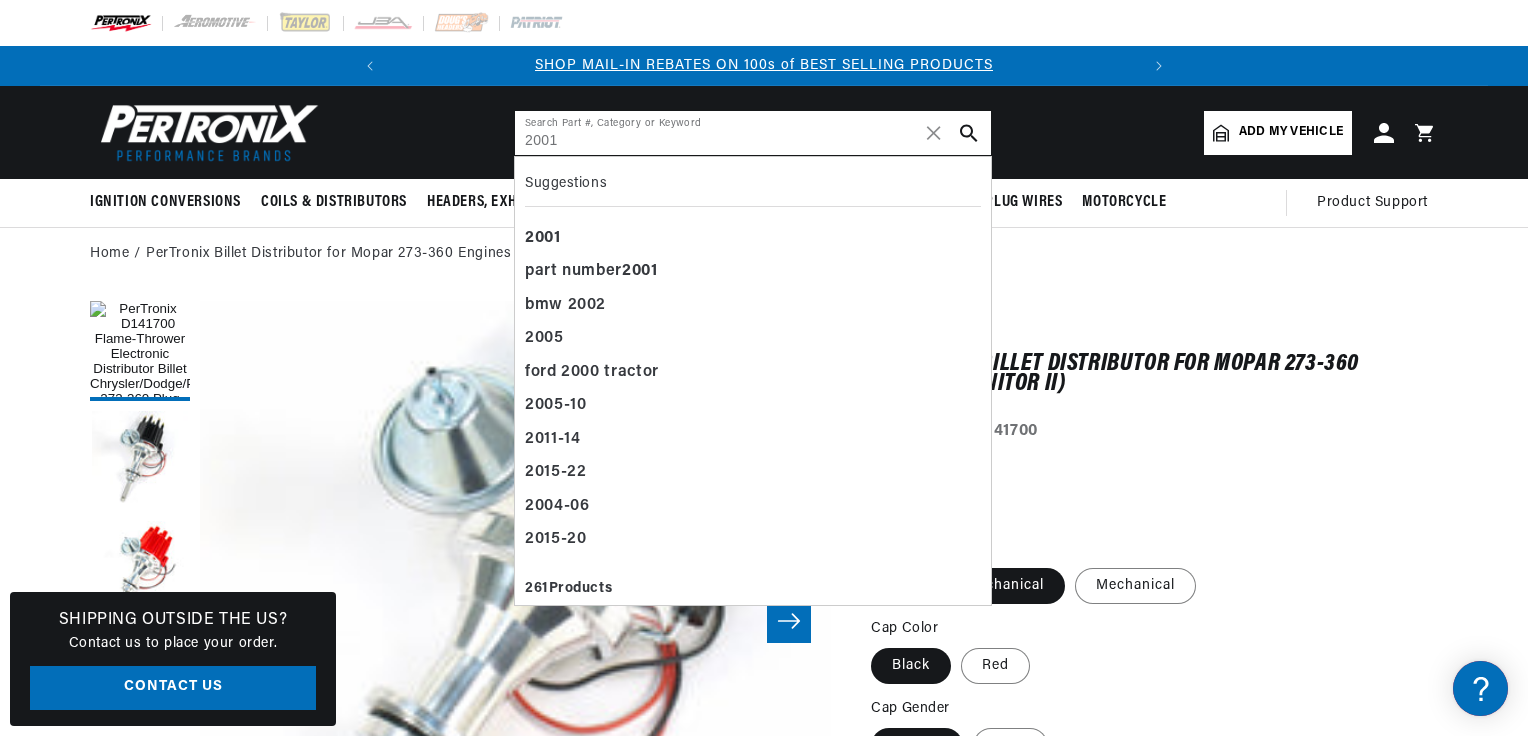 type on "2001" 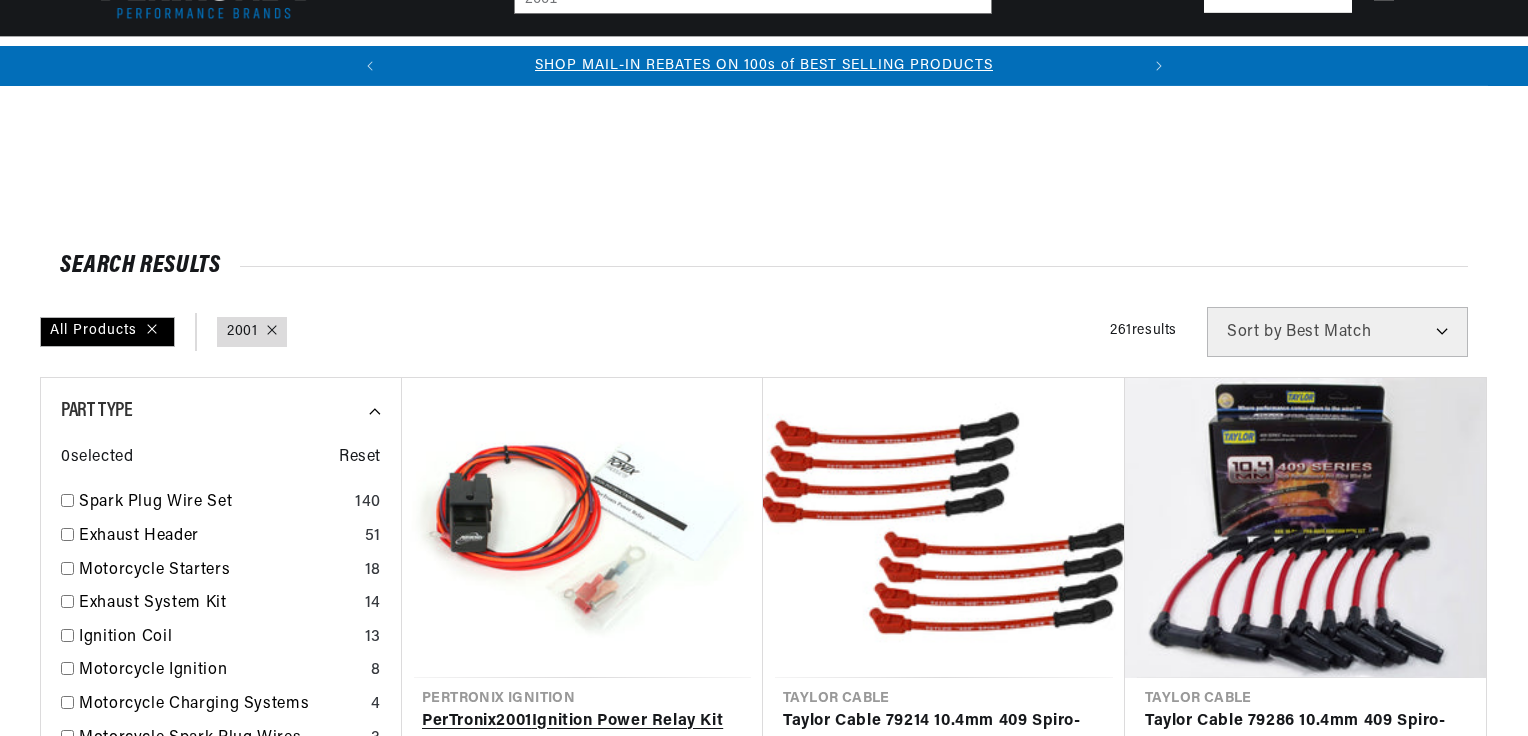 scroll, scrollTop: 400, scrollLeft: 0, axis: vertical 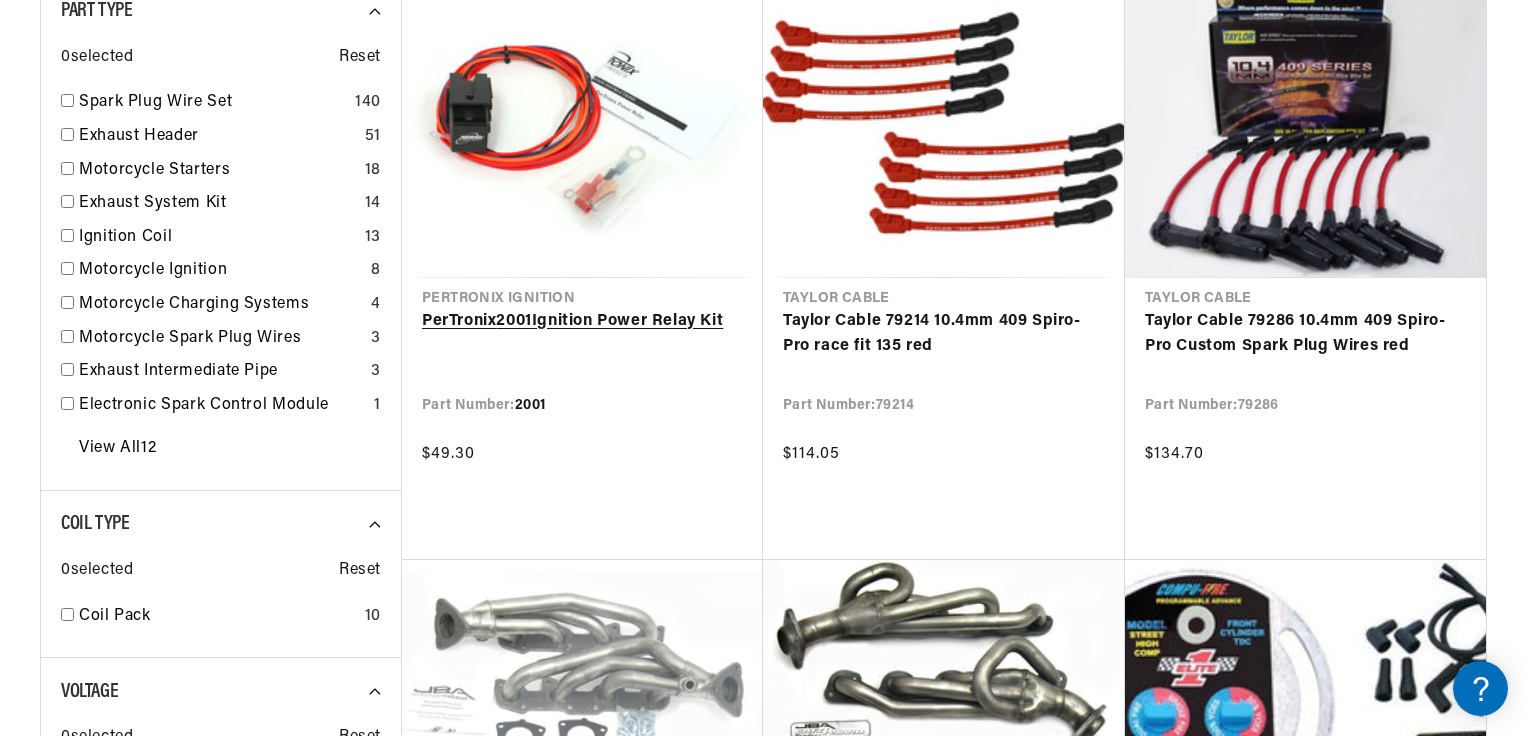 click on "PerTronix  2001  Ignition Power Relay Kit" at bounding box center (582, 322) 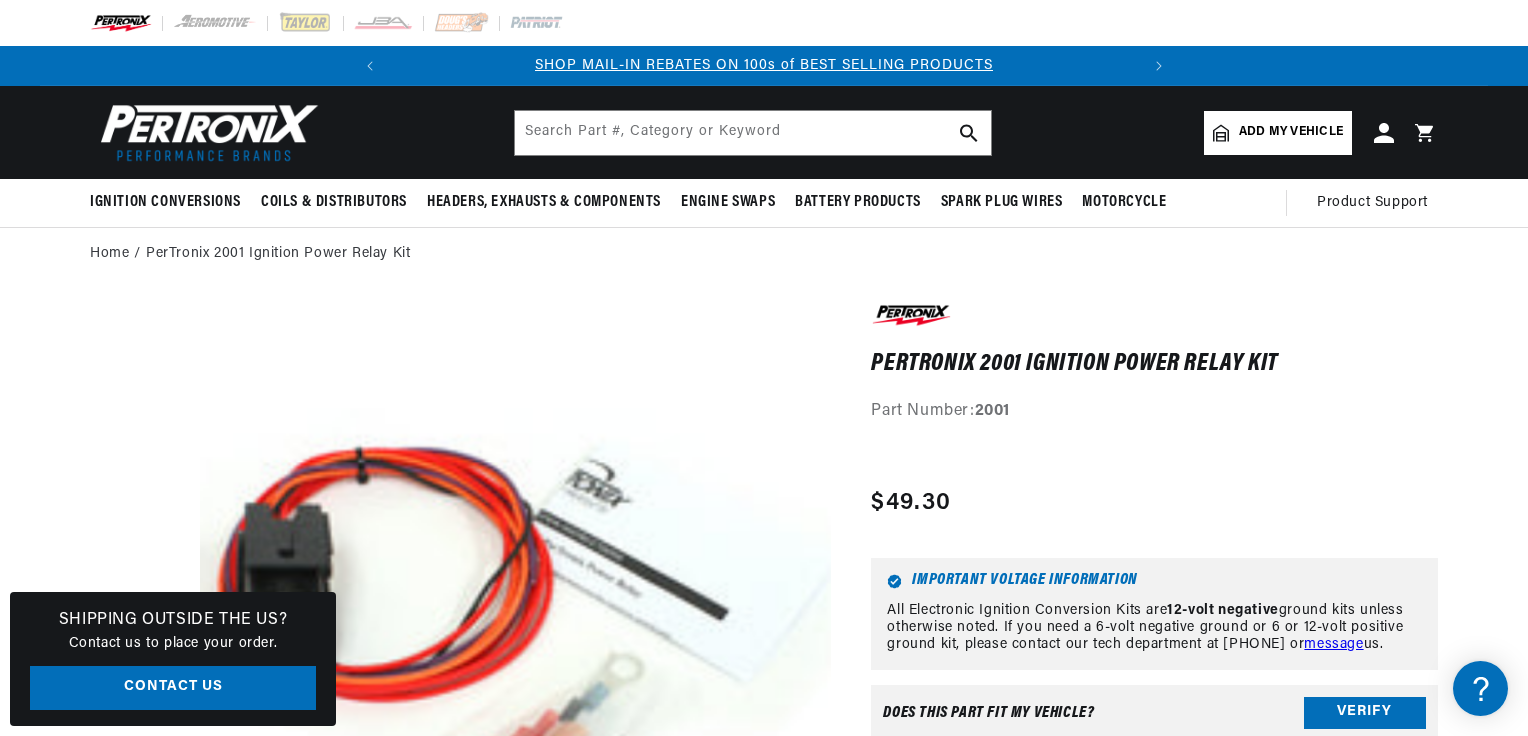 scroll, scrollTop: 14, scrollLeft: 0, axis: vertical 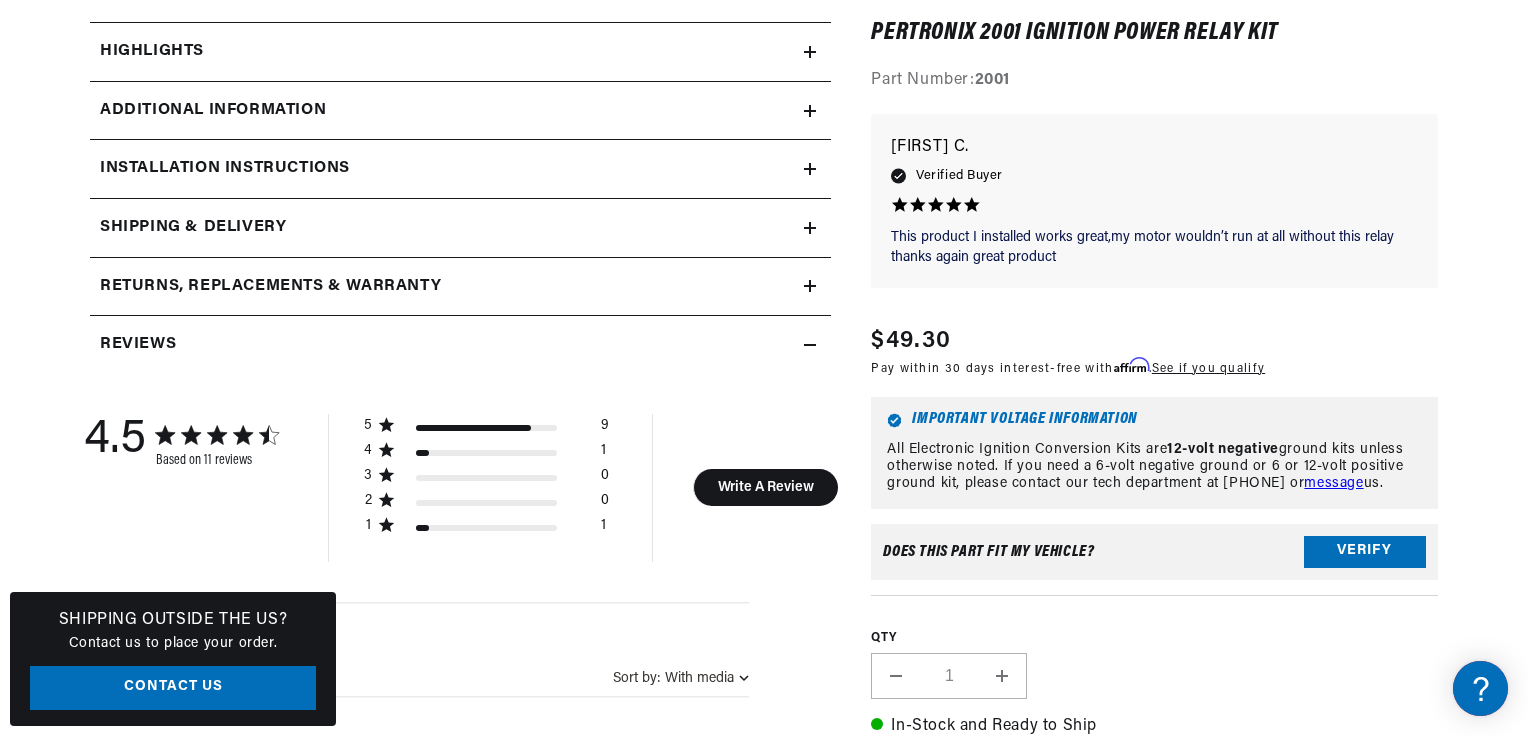 click 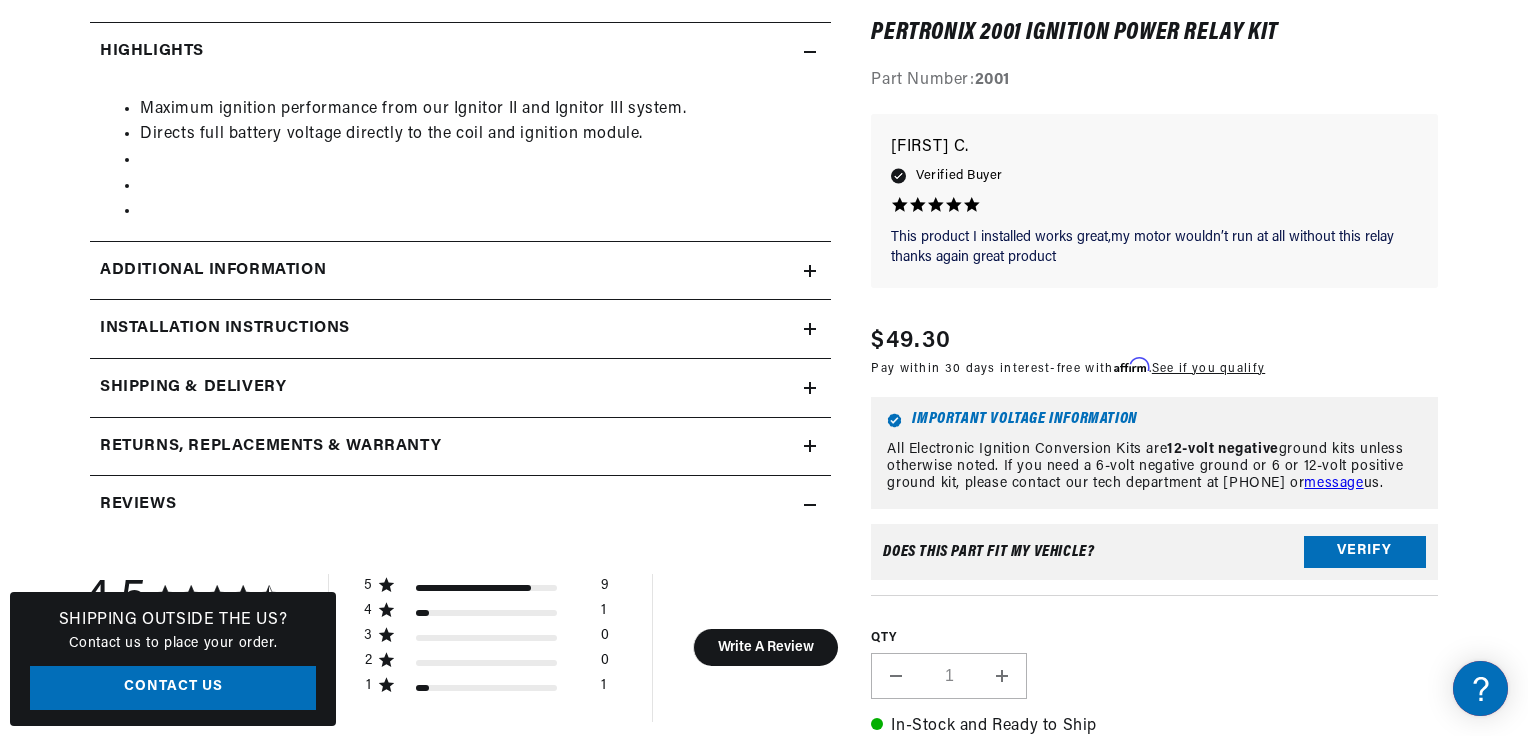 click 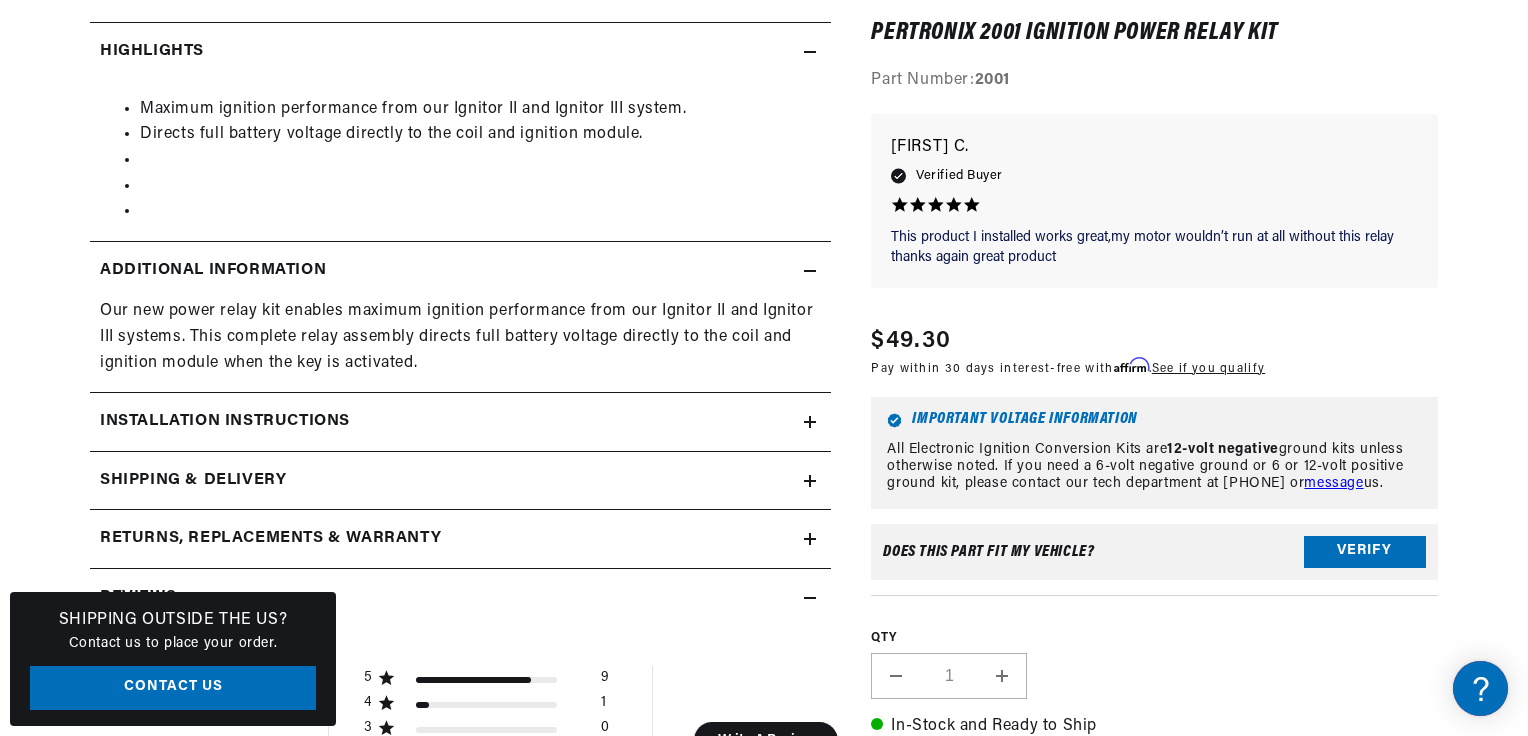 click 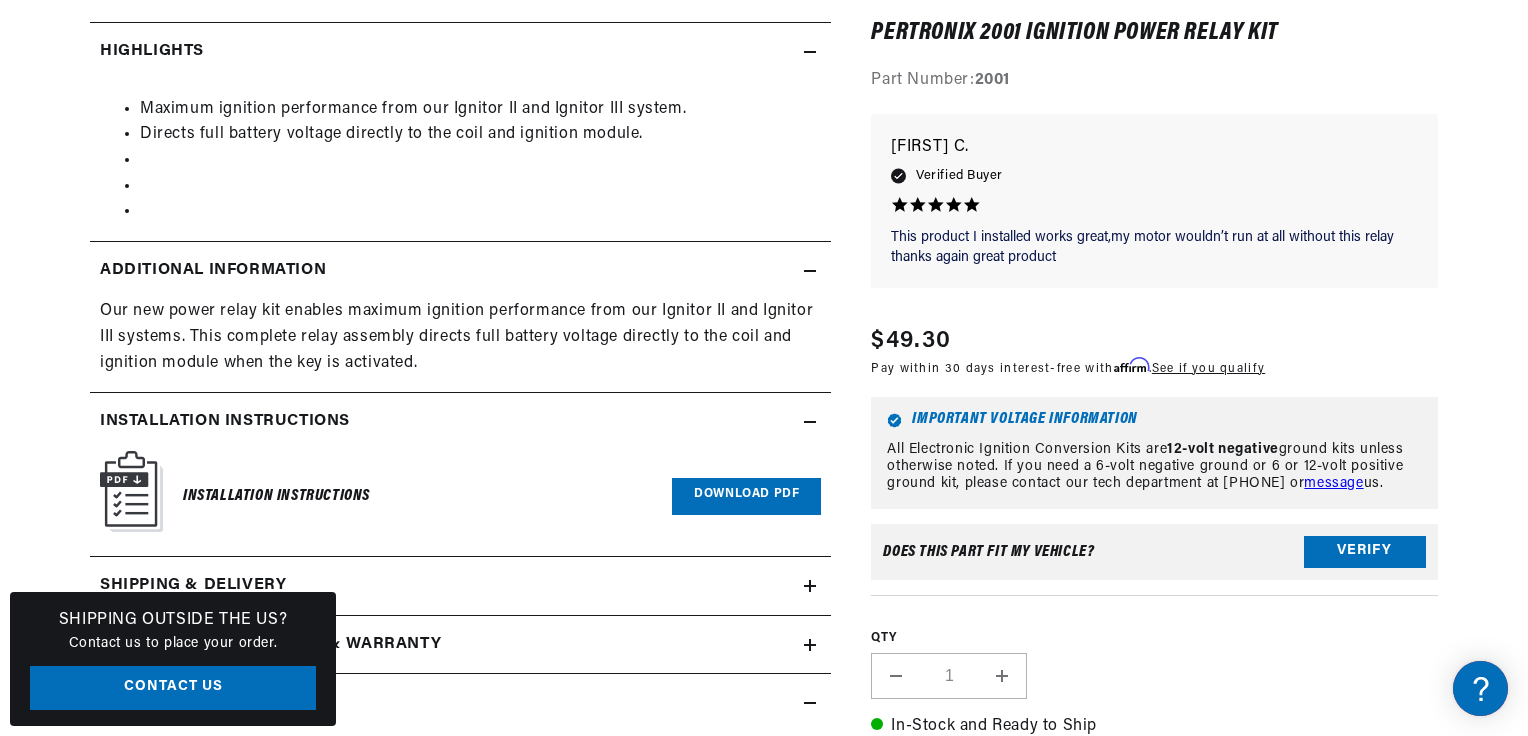 scroll, scrollTop: 0, scrollLeft: 320, axis: horizontal 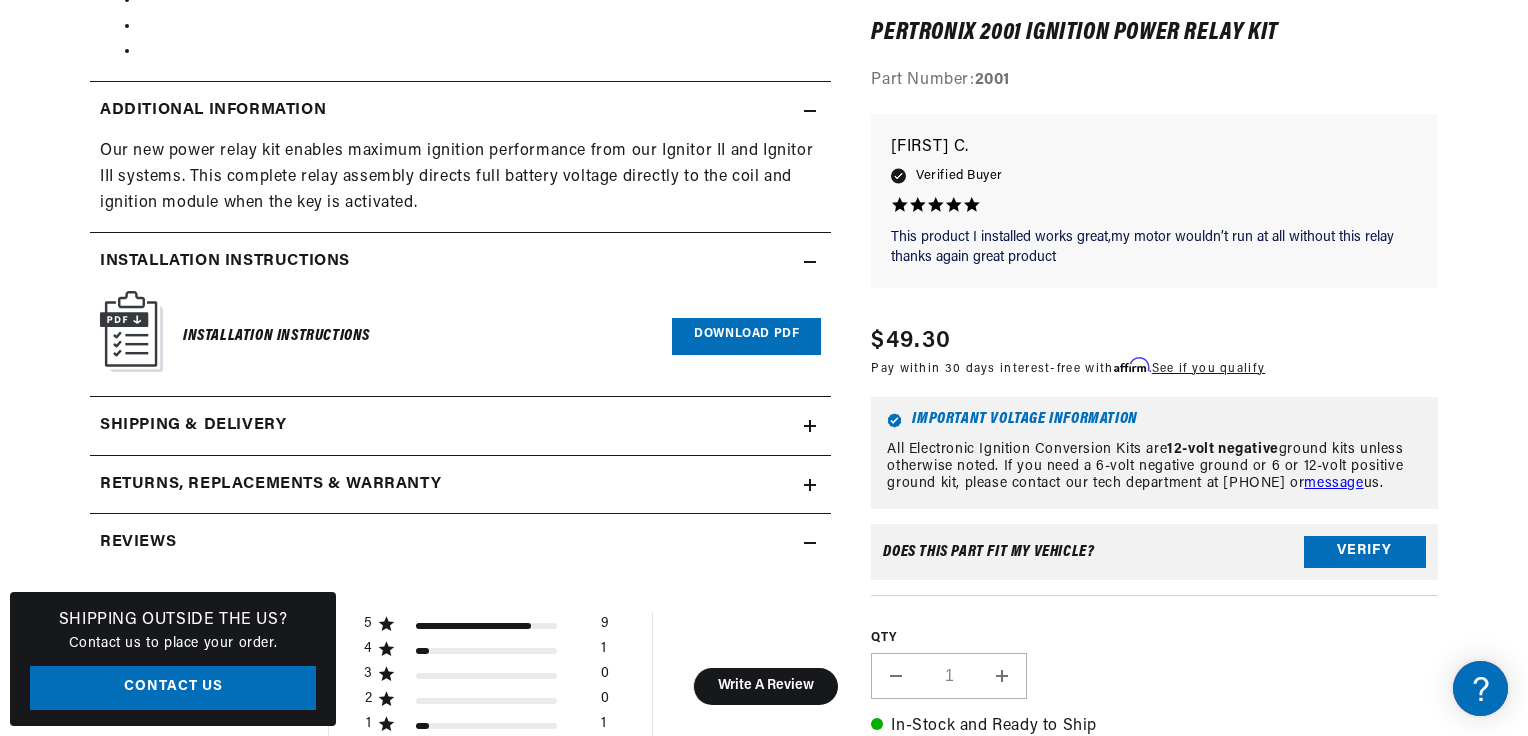 click on "Download PDF" at bounding box center [746, 336] 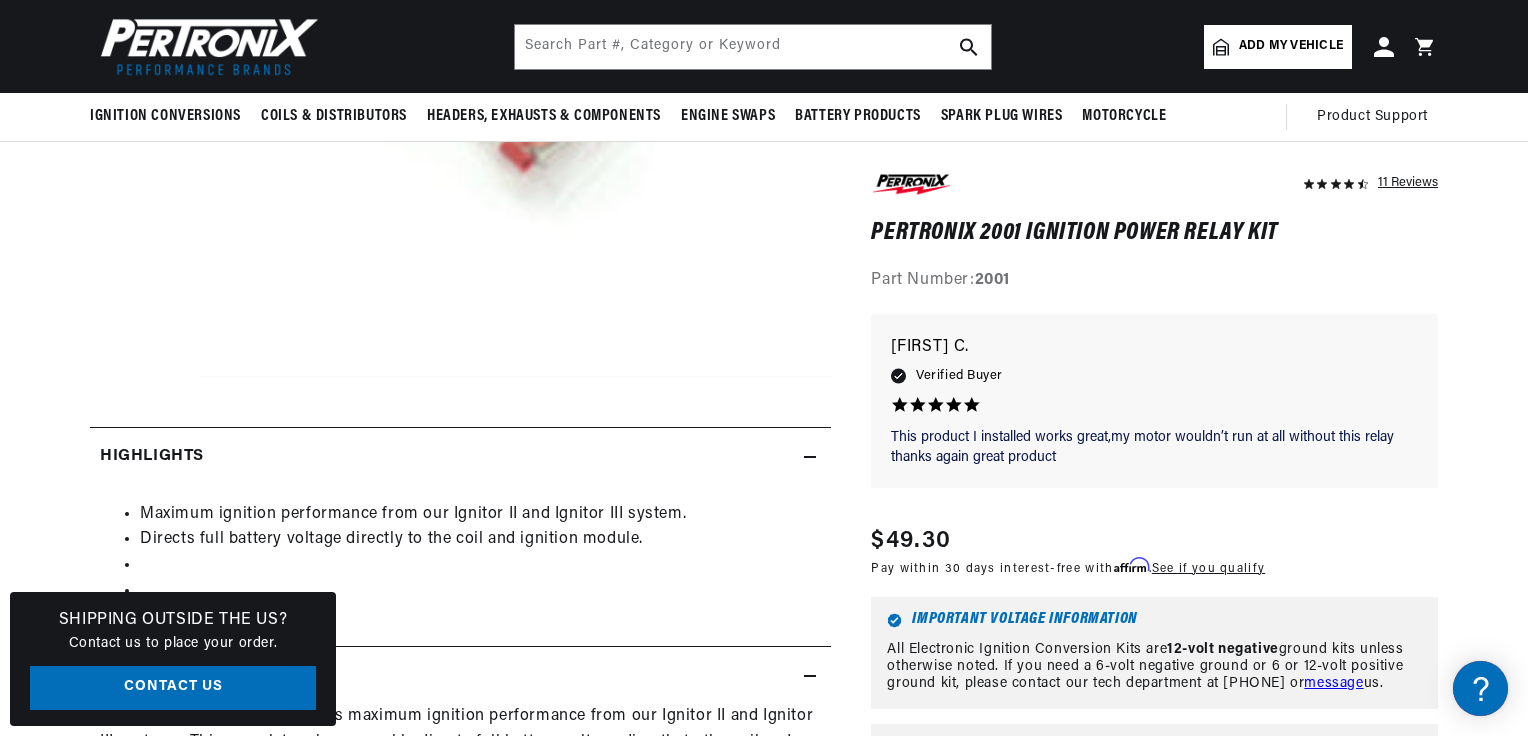 scroll, scrollTop: 400, scrollLeft: 0, axis: vertical 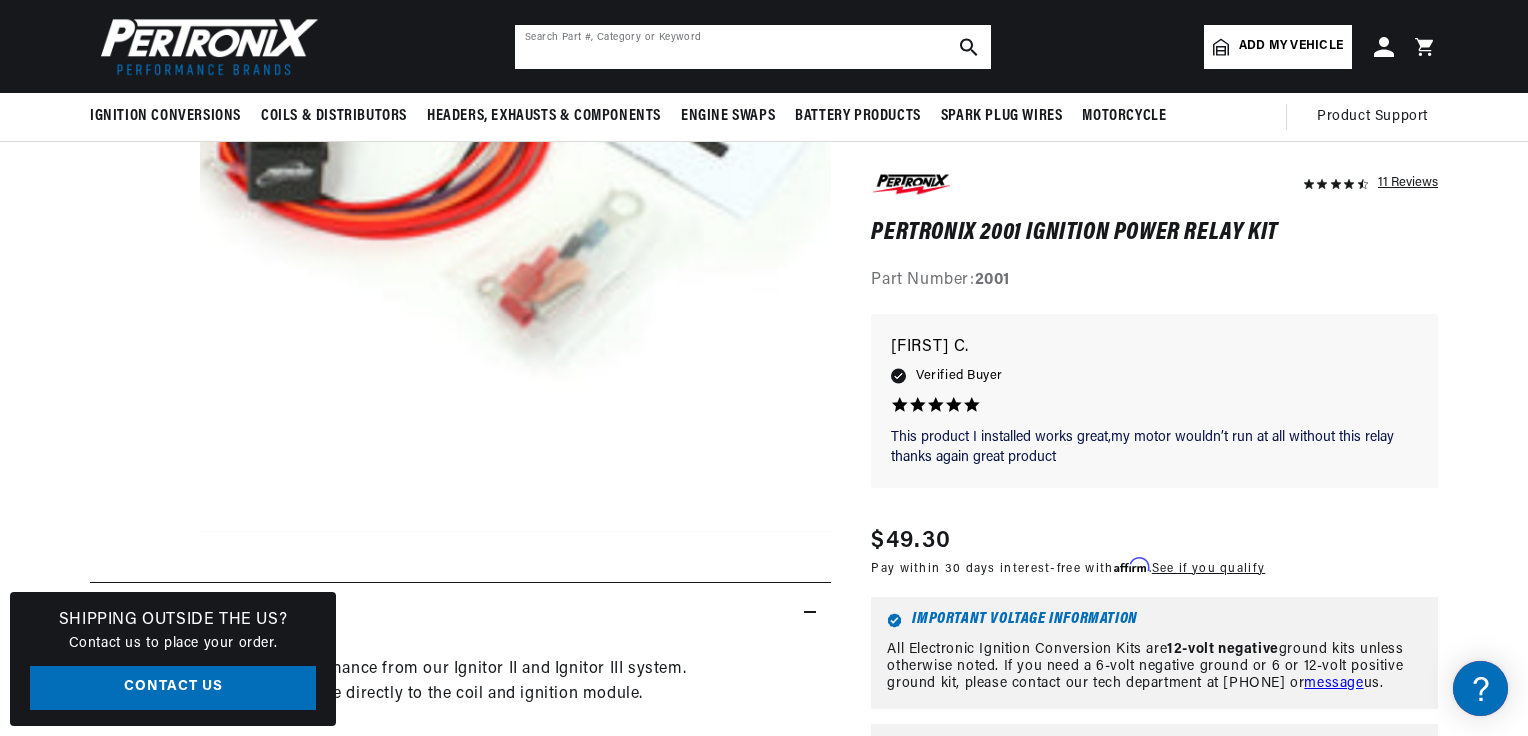 click at bounding box center [753, 47] 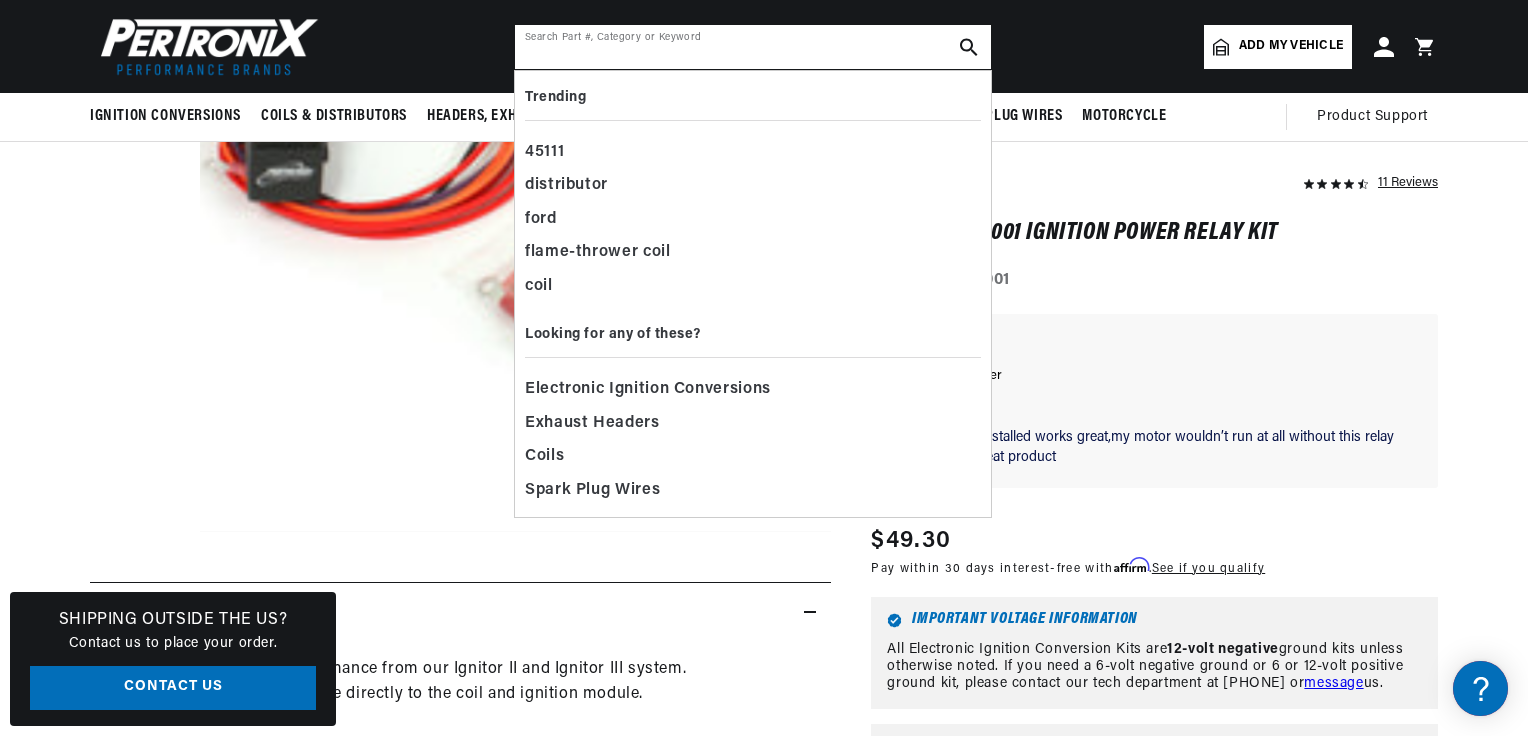 scroll, scrollTop: 0, scrollLeft: 746, axis: horizontal 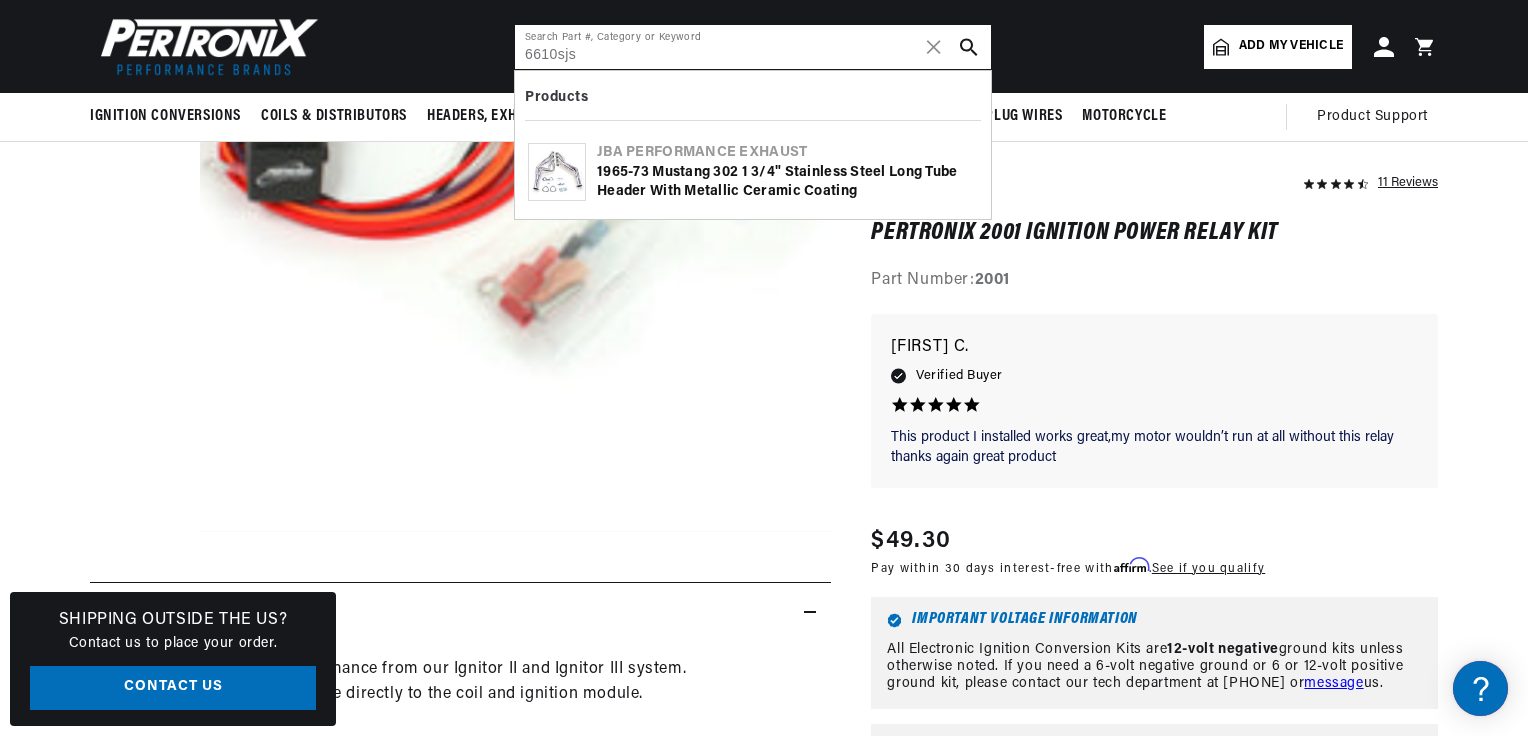 type on "6610sjs" 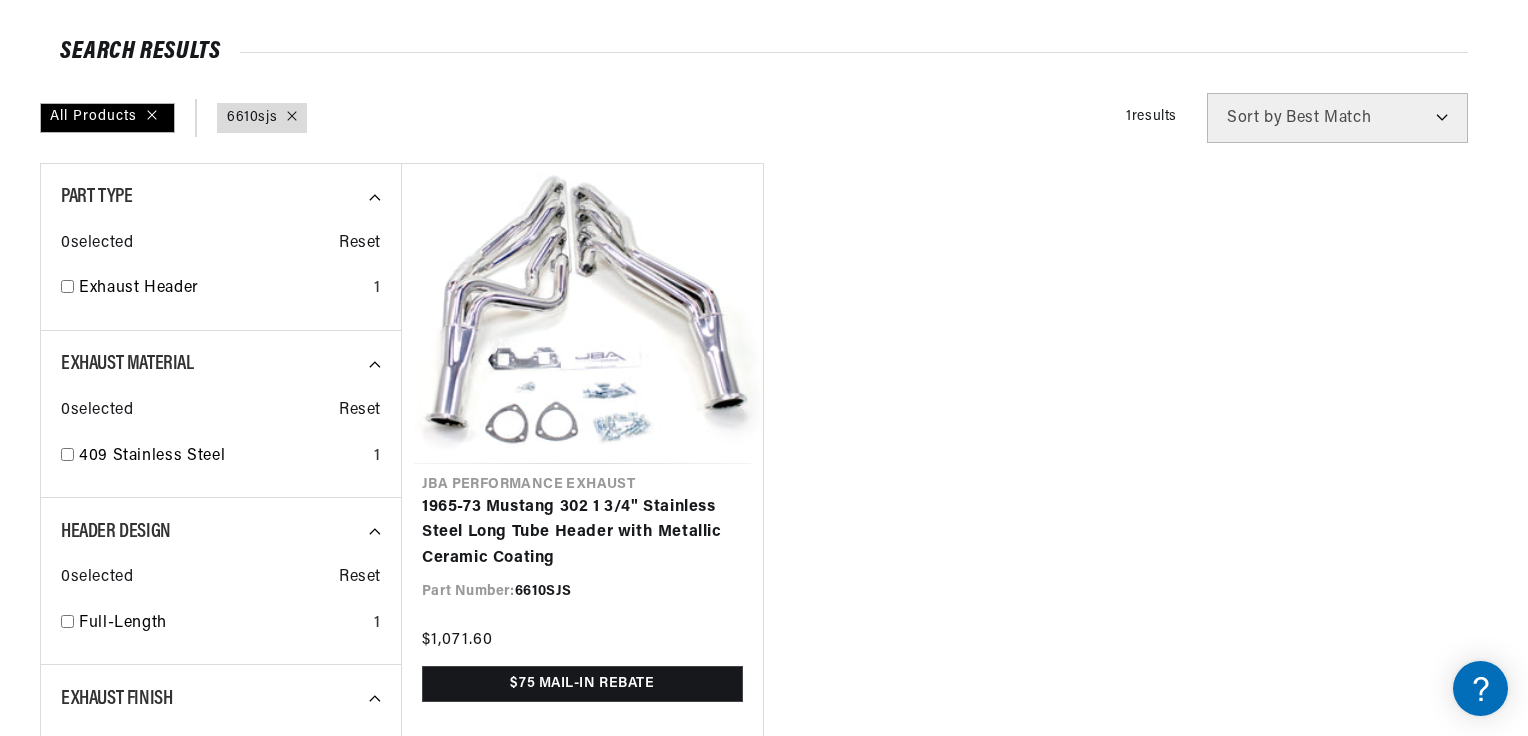 scroll, scrollTop: 240, scrollLeft: 0, axis: vertical 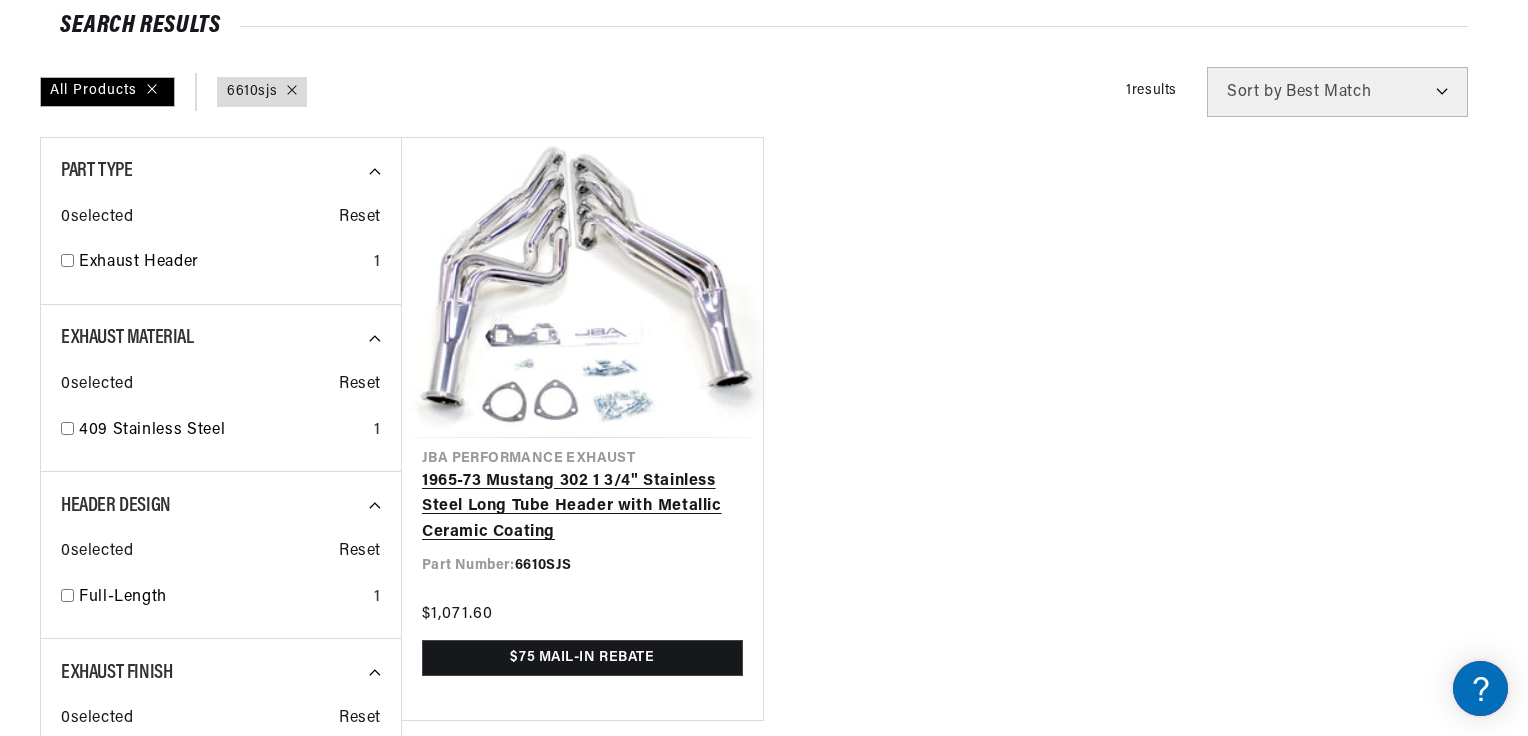 click on "1965-73 Mustang 302 1 3/4" Stainless Steel Long Tube Header with Metallic Ceramic Coating" at bounding box center [582, 507] 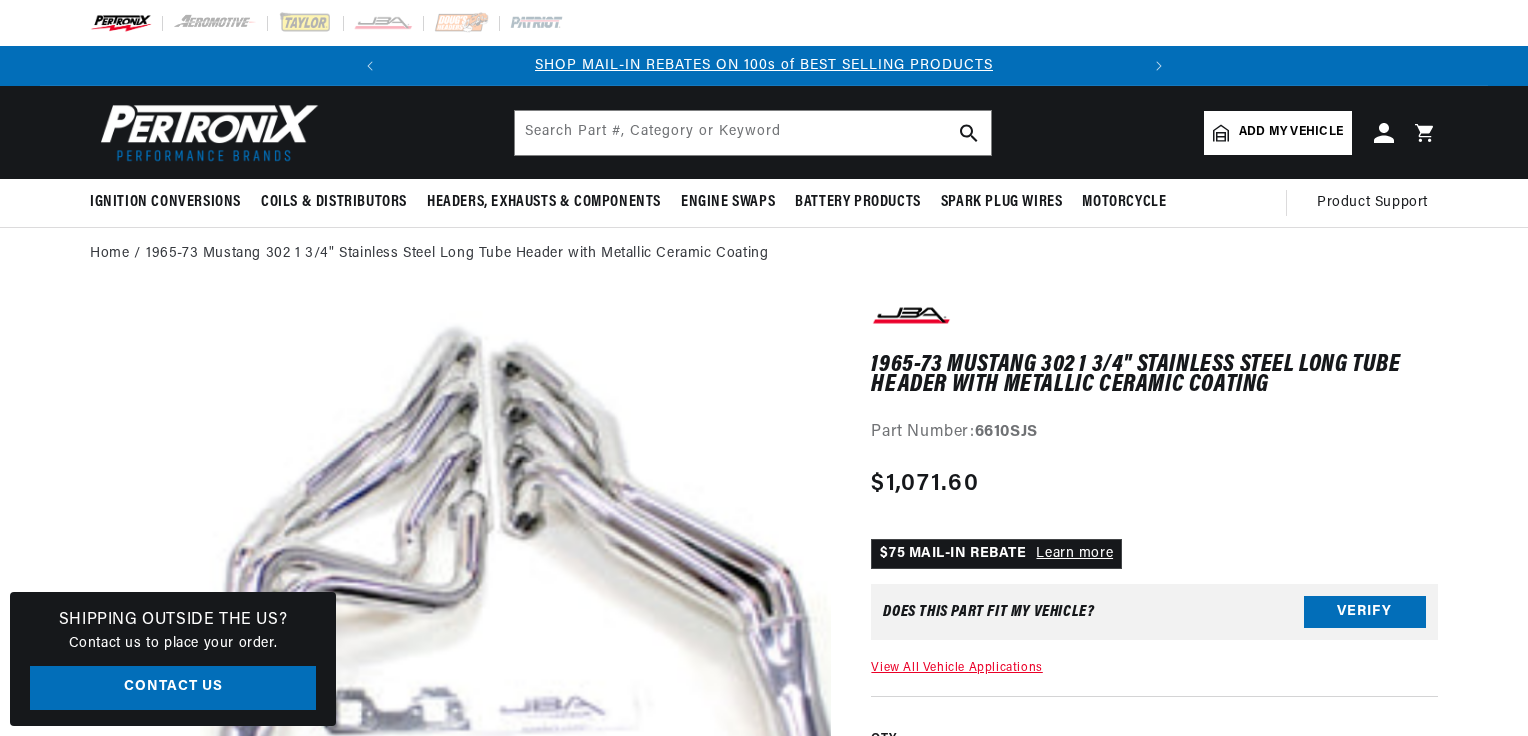 scroll, scrollTop: 0, scrollLeft: 0, axis: both 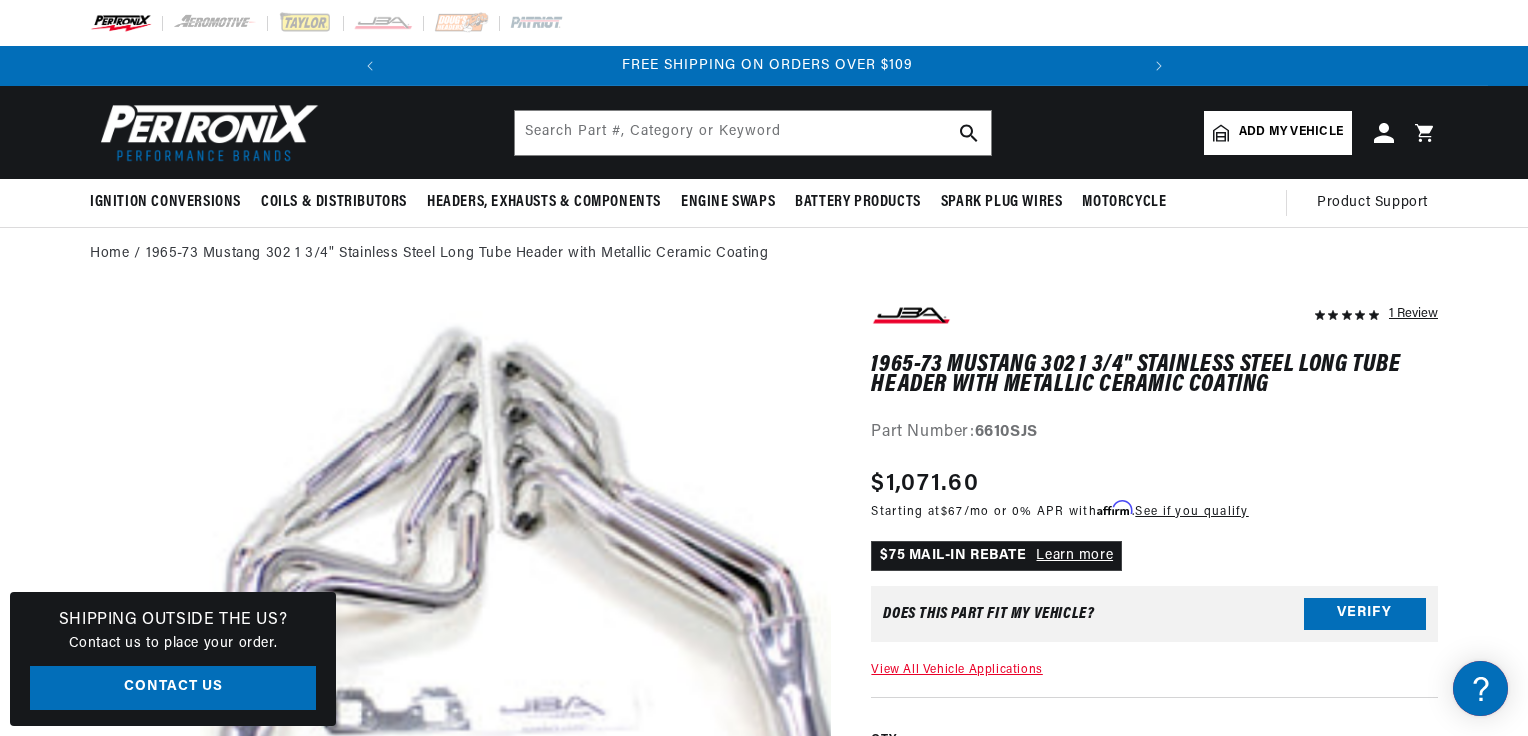 click on "Open media 1 in modal" at bounding box center (137, 995) 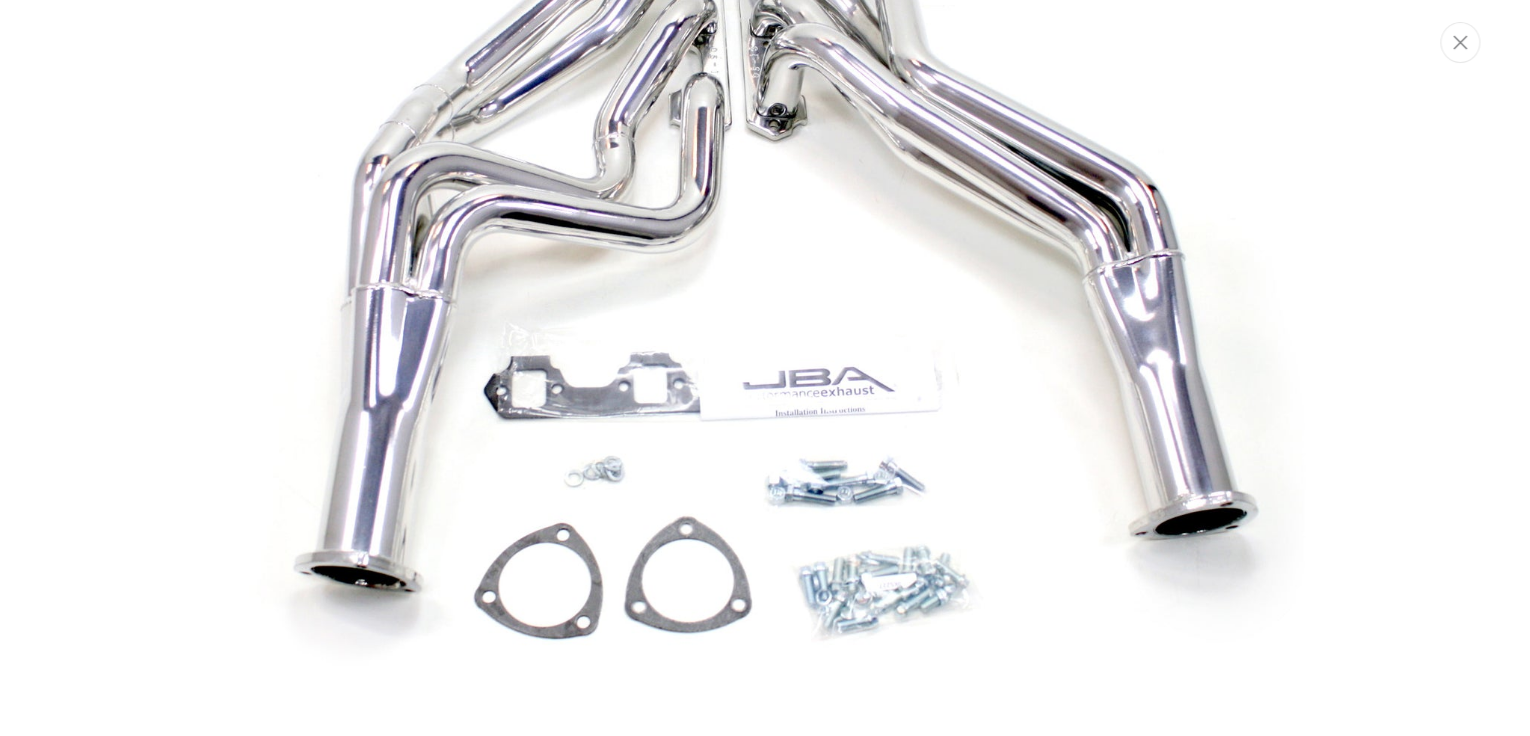 scroll, scrollTop: 379, scrollLeft: 0, axis: vertical 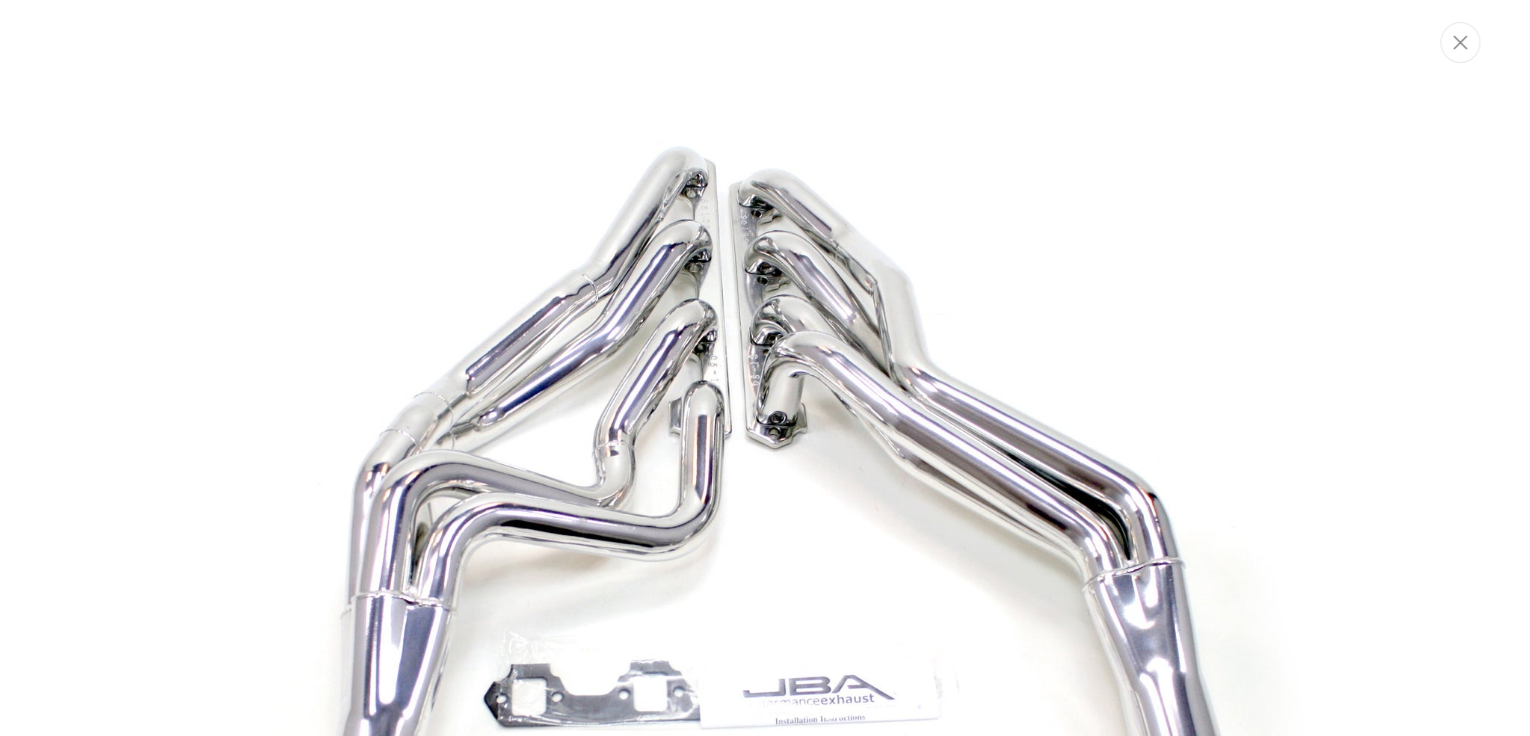 click at bounding box center (765, 560) 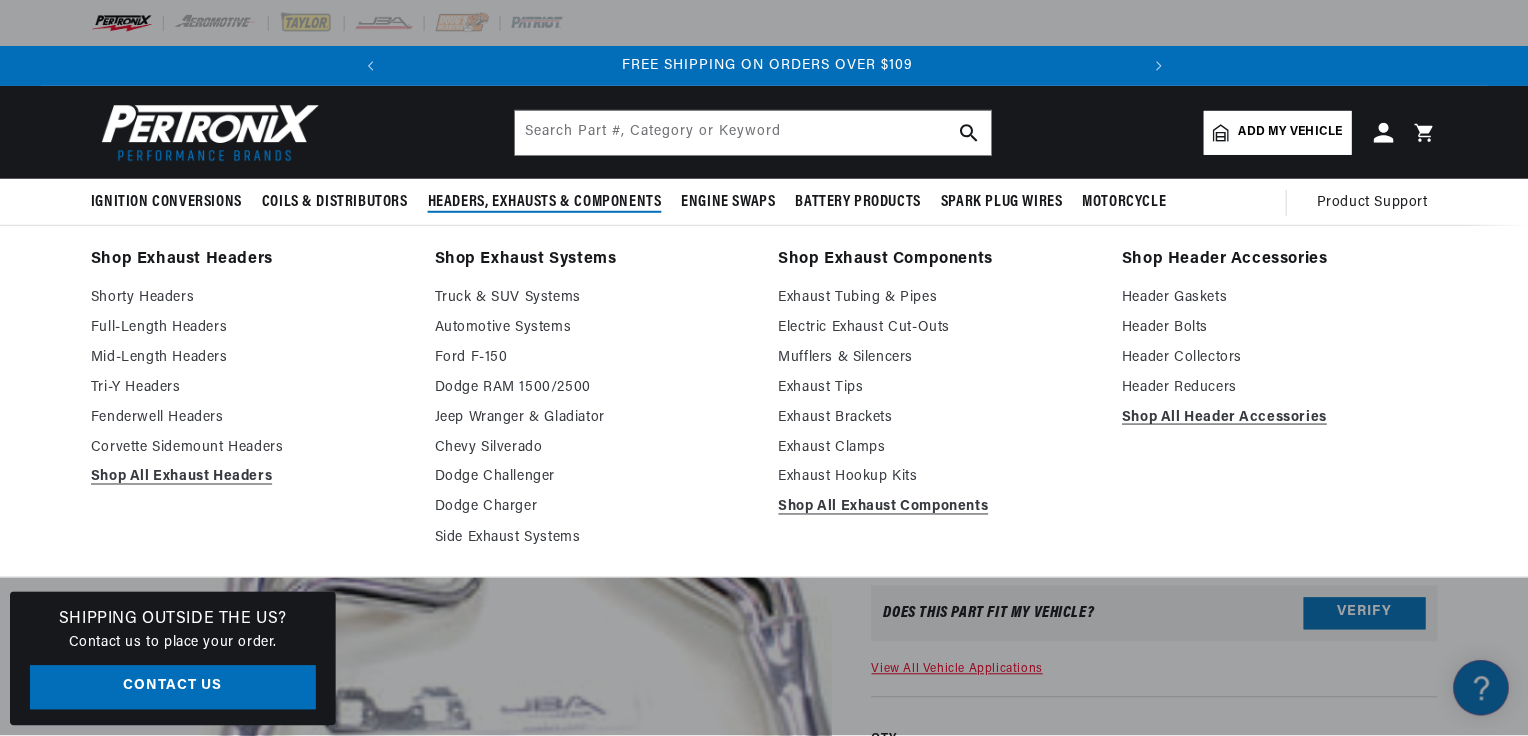 scroll, scrollTop: 40, scrollLeft: 0, axis: vertical 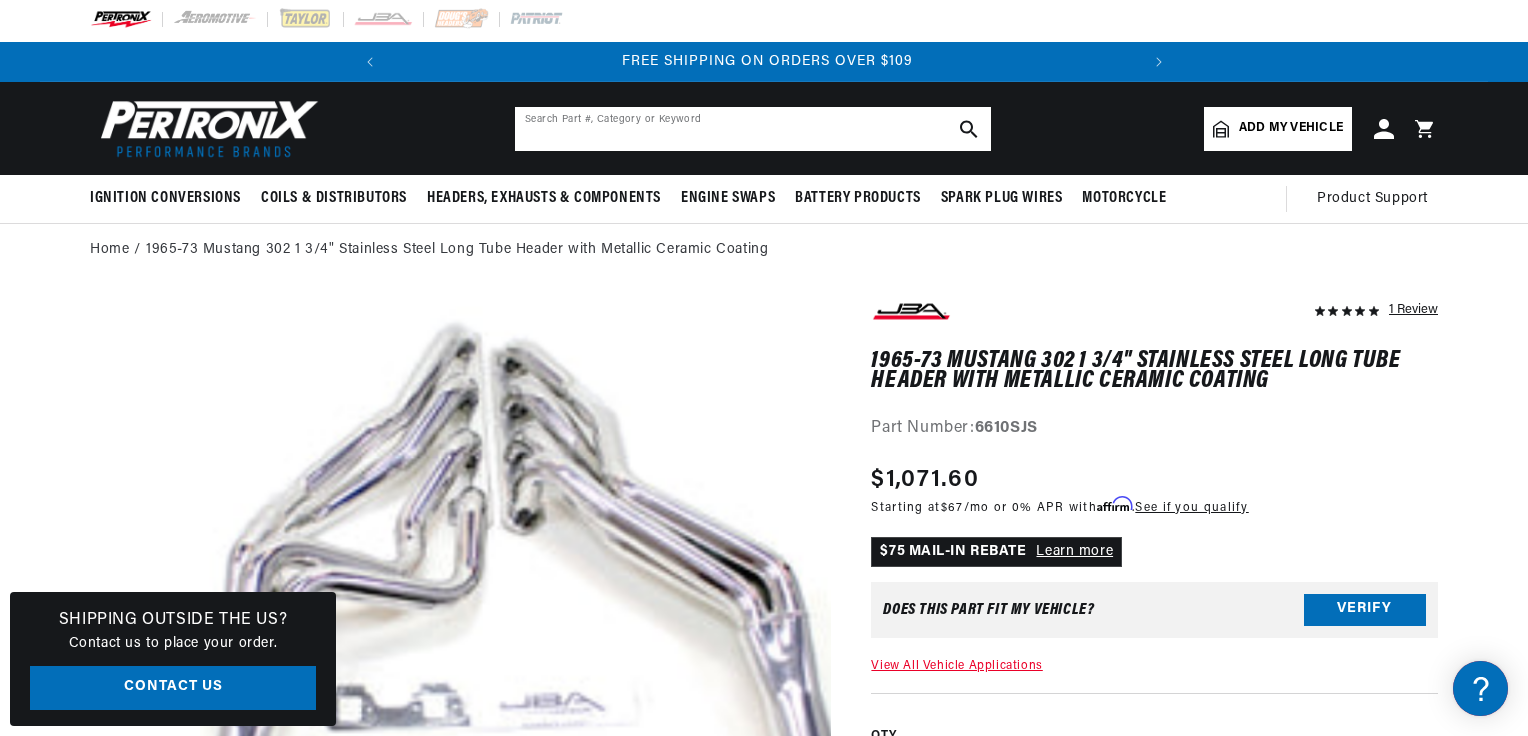 click at bounding box center [753, 129] 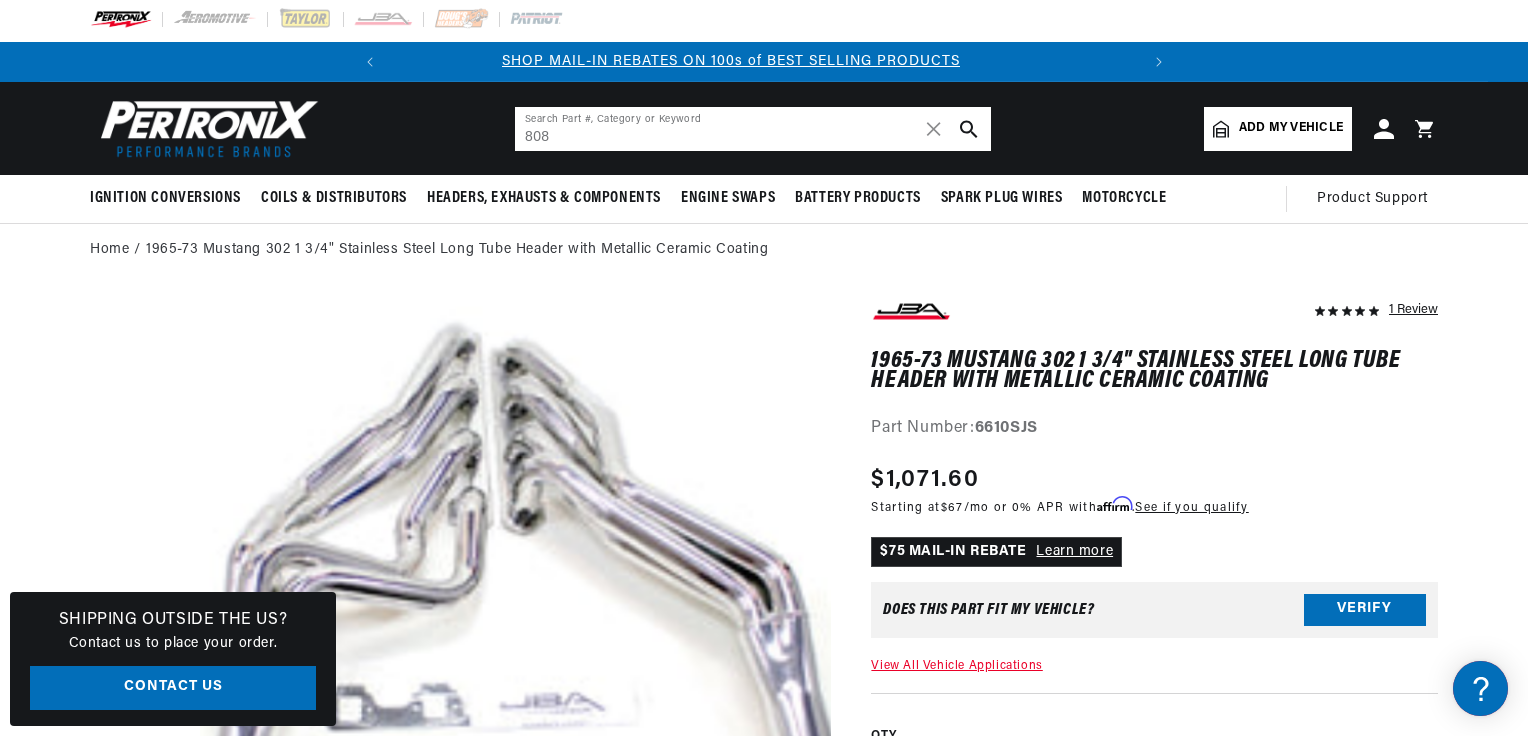 scroll, scrollTop: 0, scrollLeft: 0, axis: both 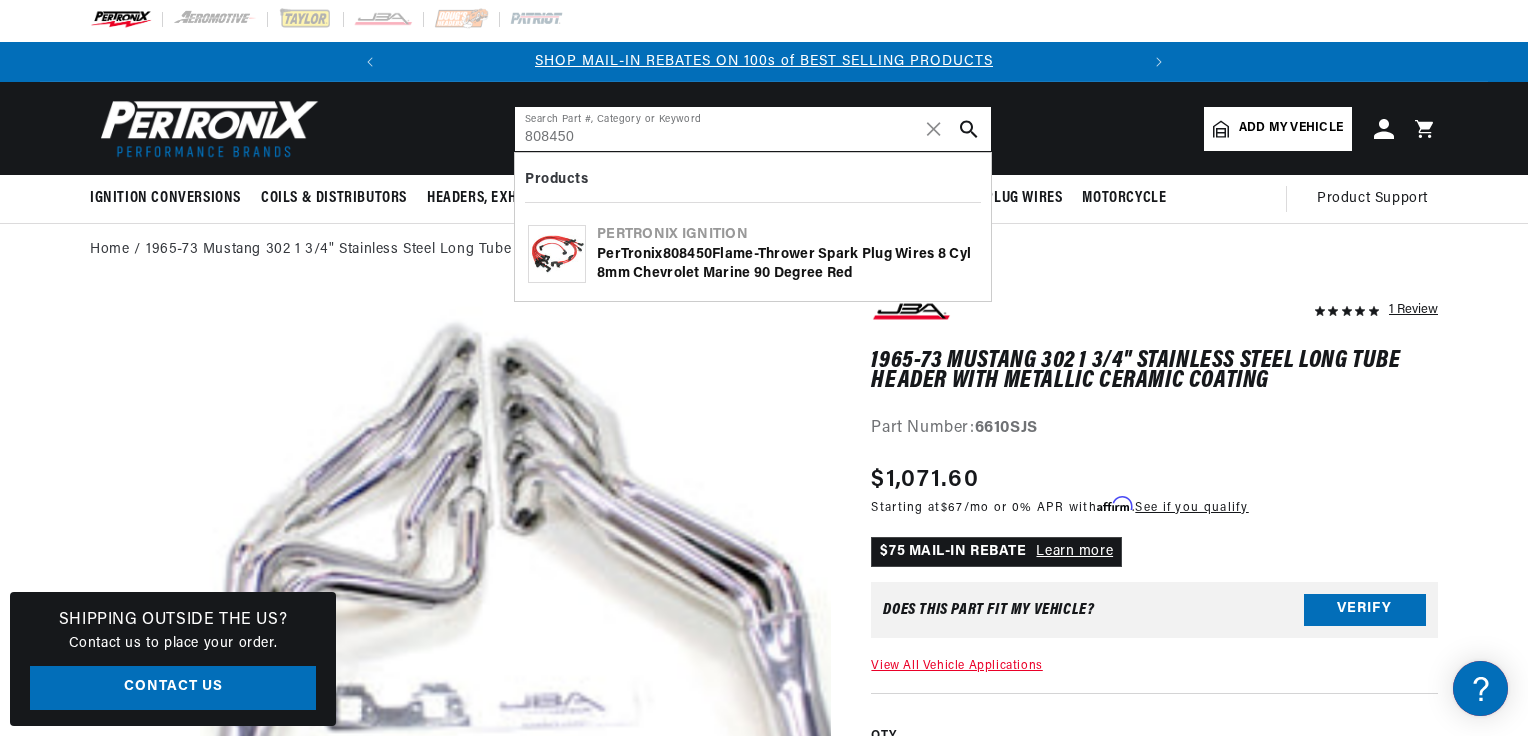 type on "808450" 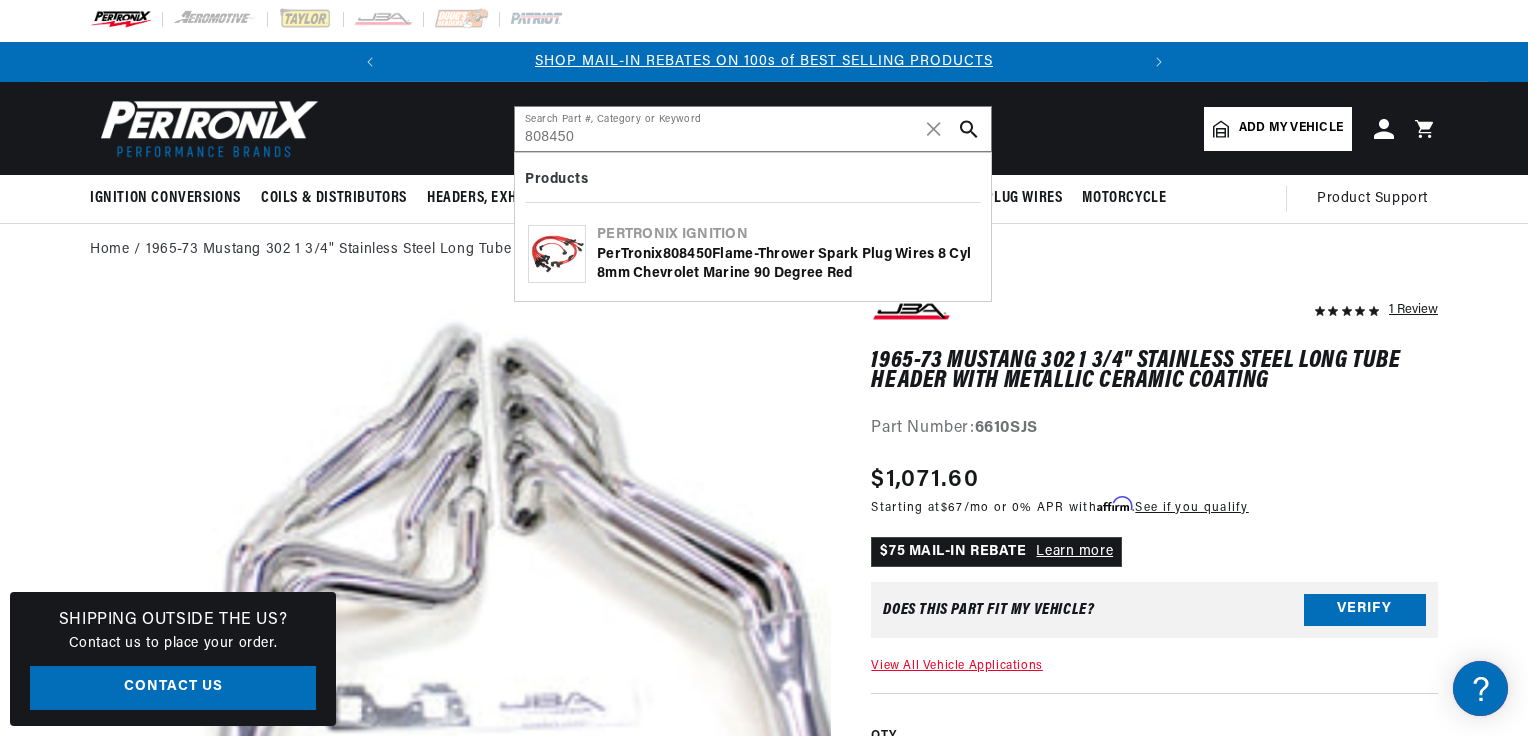 click at bounding box center (557, 254) 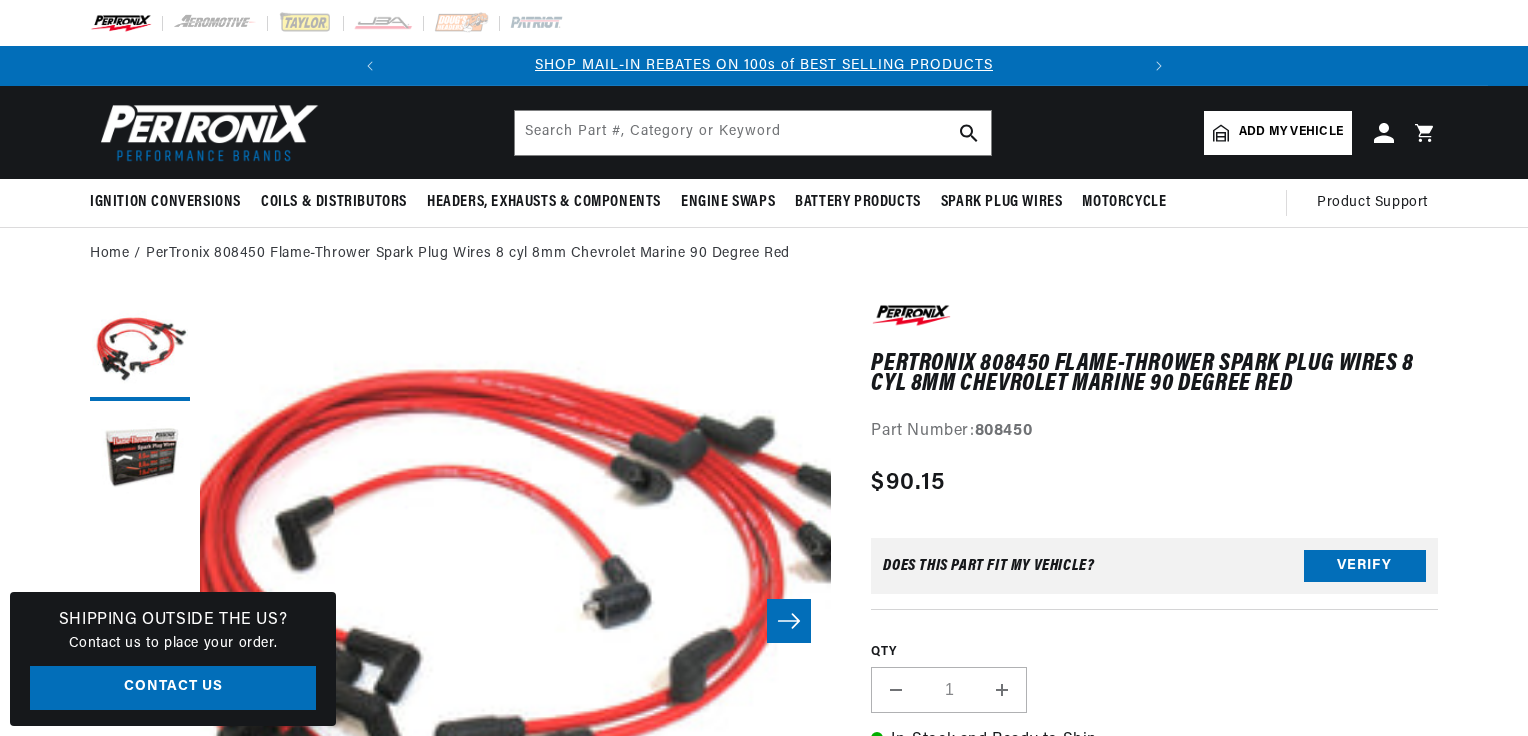 scroll, scrollTop: 0, scrollLeft: 0, axis: both 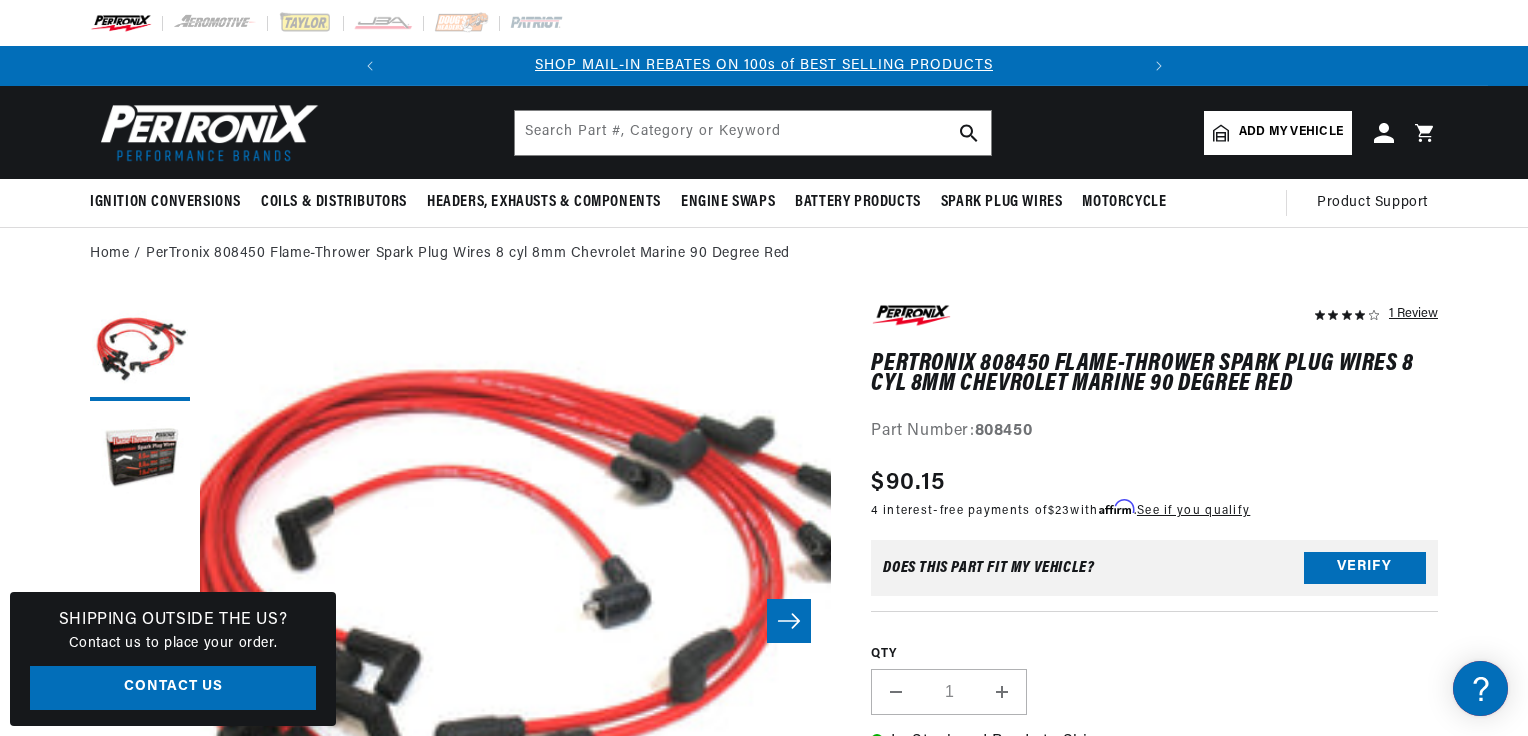 drag, startPoint x: 1272, startPoint y: 136, endPoint x: 1283, endPoint y: 139, distance: 11.401754 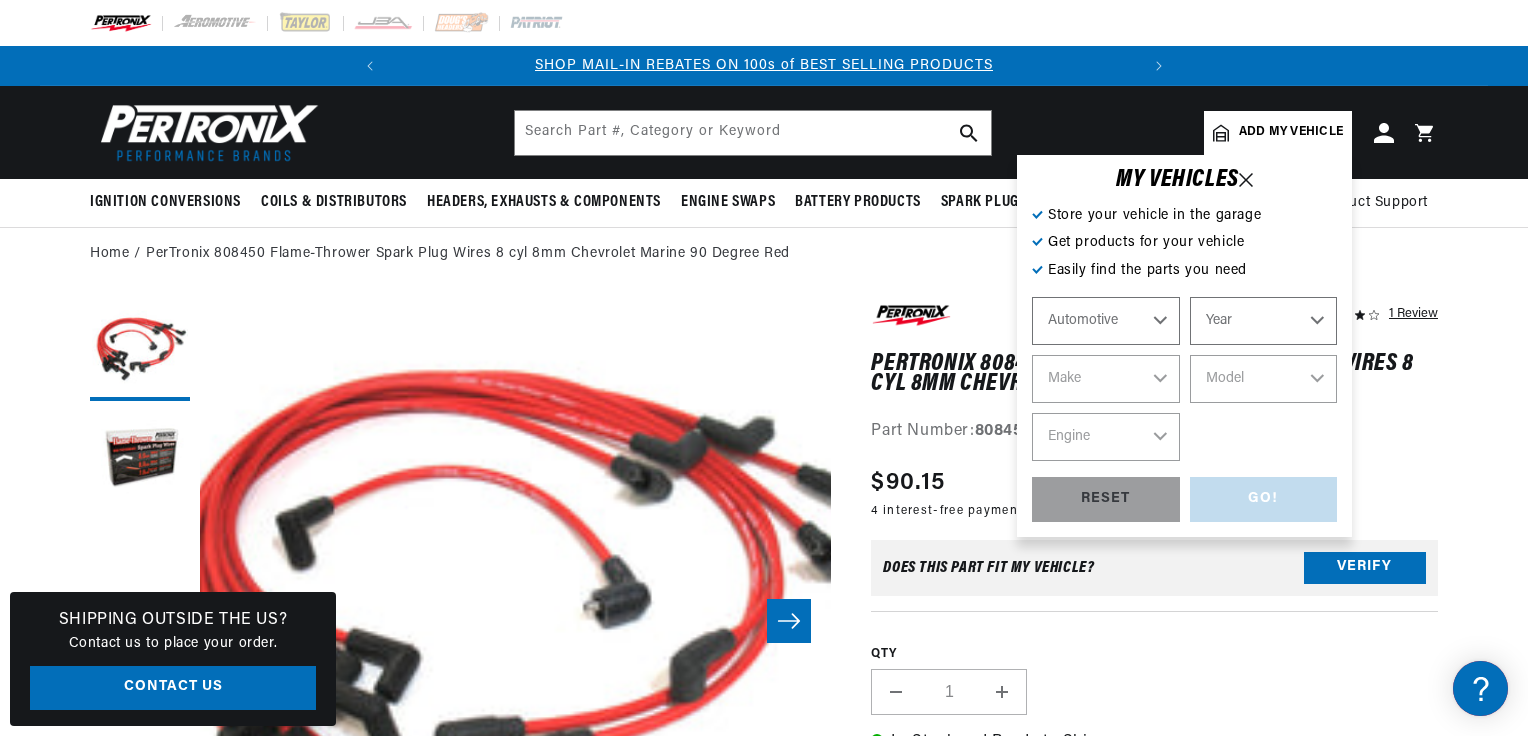 click on "Automotive
Agricultural
Industrial
Marine
Motorcycle" at bounding box center (1106, 321) 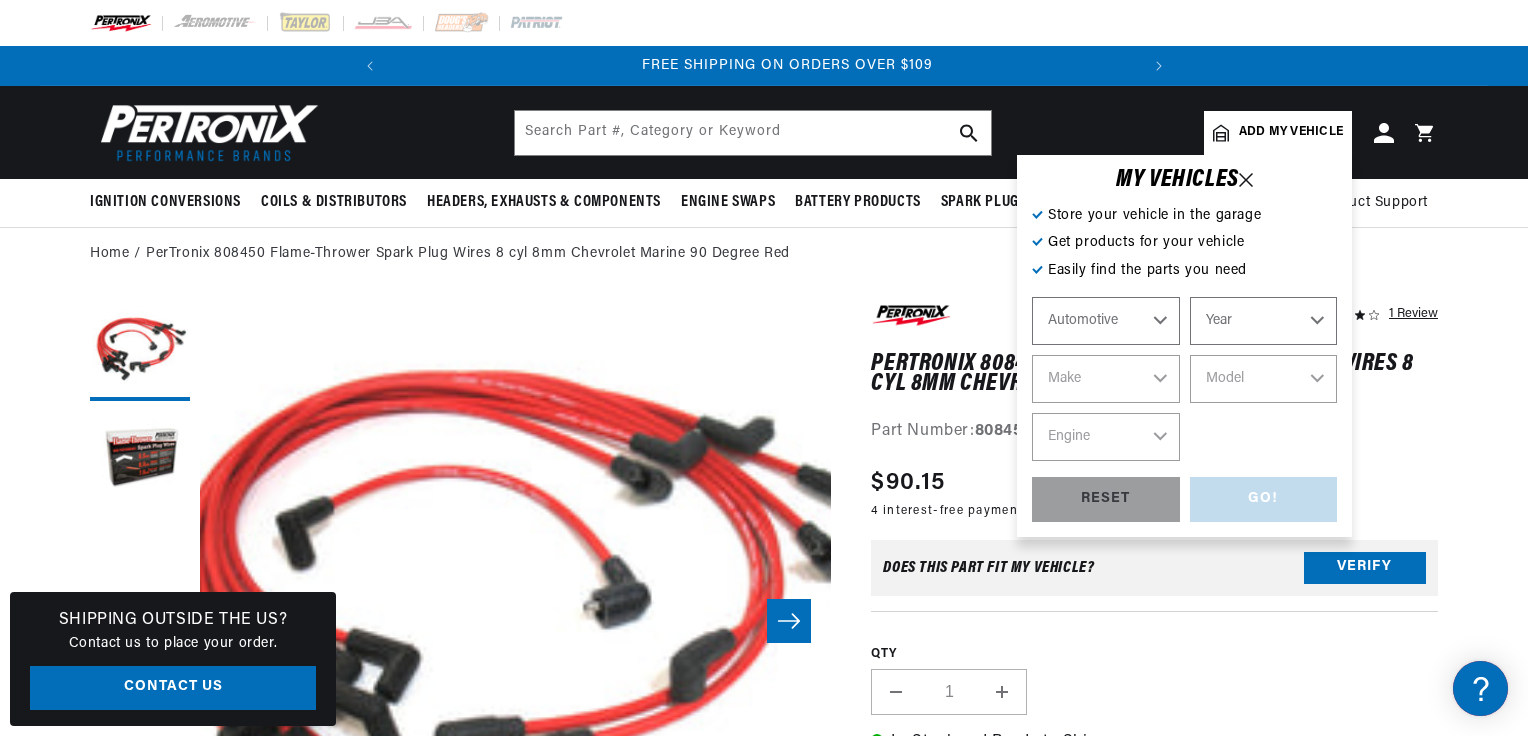 scroll, scrollTop: 0, scrollLeft: 746, axis: horizontal 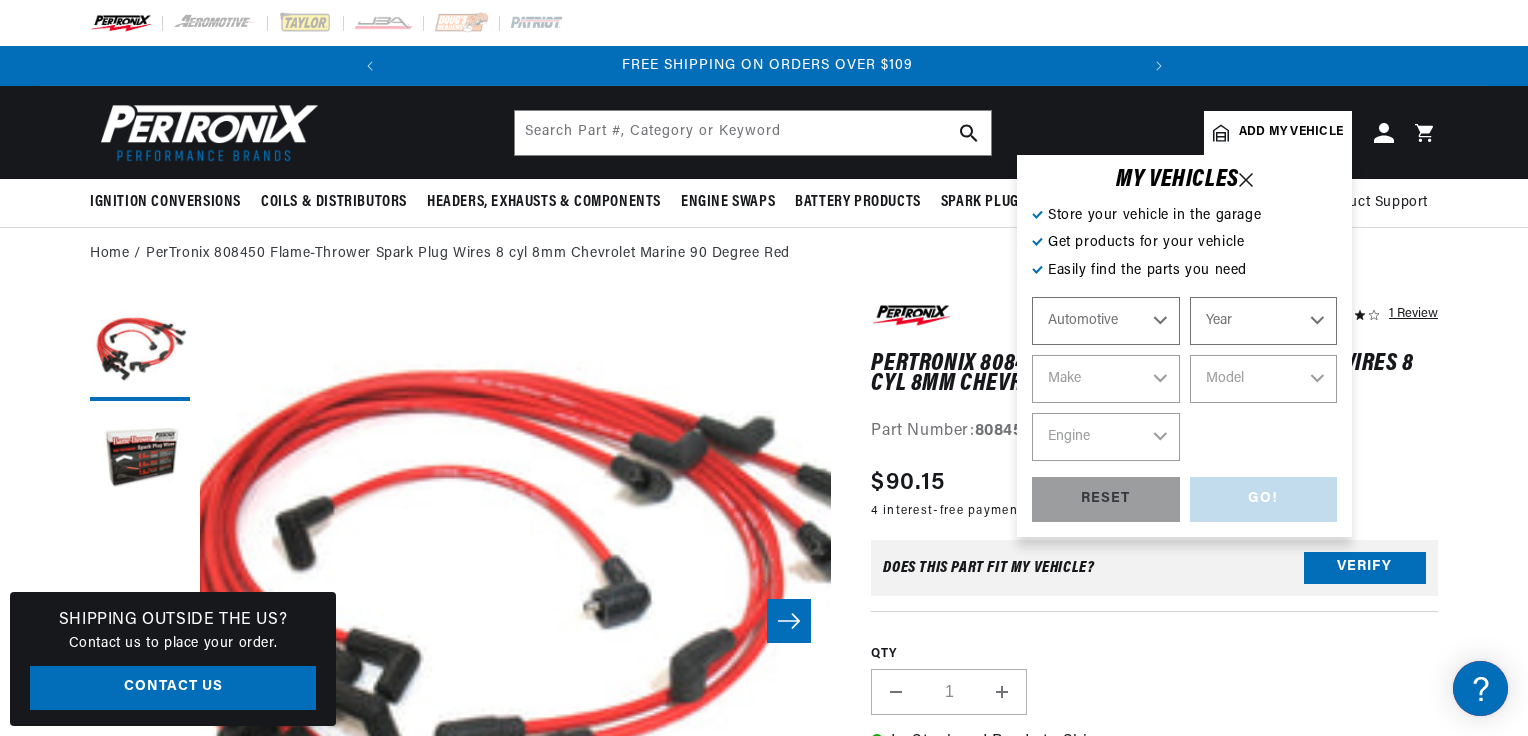 select on "1956" 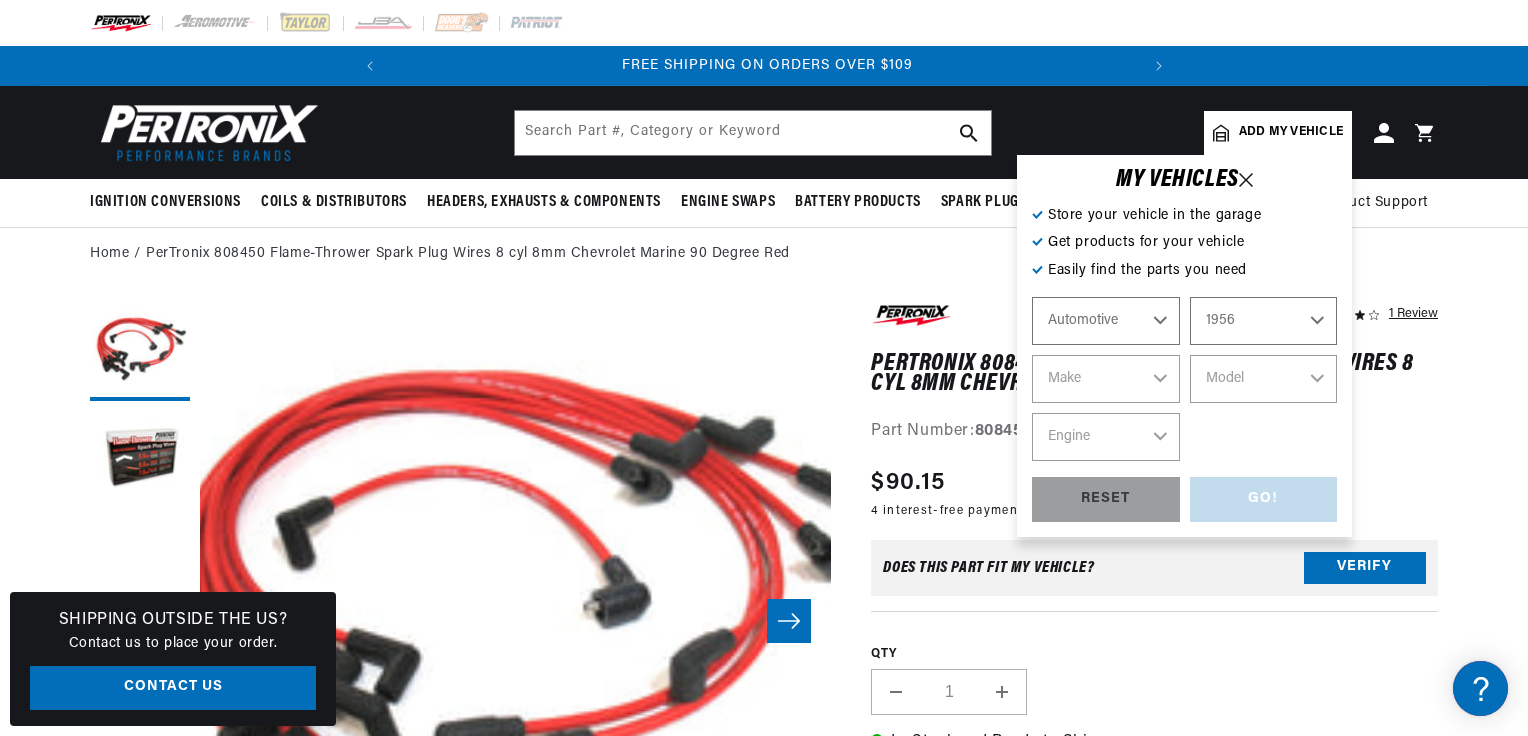 click on "Year
2022
2021
2020
2019
2018
2017
2016
2015
2014
2013
2012
2011
2010
2009
2008
2007
2006
2005
2004
2003
2002
2001
2000
1999
1998
1997
1996
1995
1994
1993
1992
1991
1990
1989
1988
1987
1986 1985" at bounding box center [1264, 321] 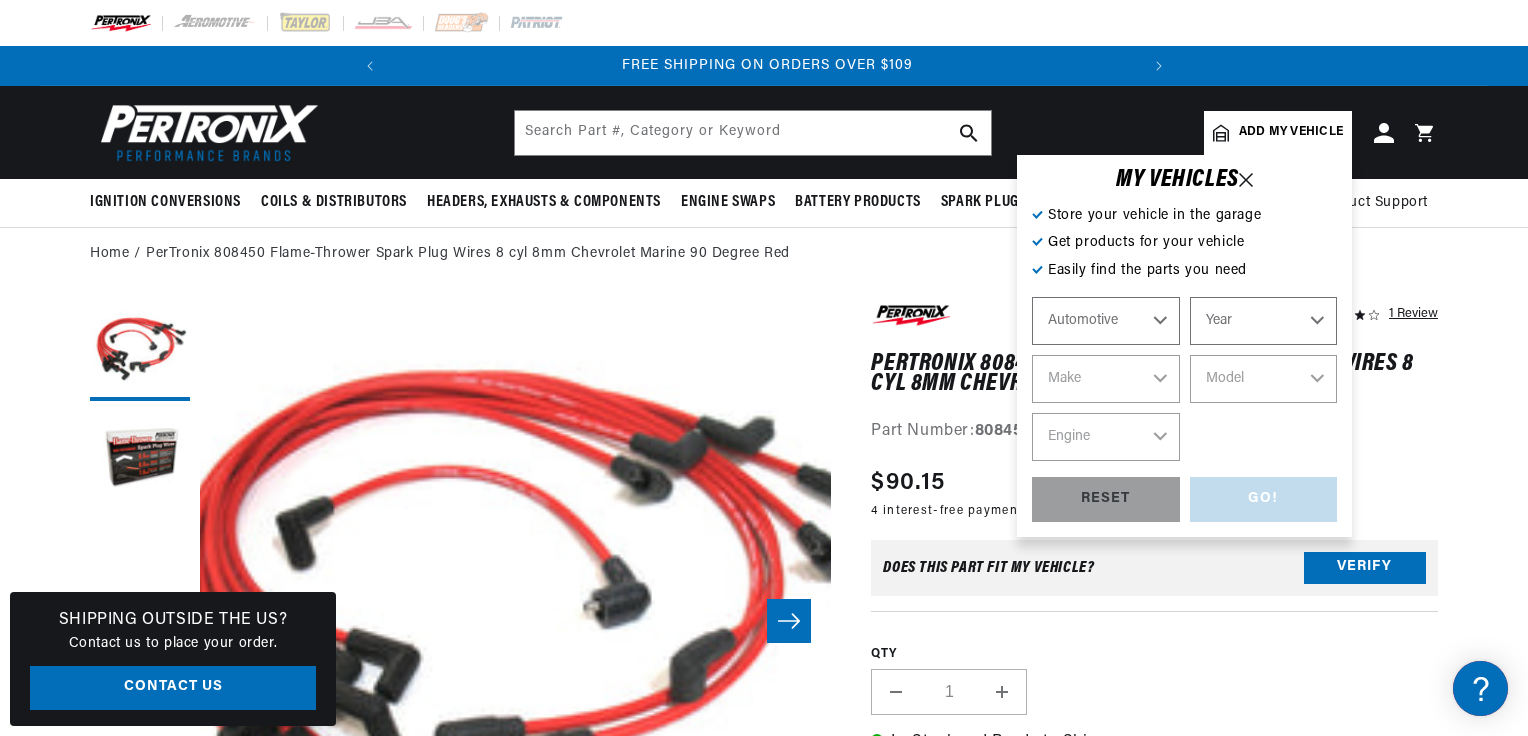 select on "1956" 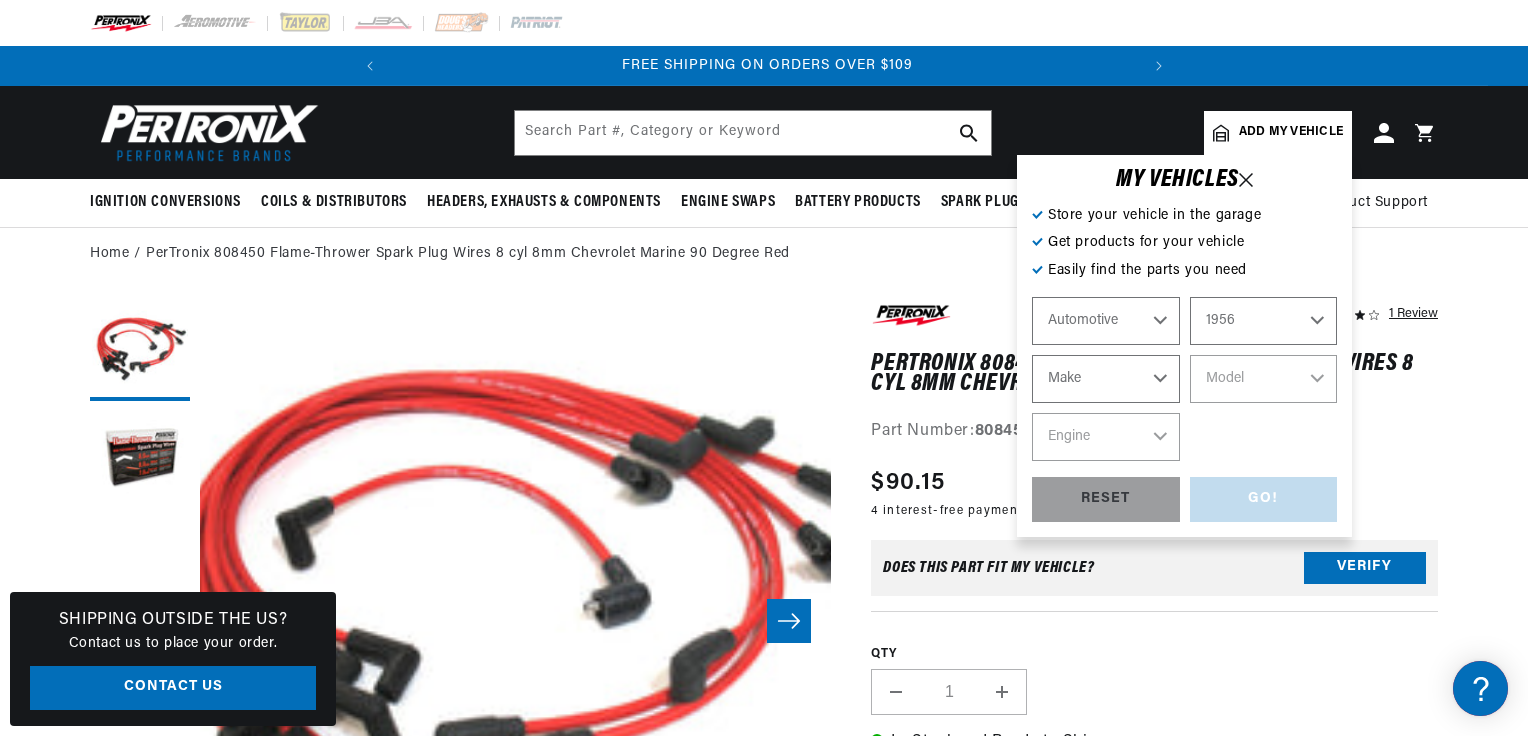 click on "Make
Alfa Romeo
Aston Martin
Buick
Cadillac
Chevrolet
Chrysler
Dodge
Ford
GMC
Humber
Jaguar
Jeep
Lancia
Mercedes-Benz
Mercury
MG
Morgan
Morris
Pontiac
Porsche
Rolls-Royce
Simca
Studebaker
Triumph
Volkswagen
Willys" at bounding box center [1106, 379] 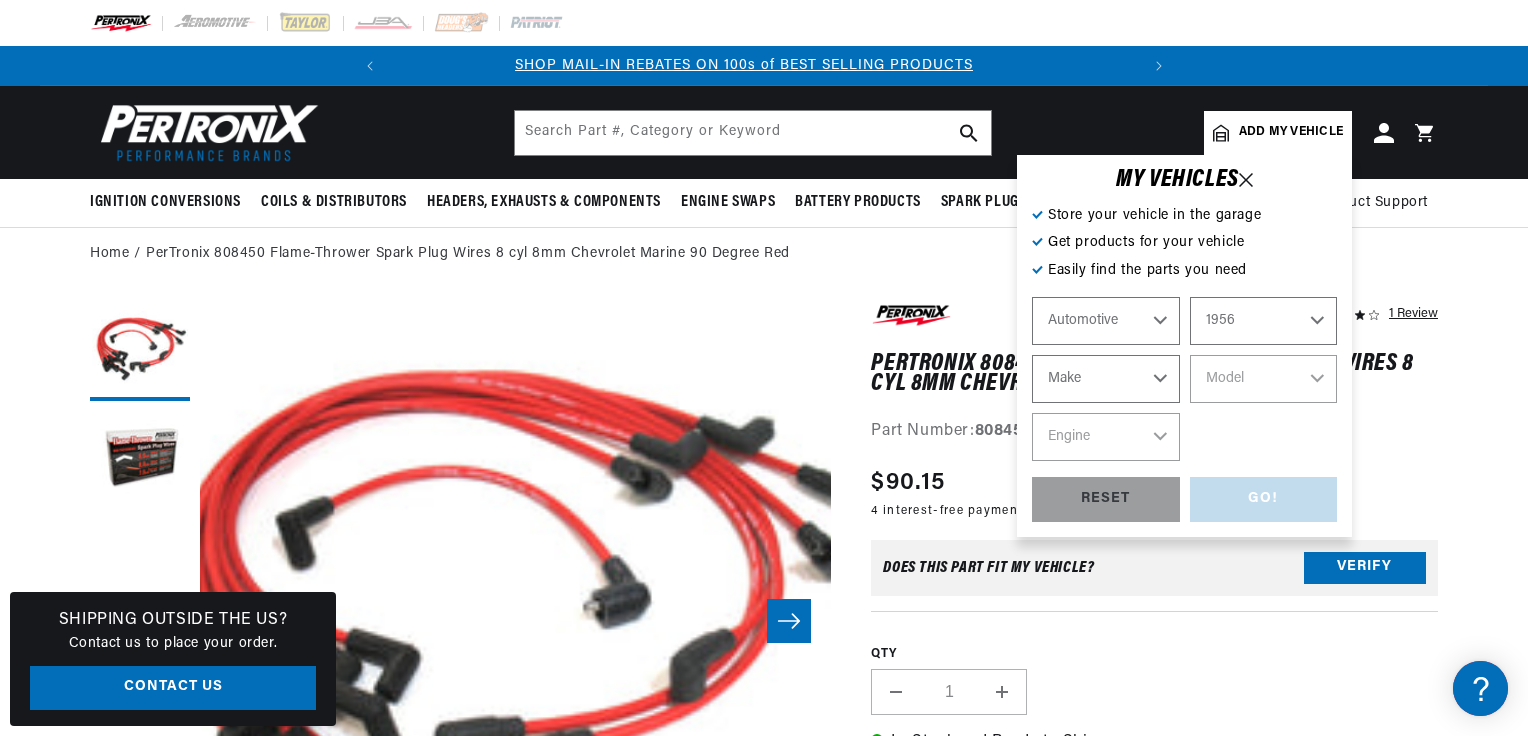 scroll, scrollTop: 0, scrollLeft: 0, axis: both 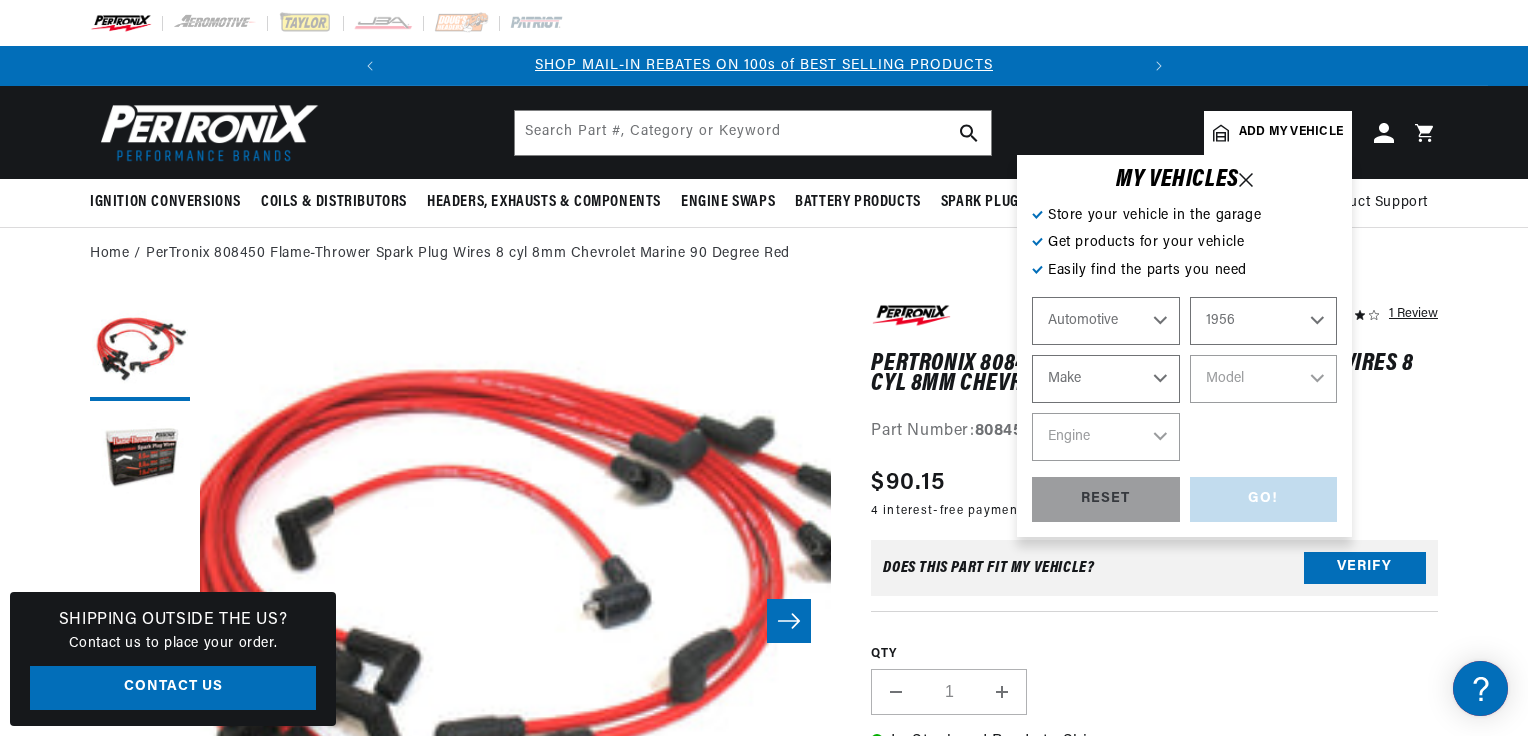 select on "Chevrolet" 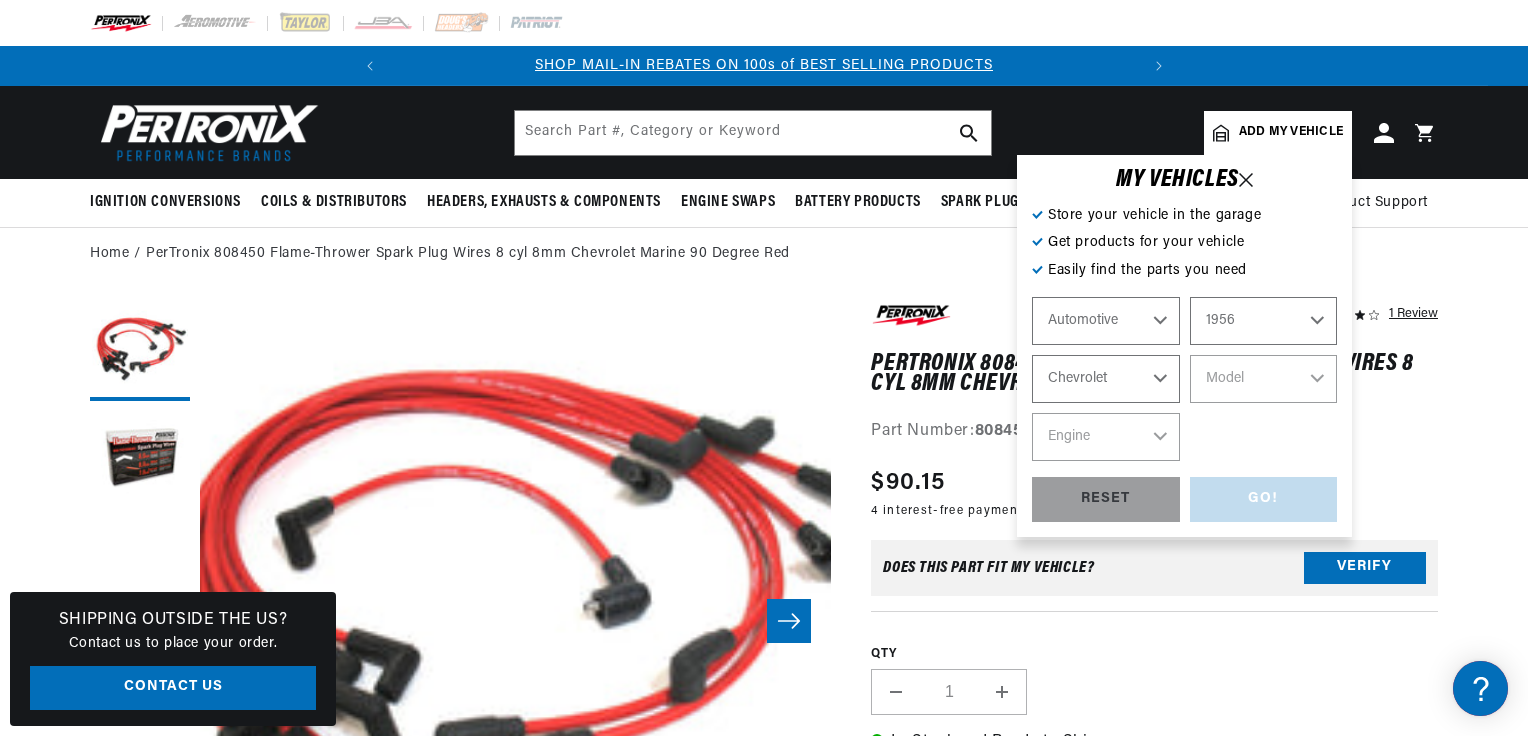 click on "Make
Alfa Romeo
Aston Martin
Buick
Cadillac
Chevrolet
Chrysler
Dodge
Ford
GMC
Humber
Jaguar
Jeep
Lancia
Mercedes-Benz
Mercury
MG
Morgan
Morris
Pontiac
Porsche
Rolls-Royce
Simca
Studebaker
Triumph
Volkswagen
Willys" at bounding box center (1106, 379) 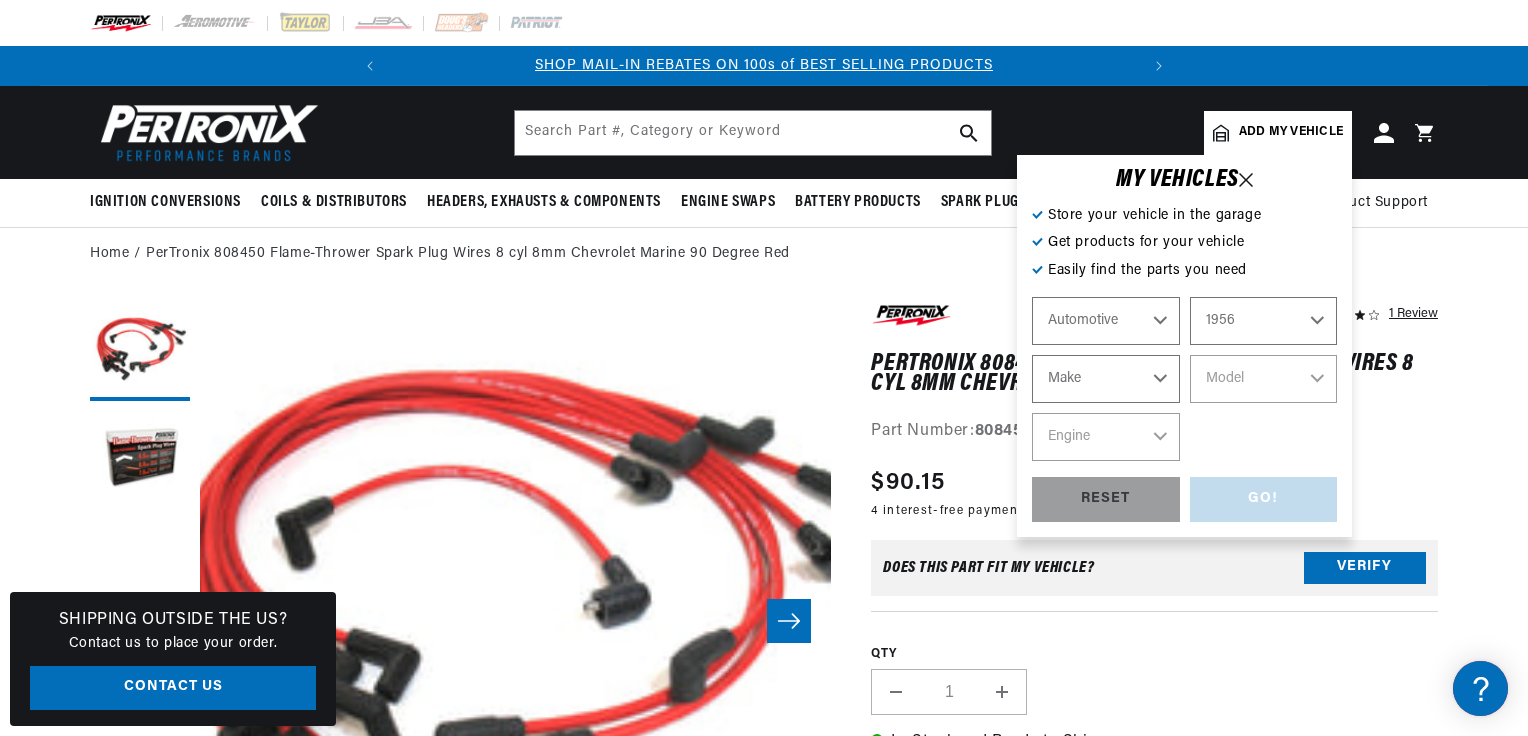 select on "Chevrolet" 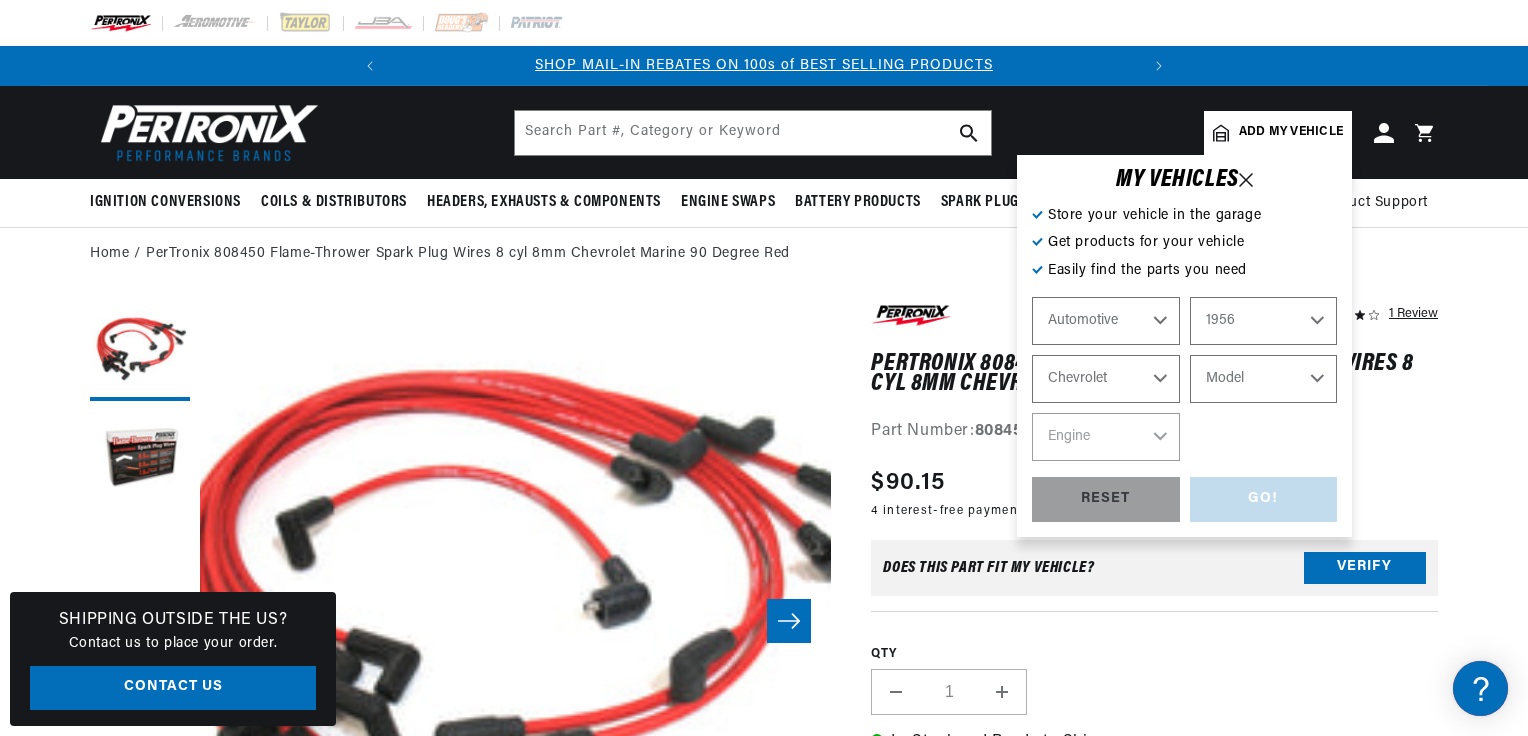 click on "Model
Bel Air
Corvette
Nomad
One-Fifty Series
Sedan Delivery
Suburban
Truck
Two-Ten Series" at bounding box center [1264, 379] 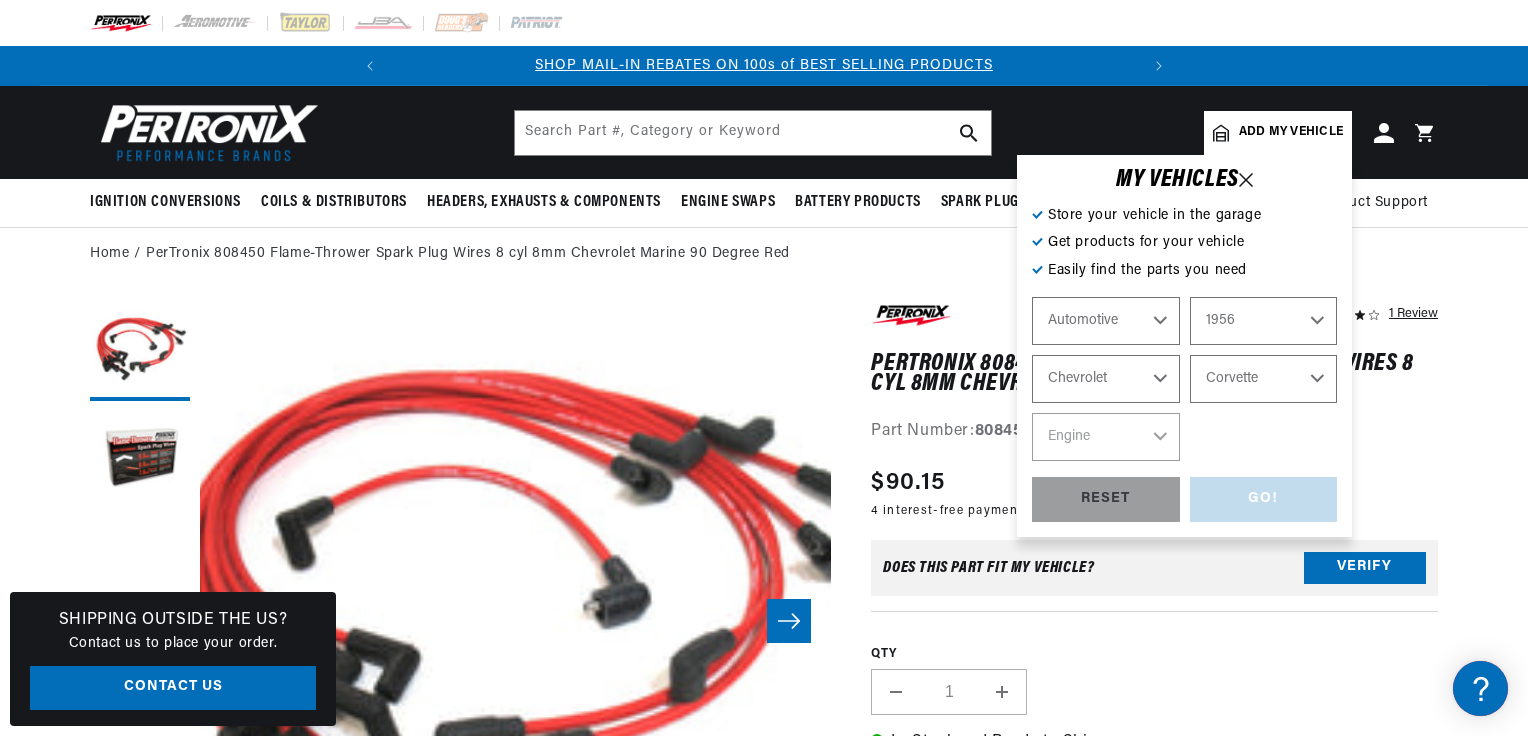 click on "Model
Bel Air
Corvette
Nomad
One-Fifty Series
Sedan Delivery
Suburban
Truck
Two-Ten Series" at bounding box center [1264, 379] 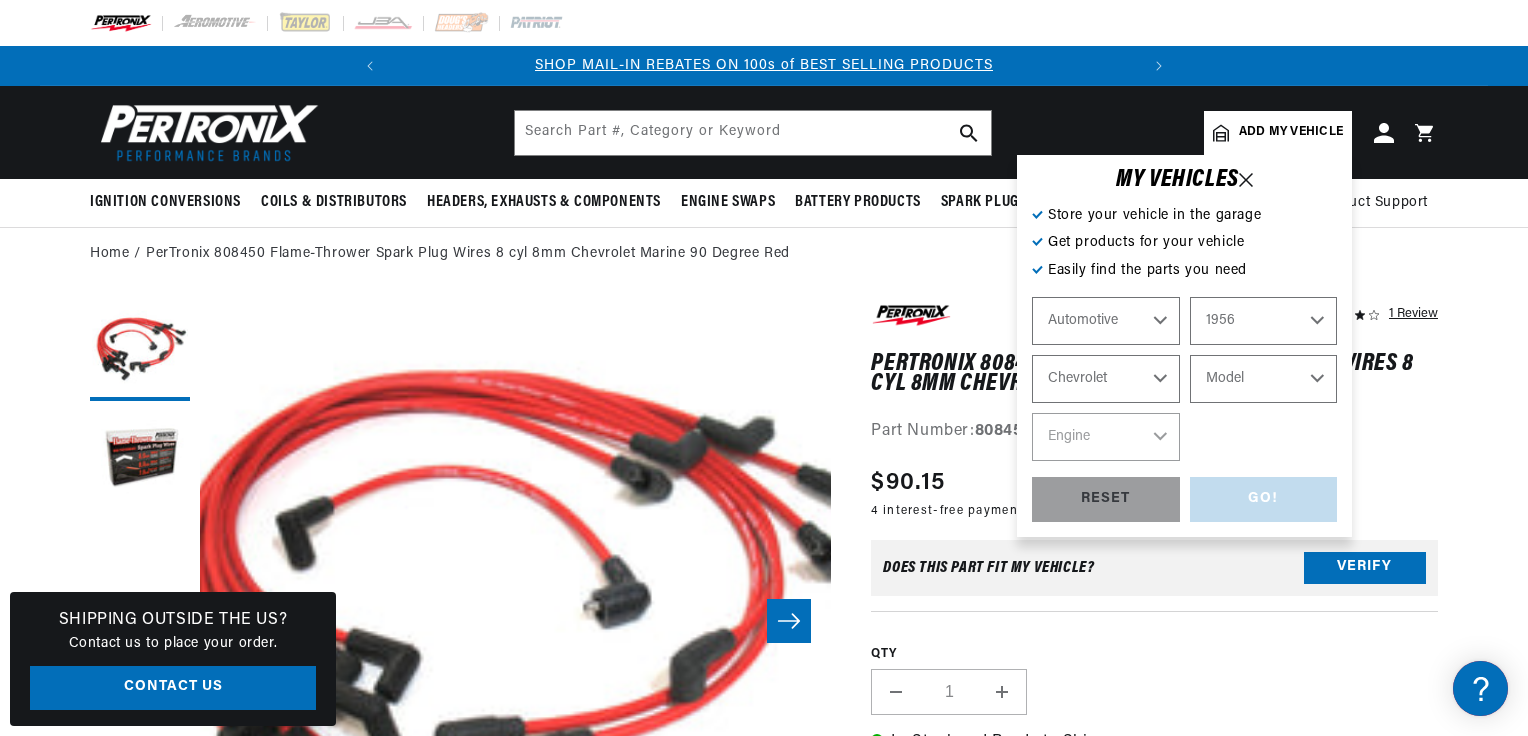 select on "Corvette" 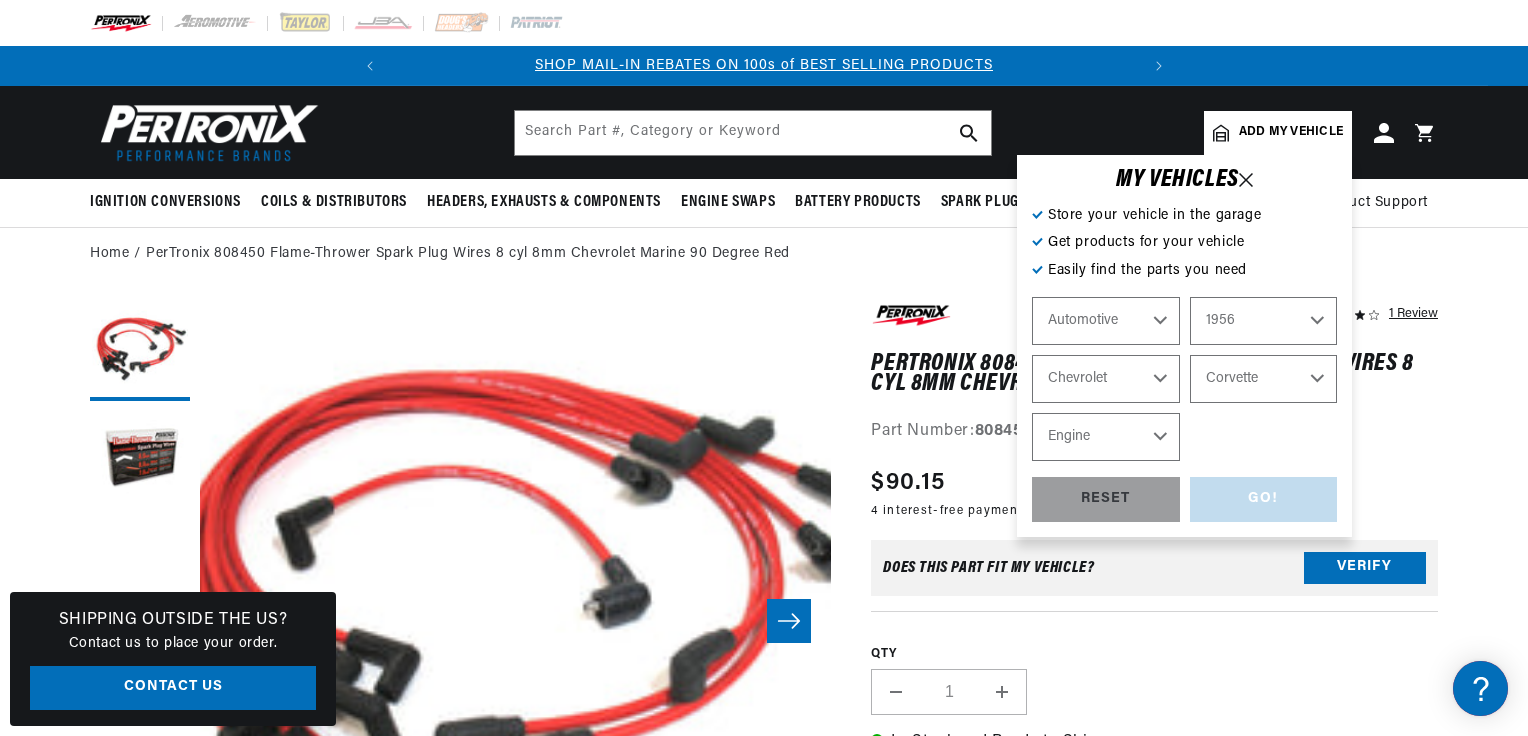 click on "Engine
261cid / 4.3L
265cid / 4.3L" at bounding box center (1106, 437) 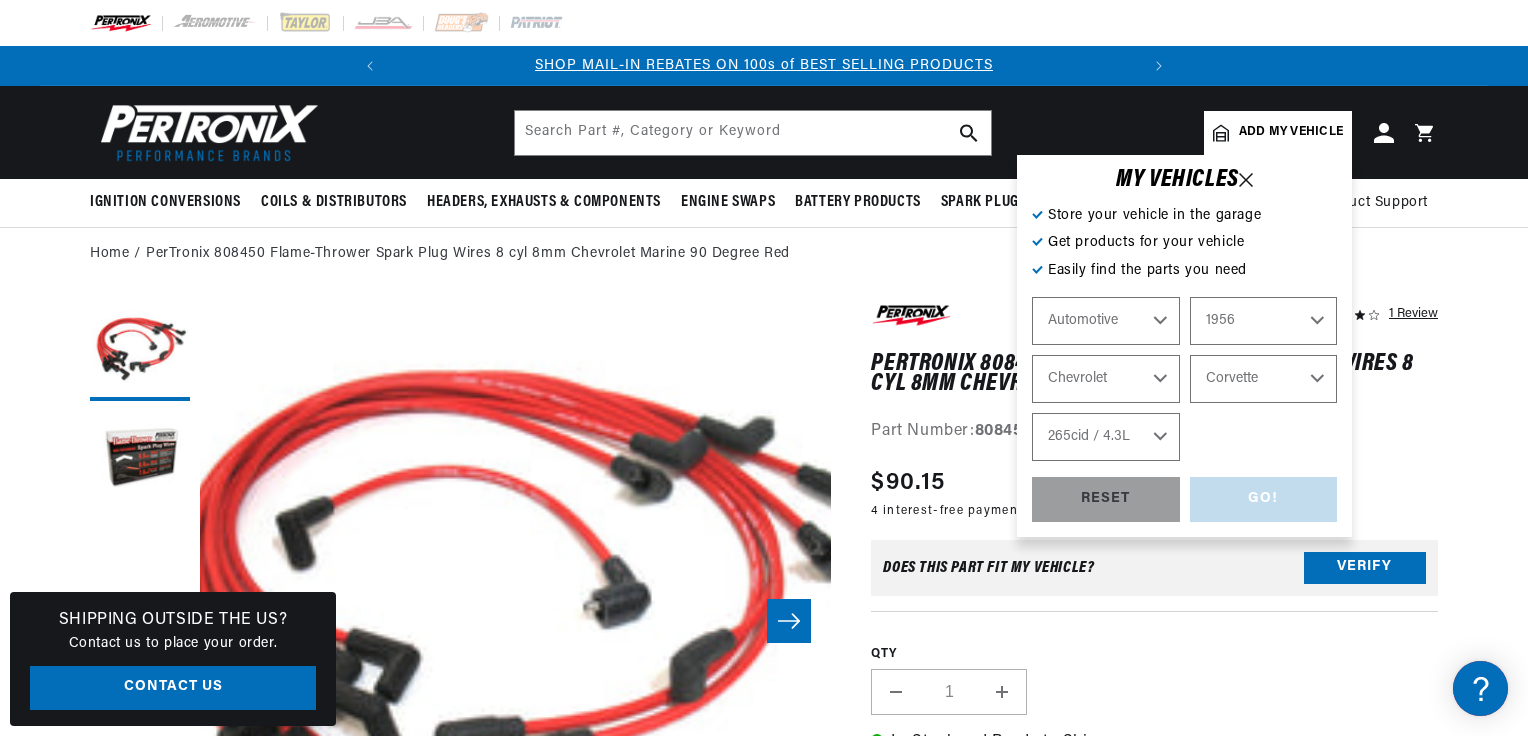 click on "Engine
261cid / 4.3L
265cid / 4.3L" at bounding box center [1106, 437] 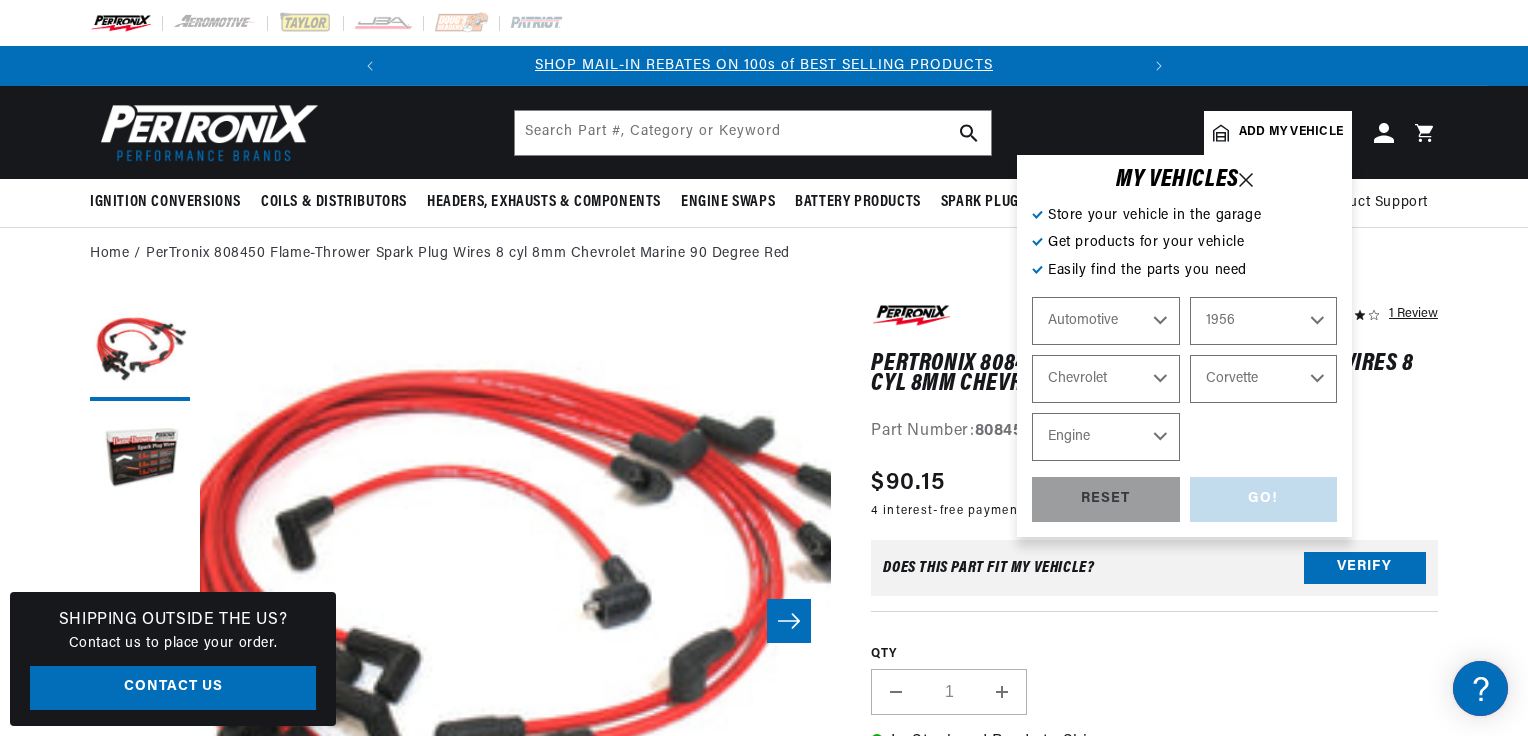 select on "265cid-4.3L" 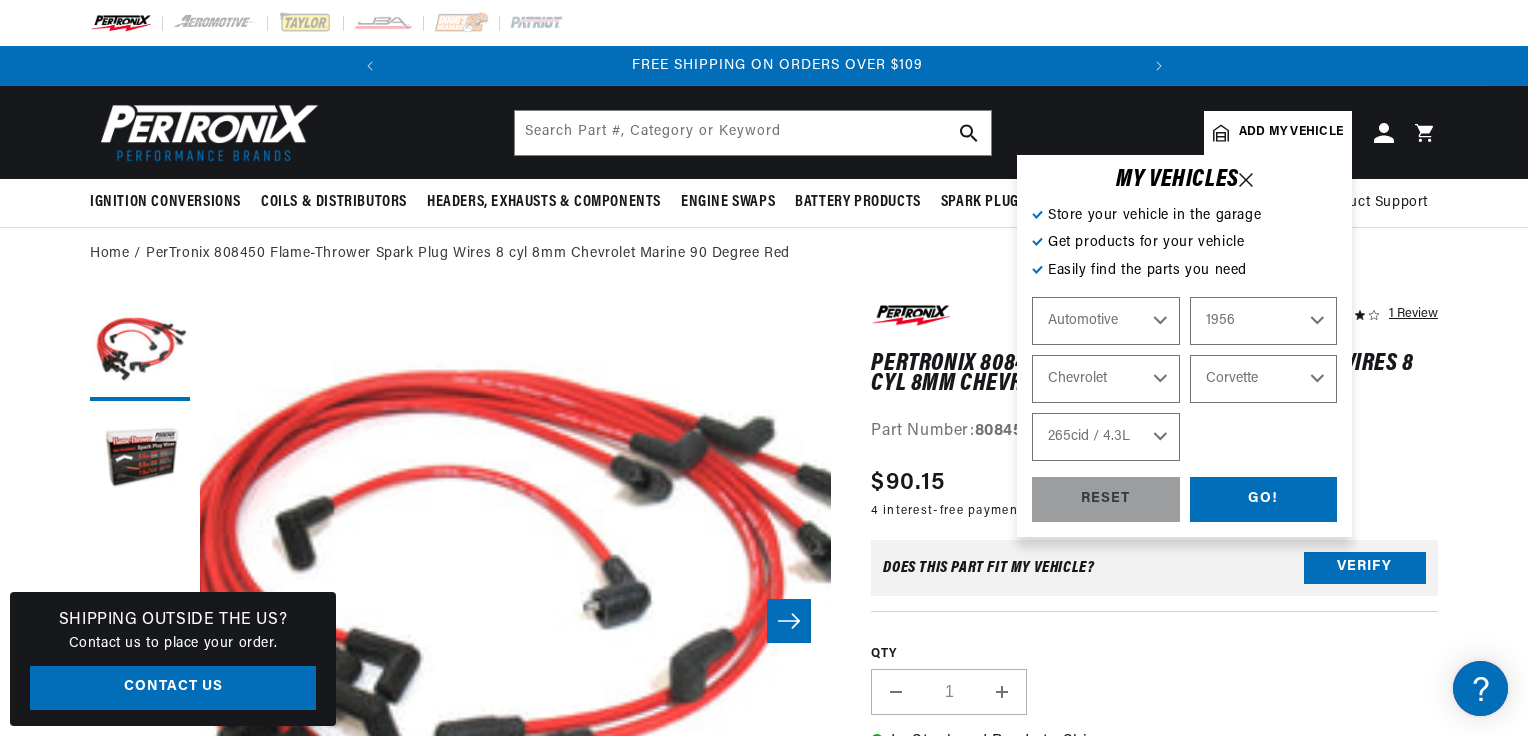 scroll, scrollTop: 0, scrollLeft: 746, axis: horizontal 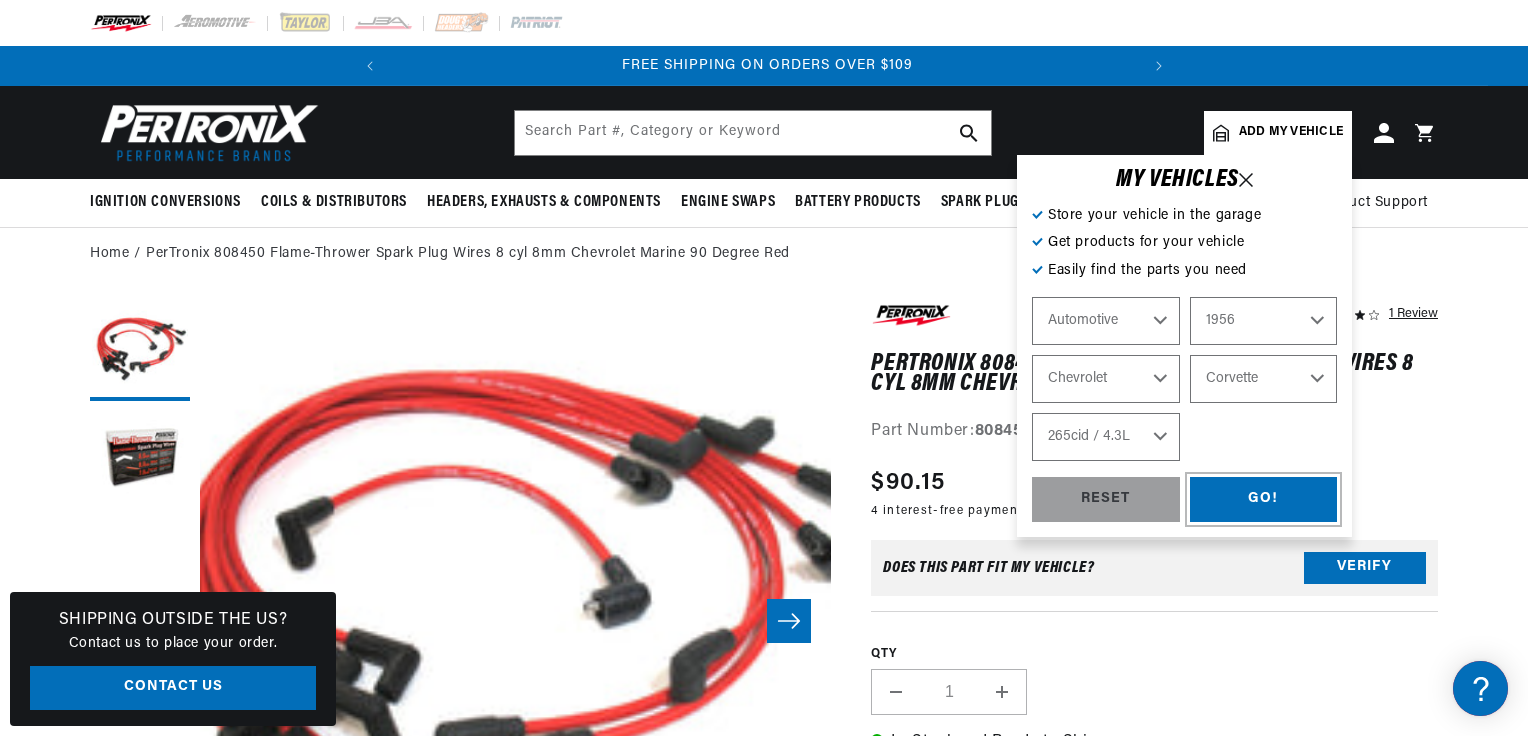 click on "GO!" at bounding box center [1264, 499] 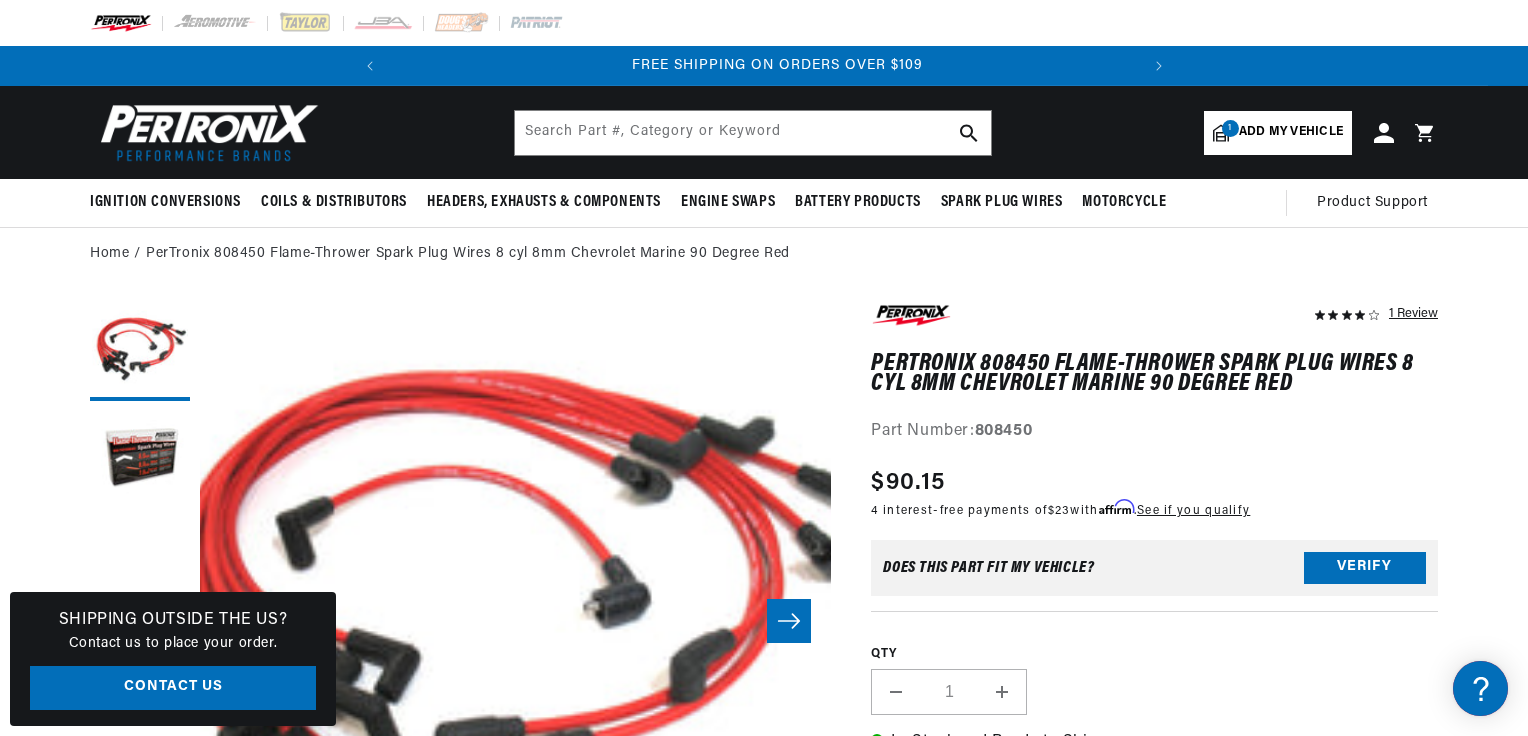 scroll, scrollTop: 0, scrollLeft: 746, axis: horizontal 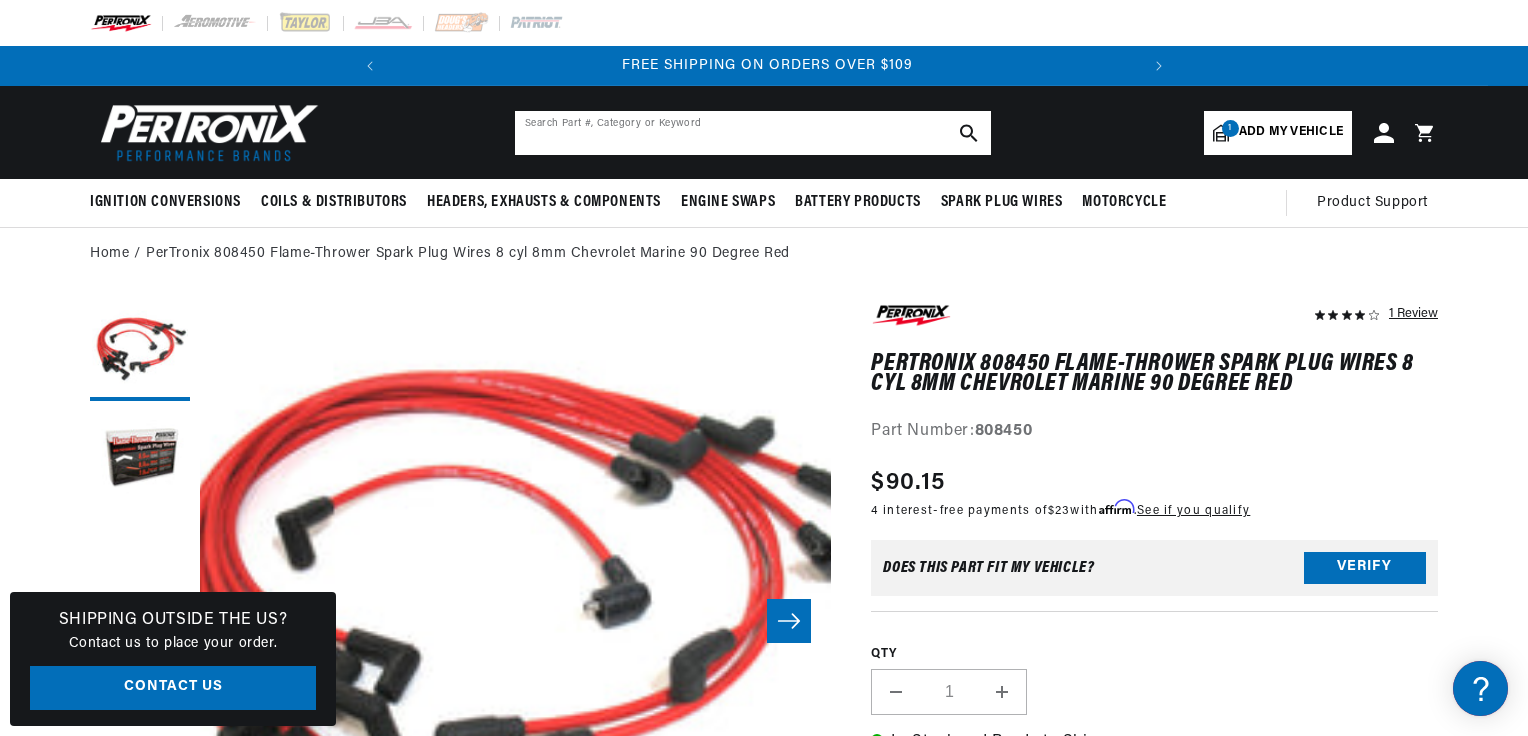 click at bounding box center (753, 133) 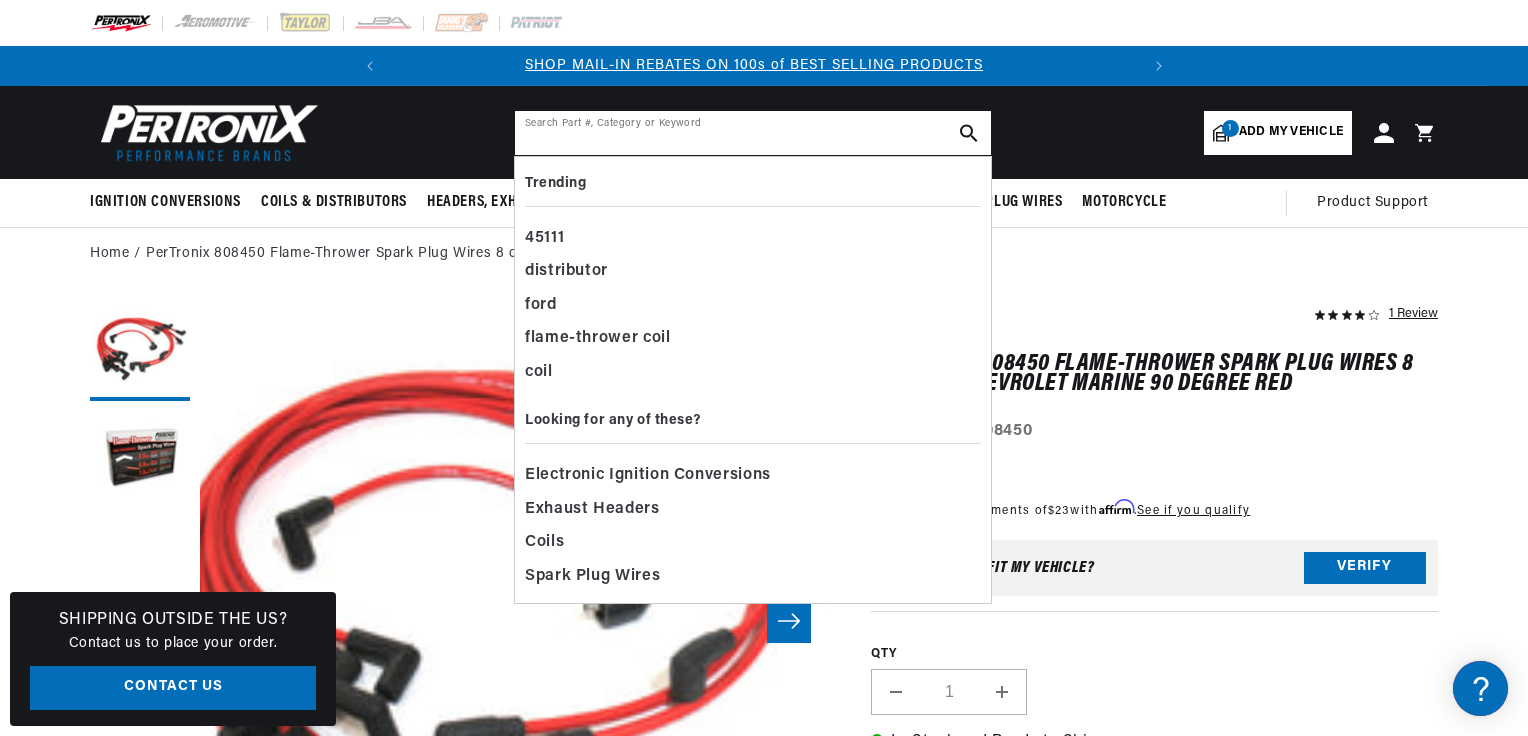 scroll, scrollTop: 0, scrollLeft: 0, axis: both 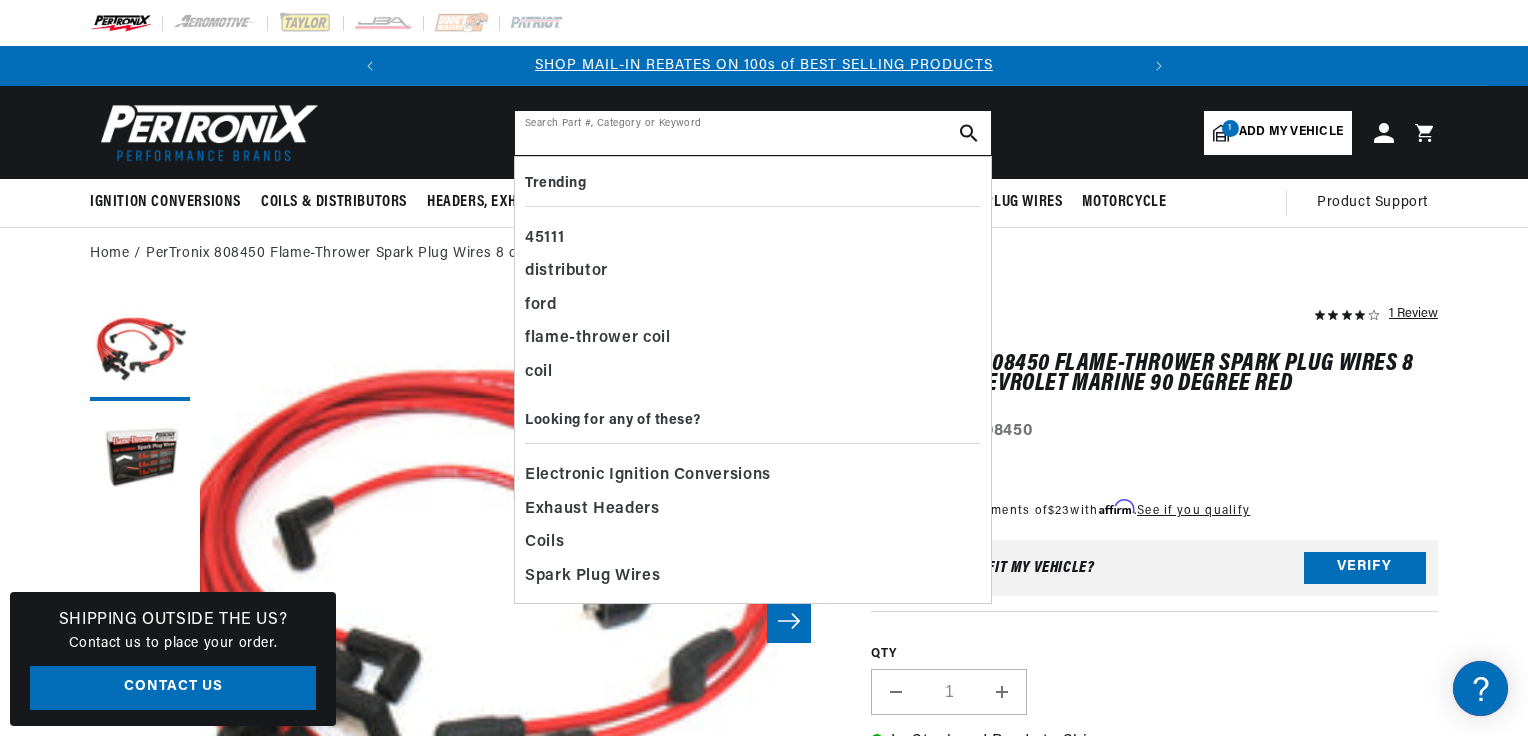click at bounding box center [753, 133] 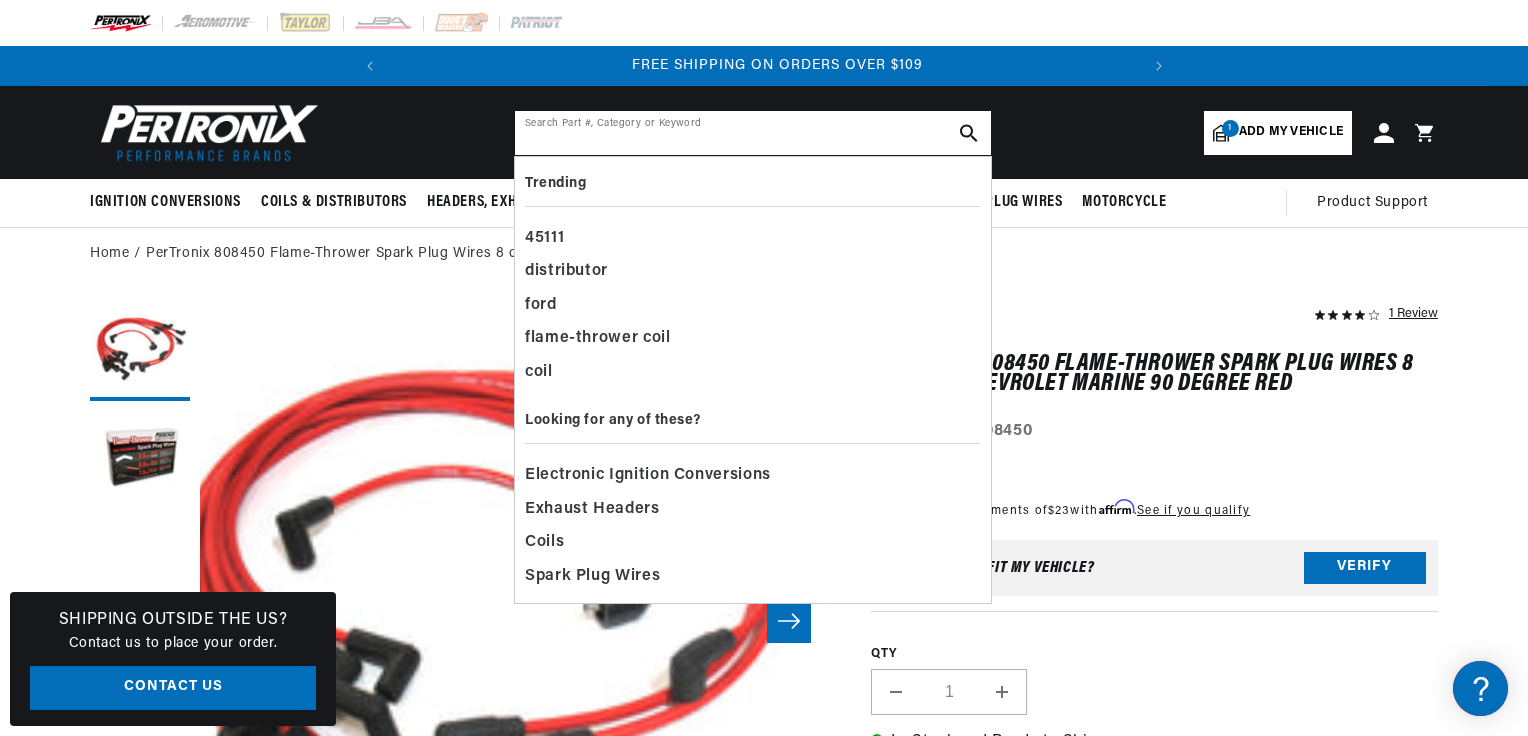 scroll, scrollTop: 0, scrollLeft: 746, axis: horizontal 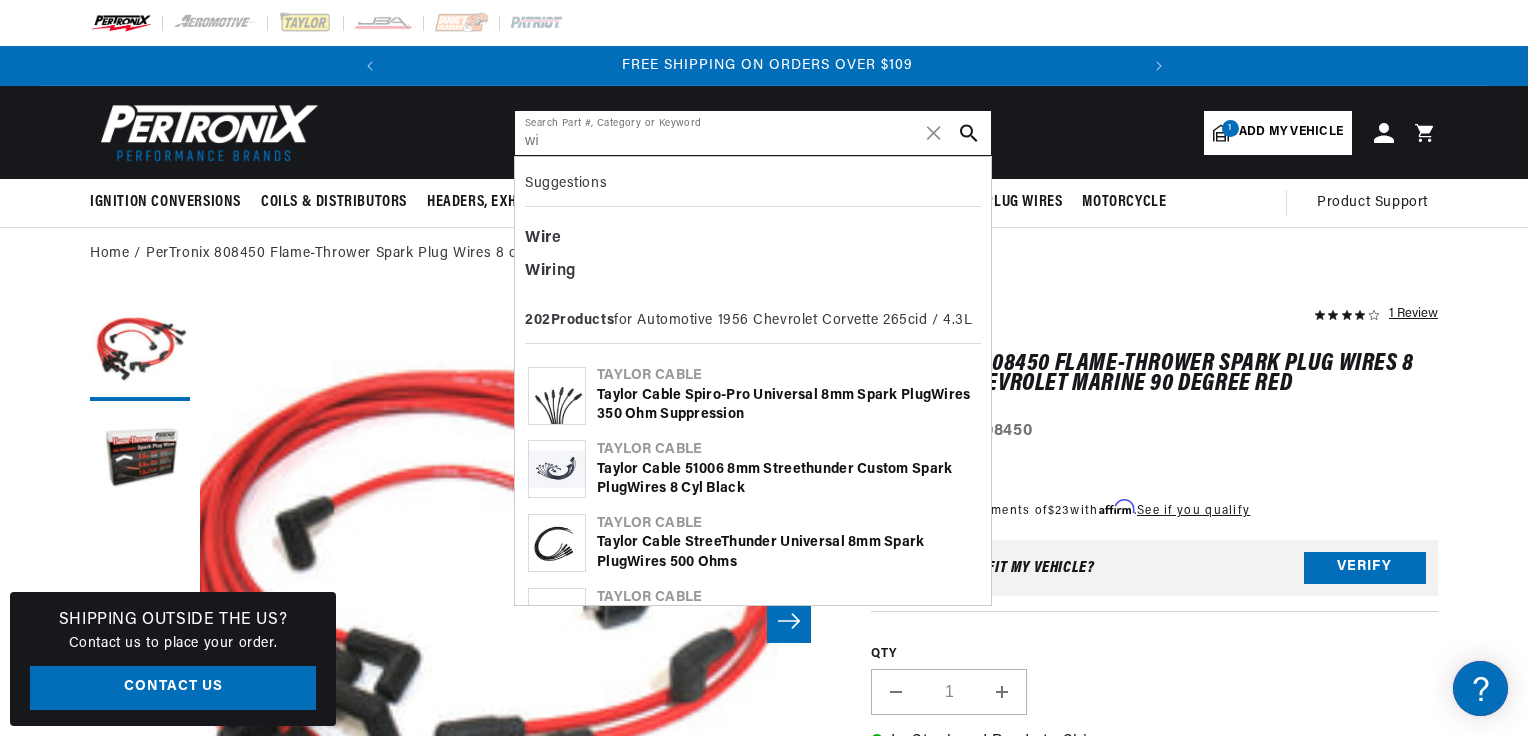 type on "w" 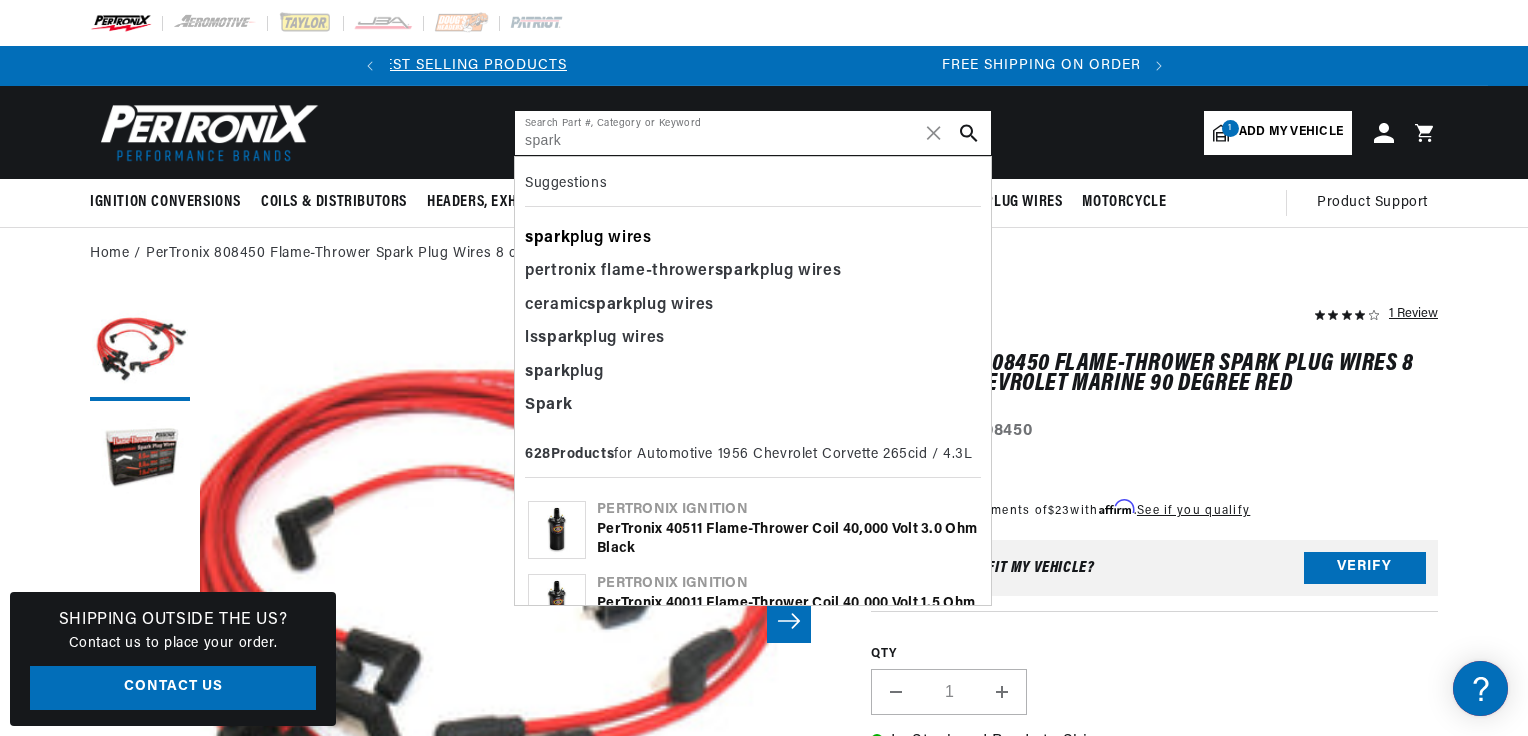 scroll, scrollTop: 0, scrollLeft: 20, axis: horizontal 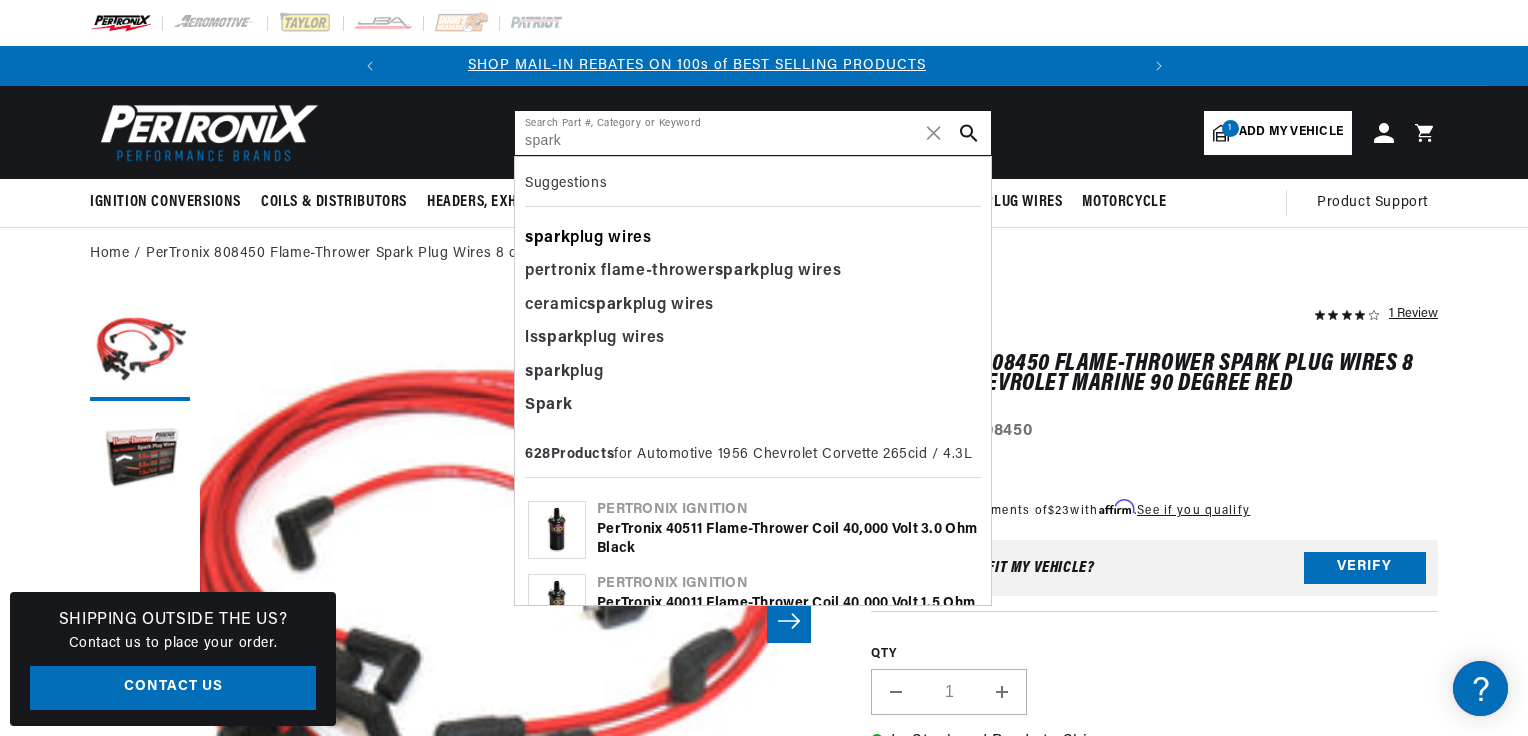 type on "spark" 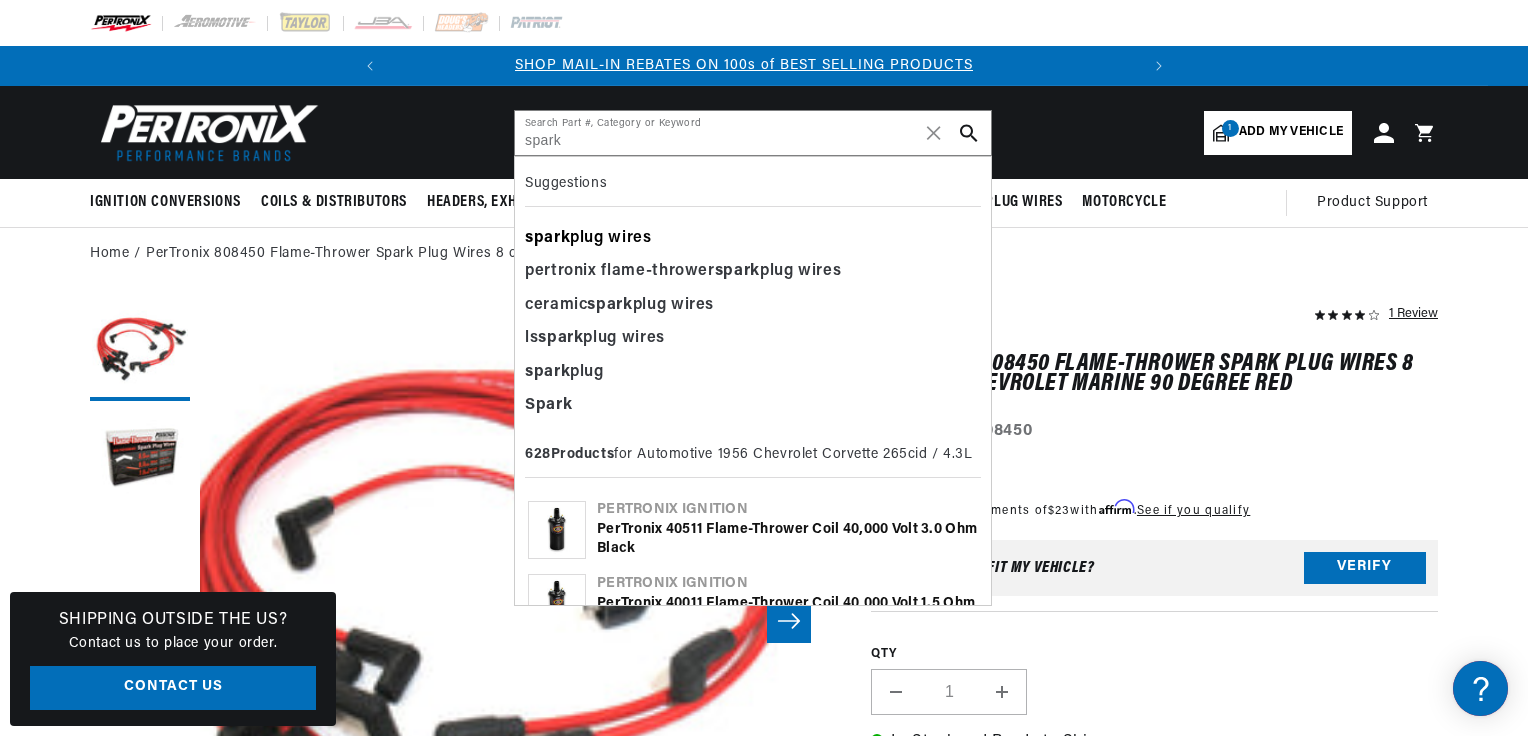 click on "spark  plug wires" at bounding box center [753, 239] 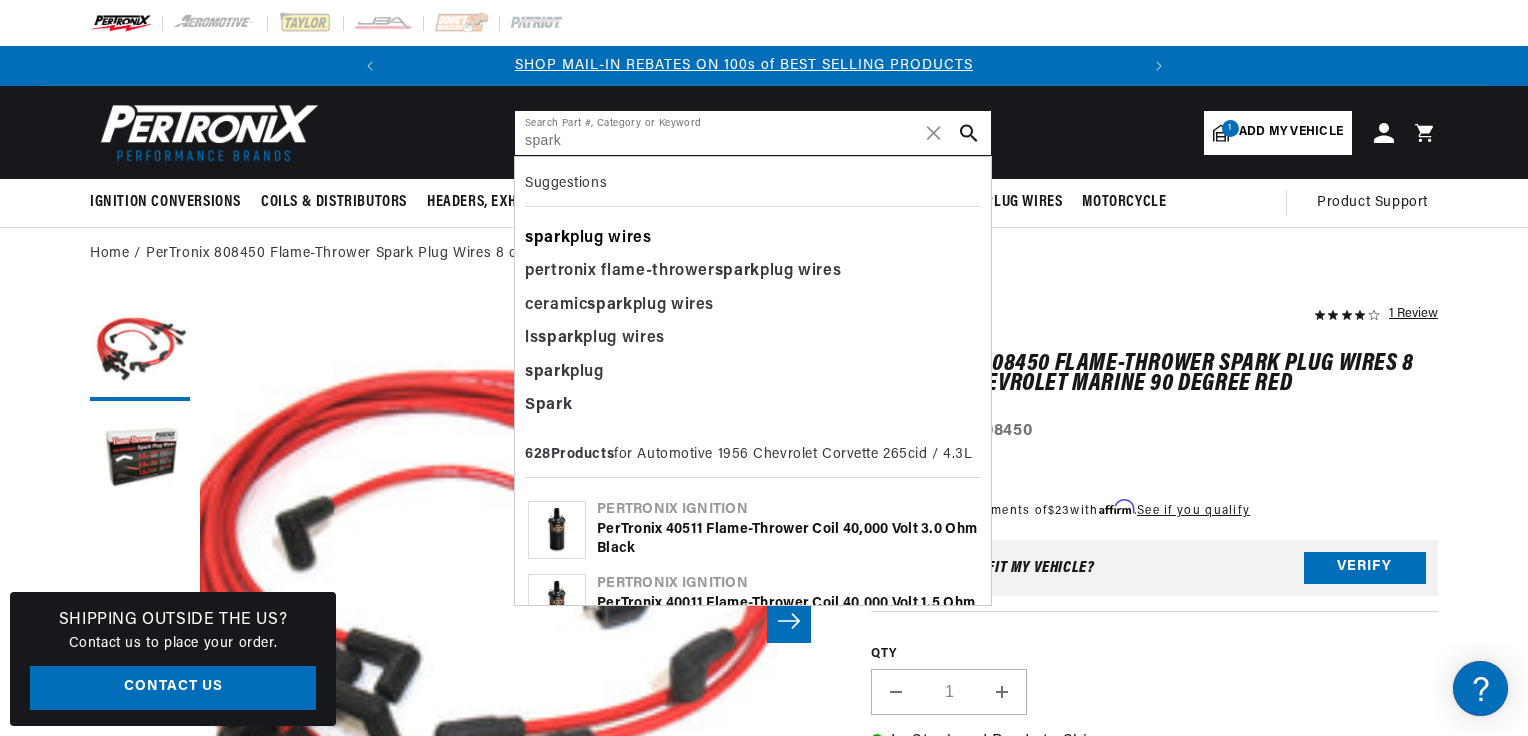 scroll, scrollTop: 0, scrollLeft: 0, axis: both 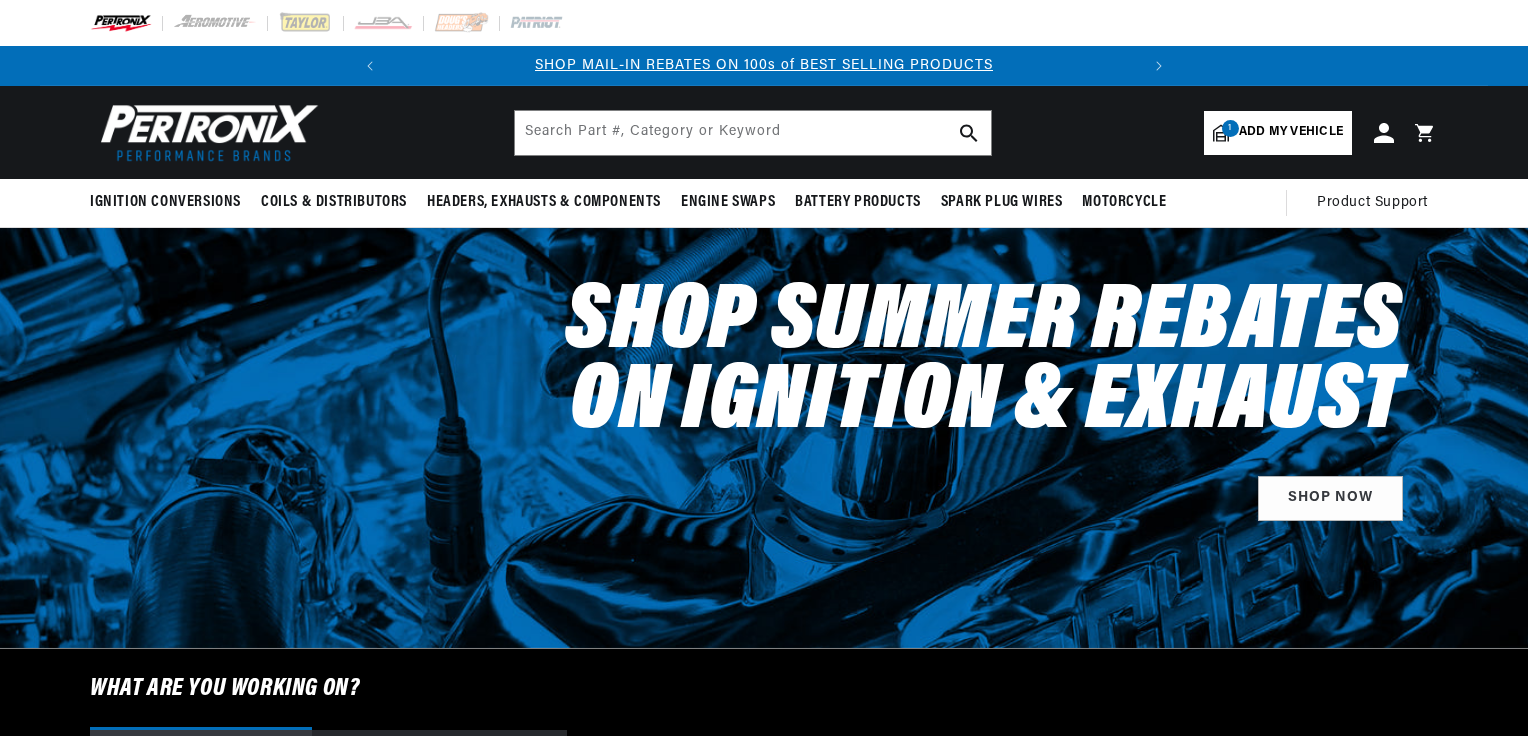 select on "1956" 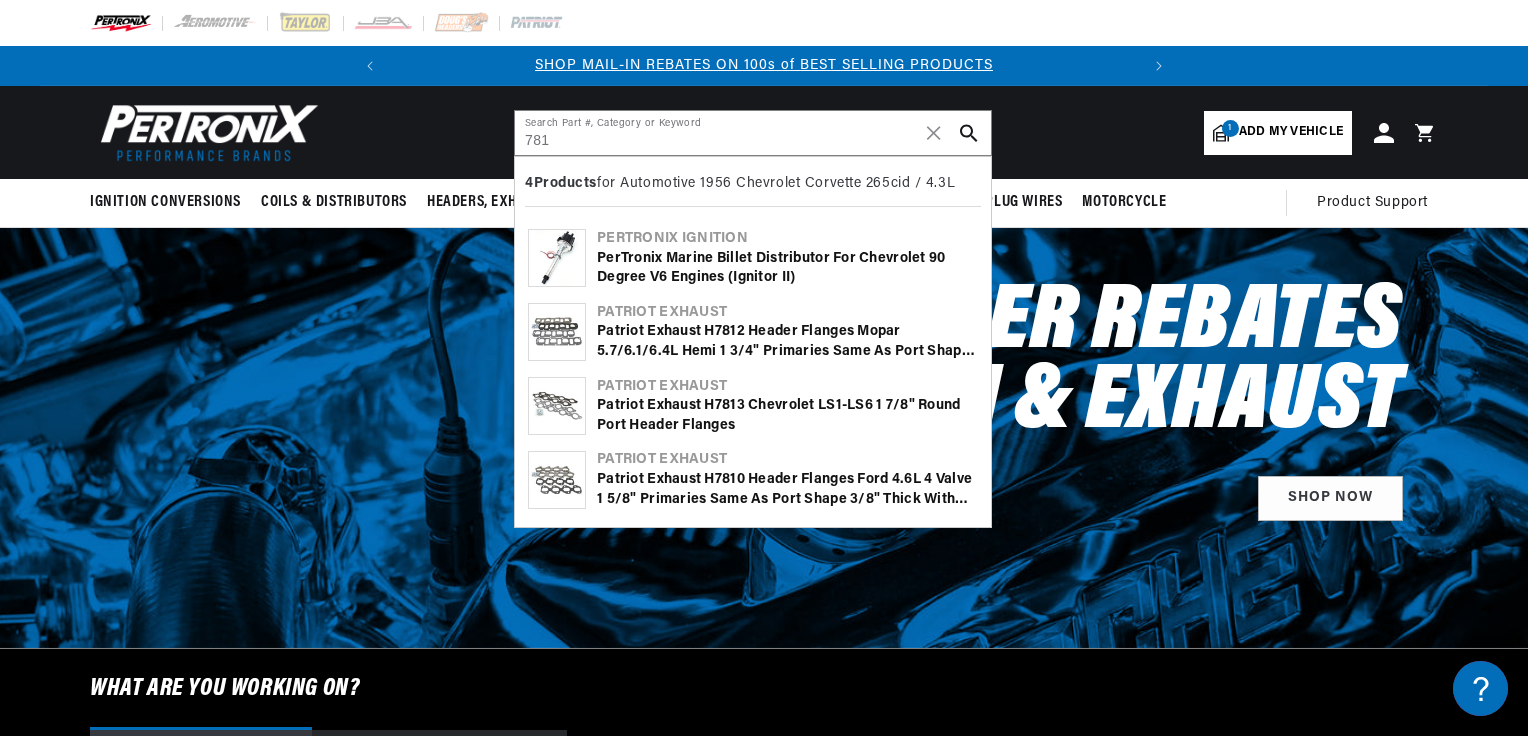 scroll, scrollTop: 0, scrollLeft: 0, axis: both 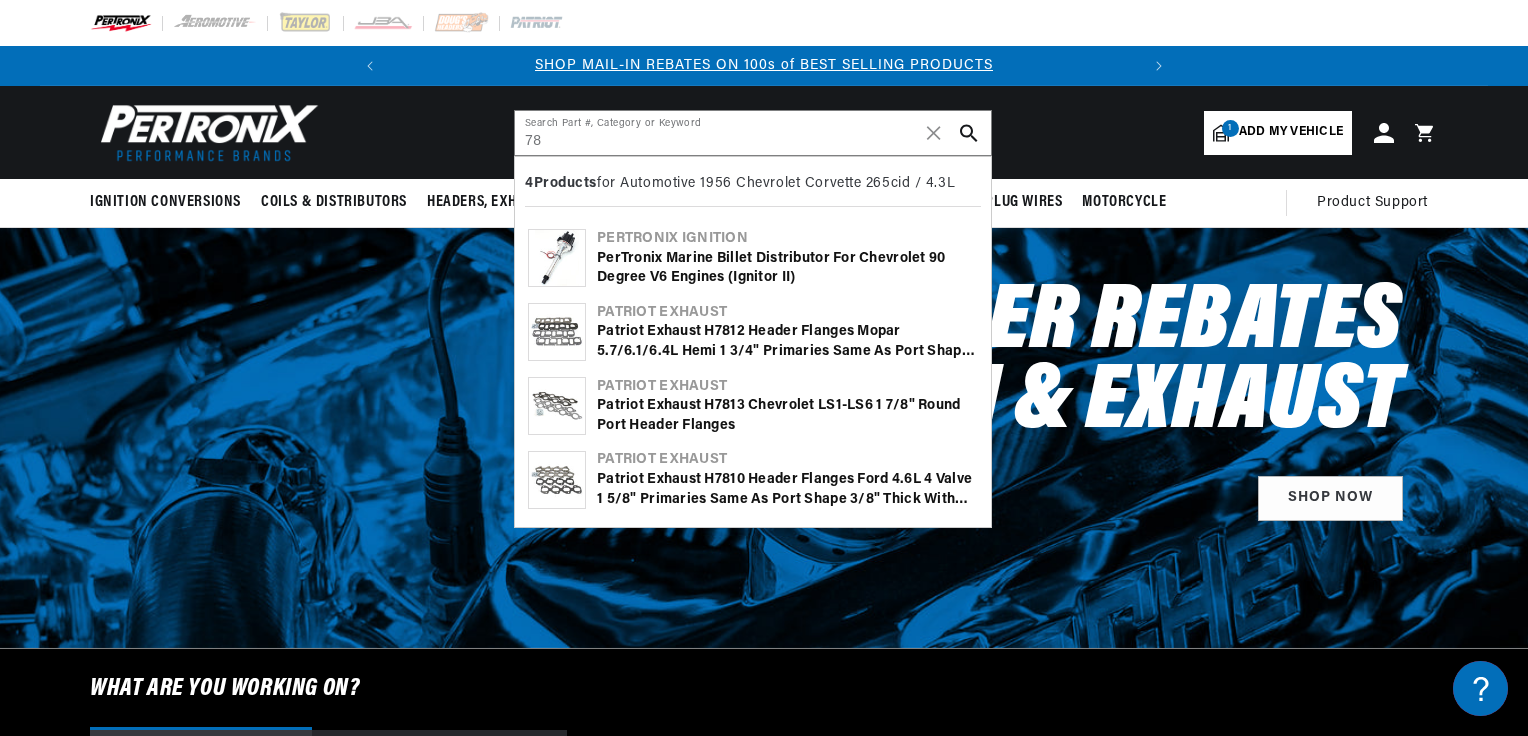 type on "7" 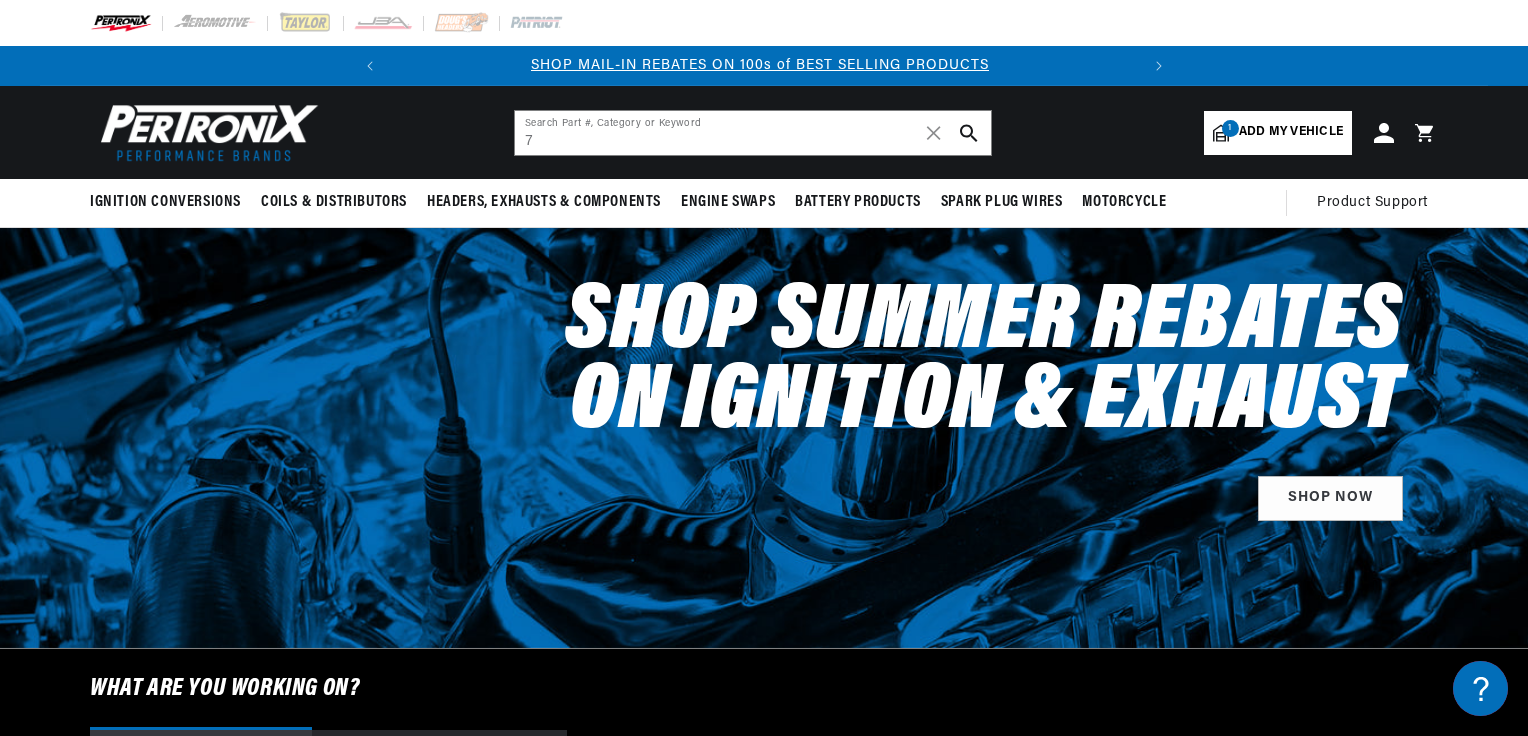 scroll, scrollTop: 0, scrollLeft: 0, axis: both 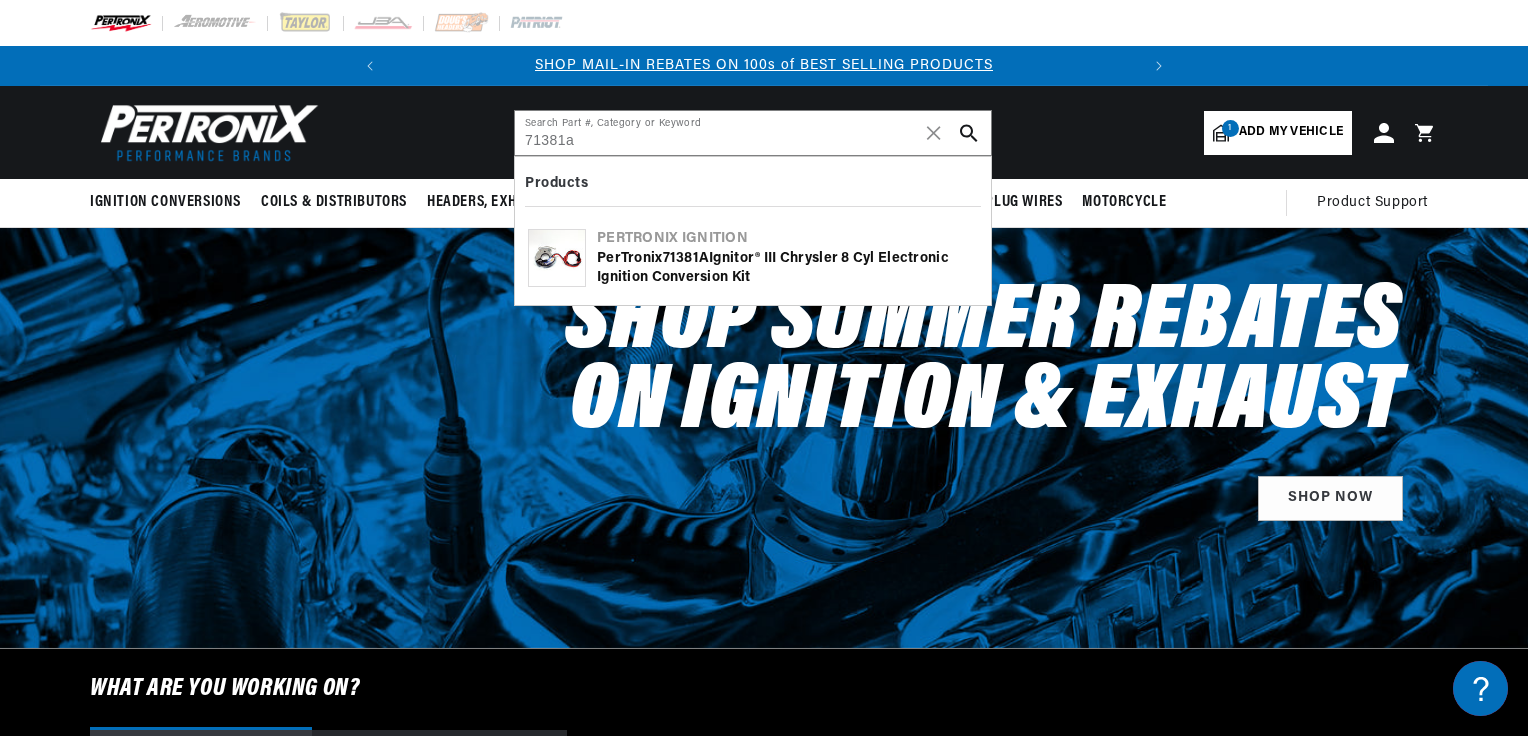 type on "71381a" 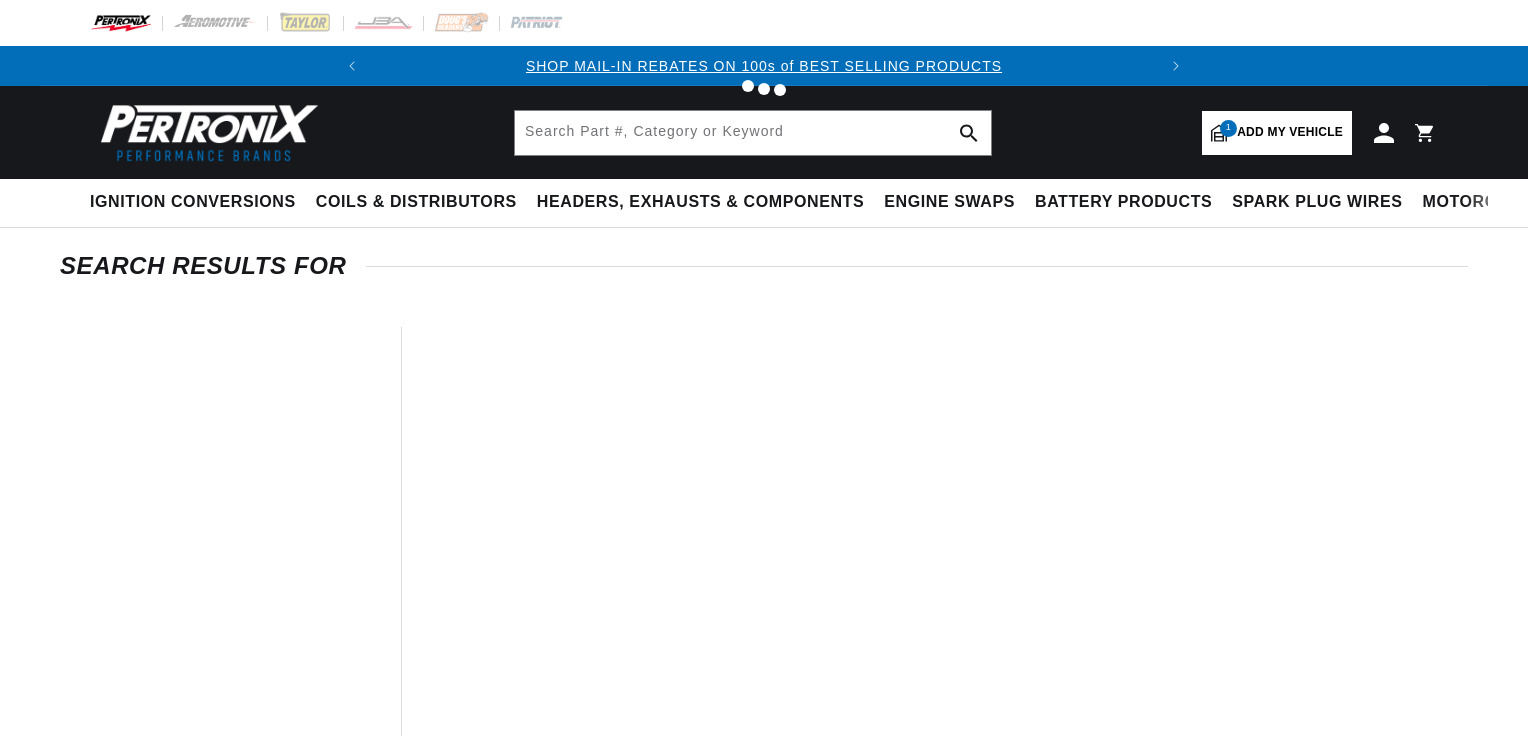 scroll, scrollTop: 0, scrollLeft: 0, axis: both 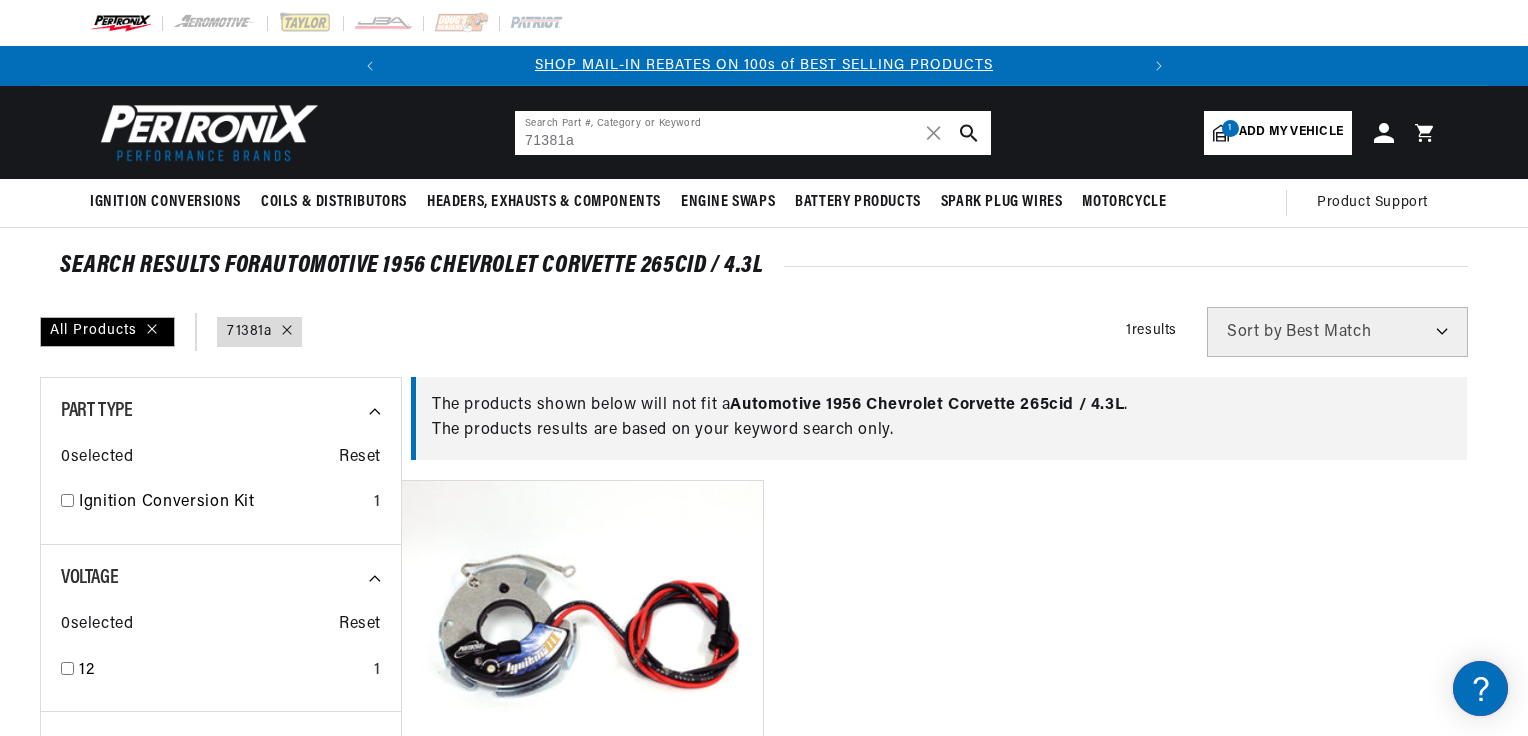 drag, startPoint x: 584, startPoint y: 136, endPoint x: 516, endPoint y: 146, distance: 68.73136 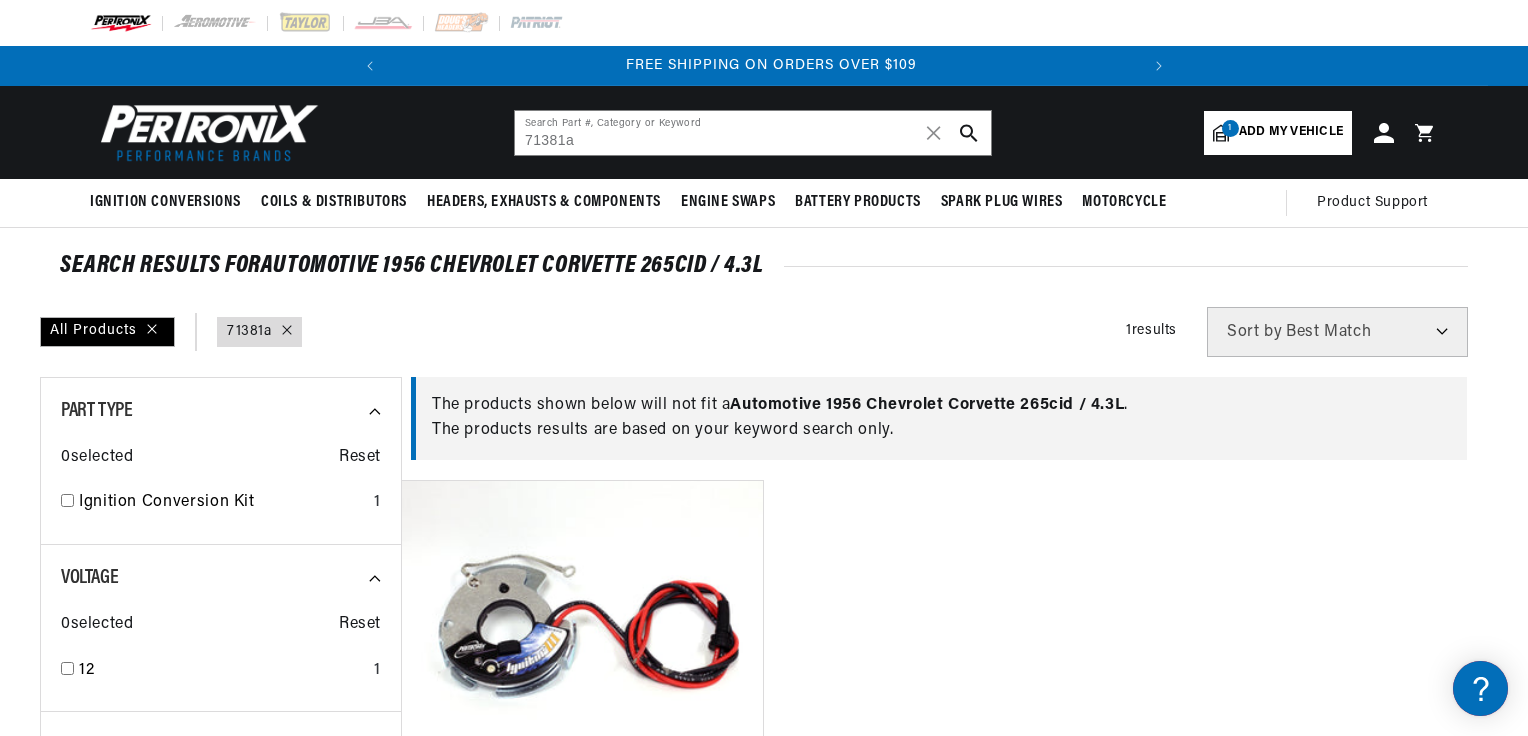 scroll, scrollTop: 0, scrollLeft: 746, axis: horizontal 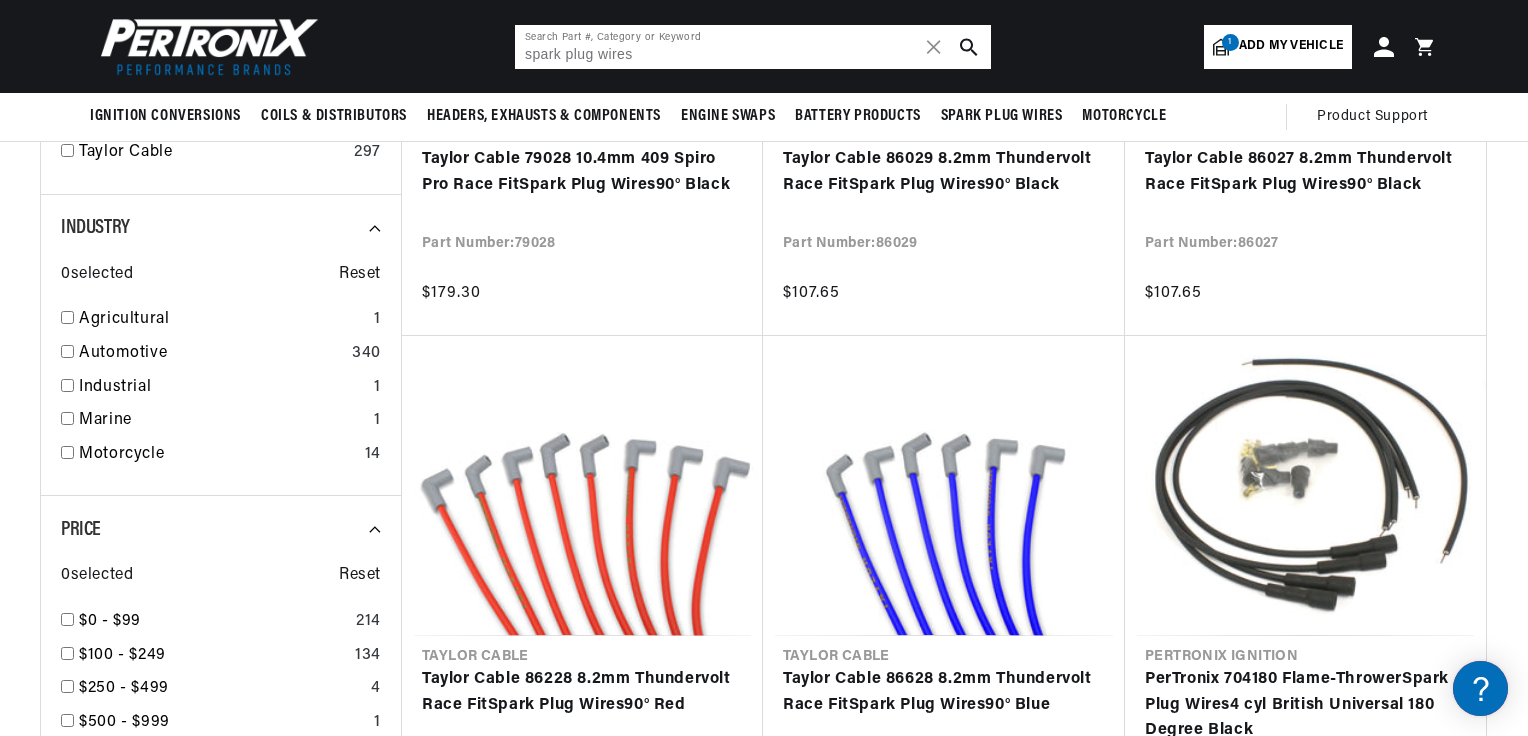 drag, startPoint x: 588, startPoint y: 45, endPoint x: 452, endPoint y: 52, distance: 136.18002 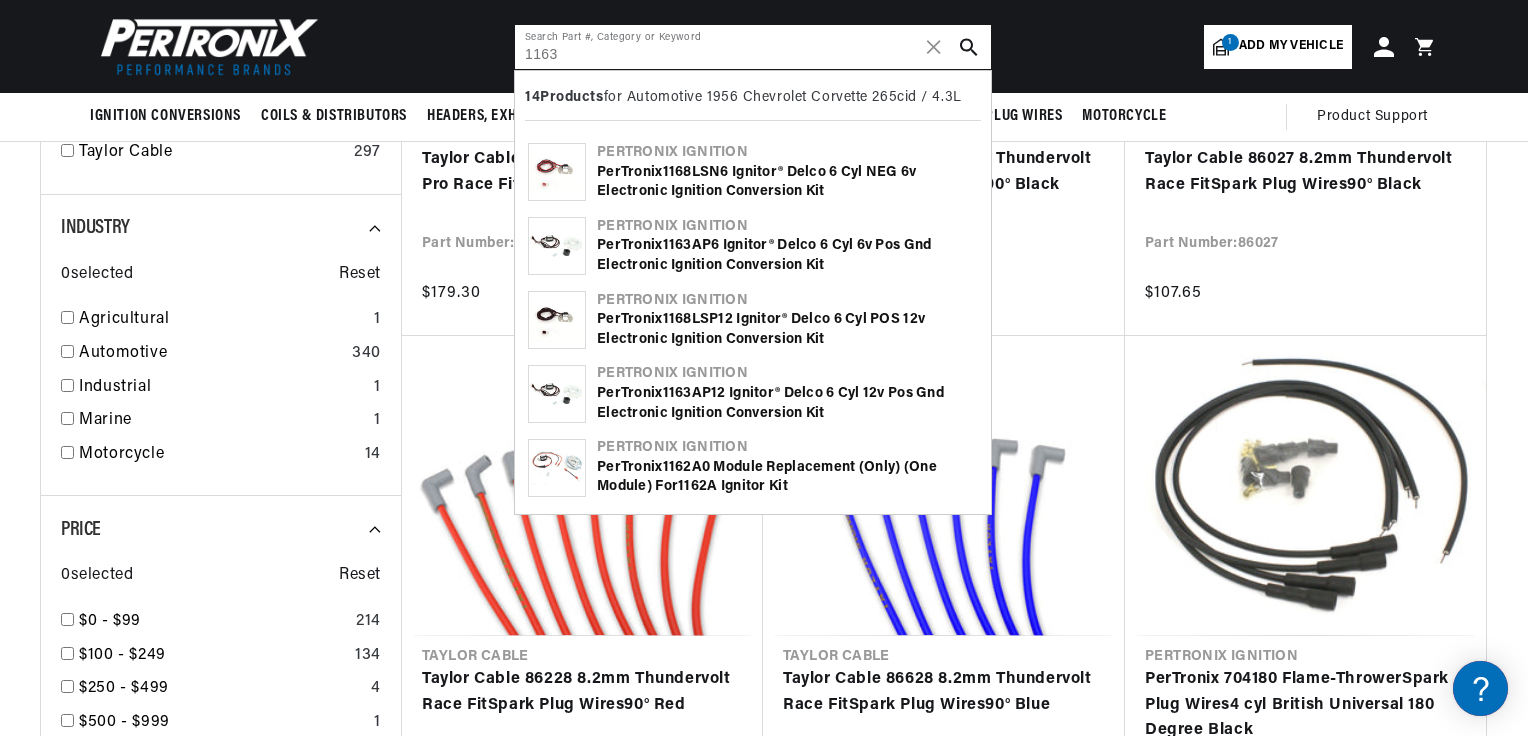 type on "1163" 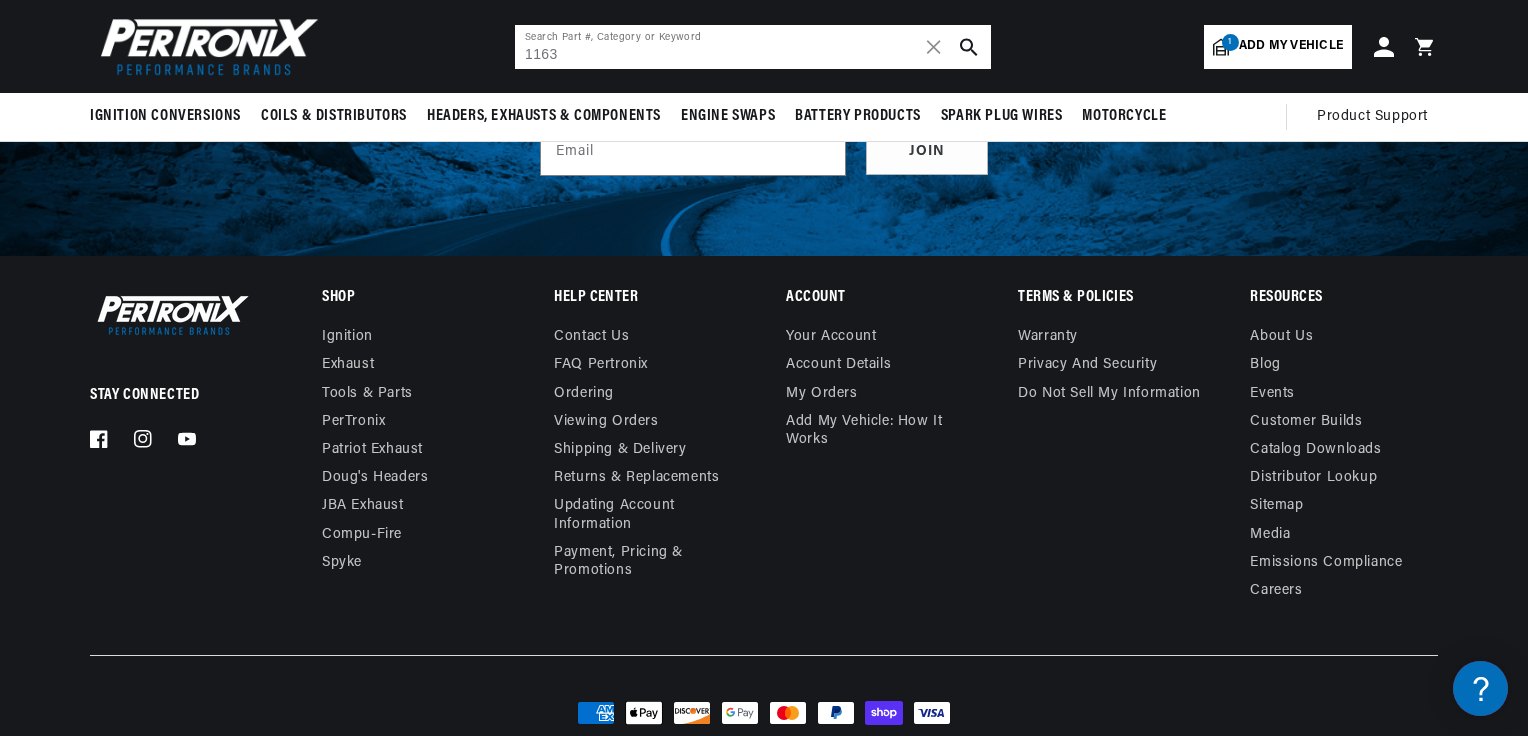 scroll, scrollTop: 0, scrollLeft: 746, axis: horizontal 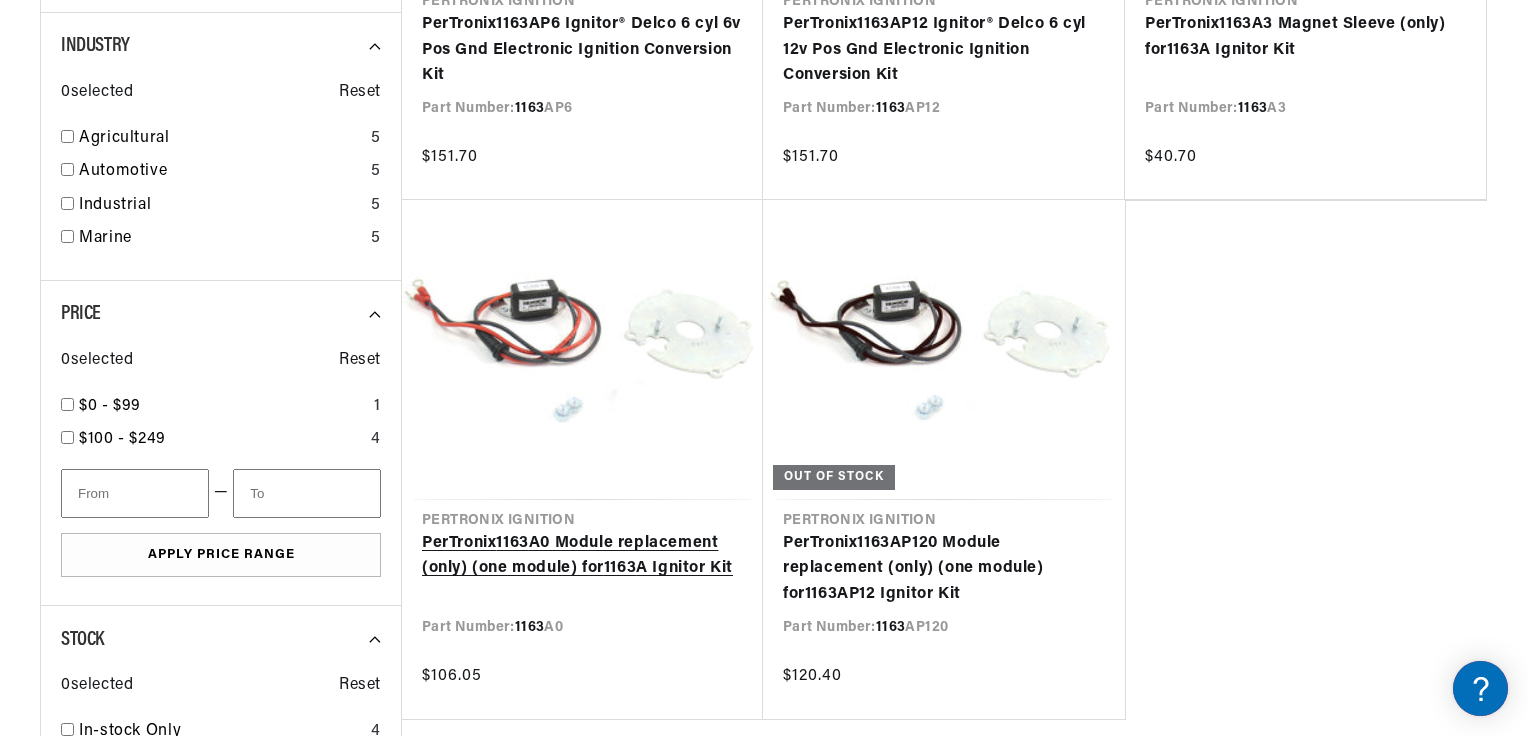 click on "PerTronix  1163 A0 Module replacement (only) (one module) for  1163 A Ignitor Kit" at bounding box center (582, 556) 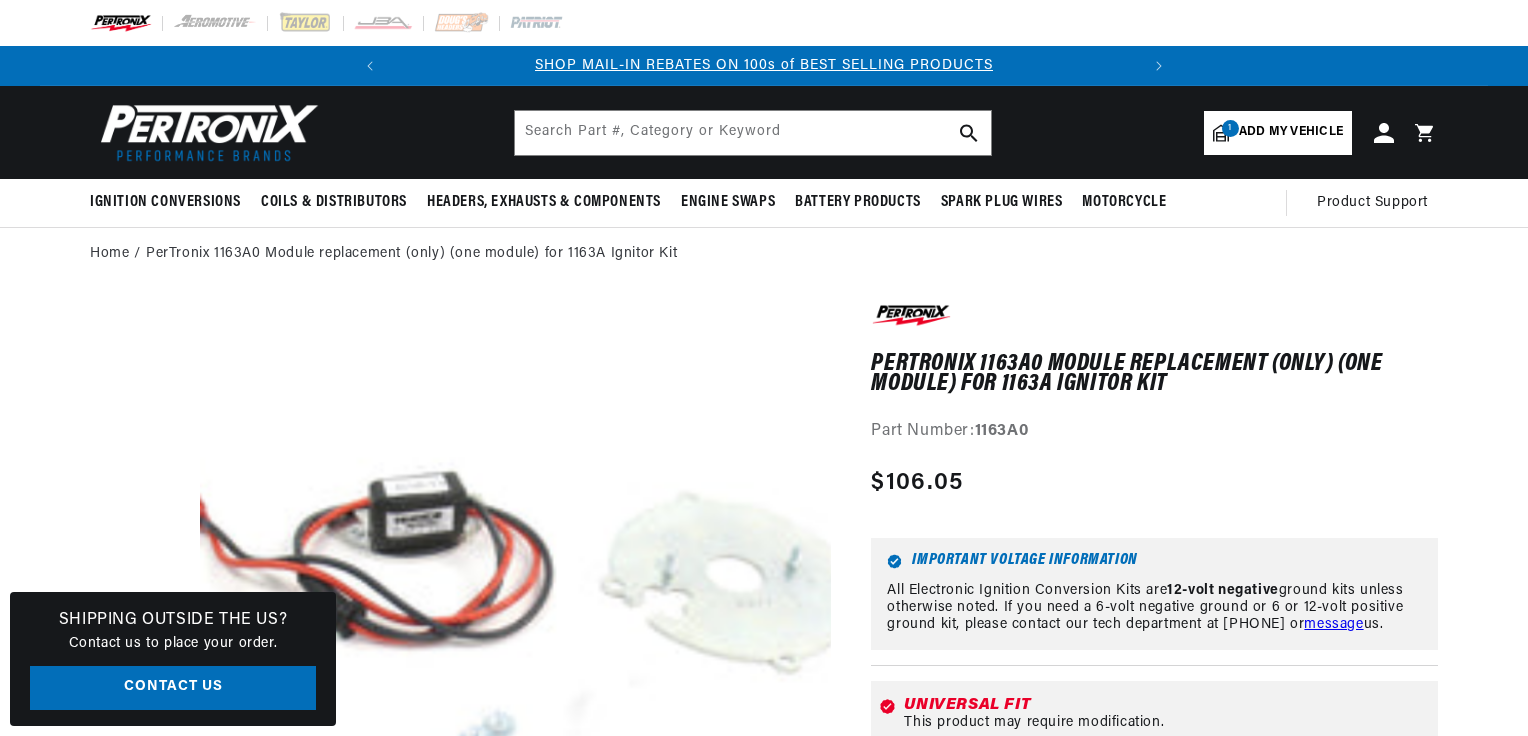 scroll, scrollTop: 0, scrollLeft: 0, axis: both 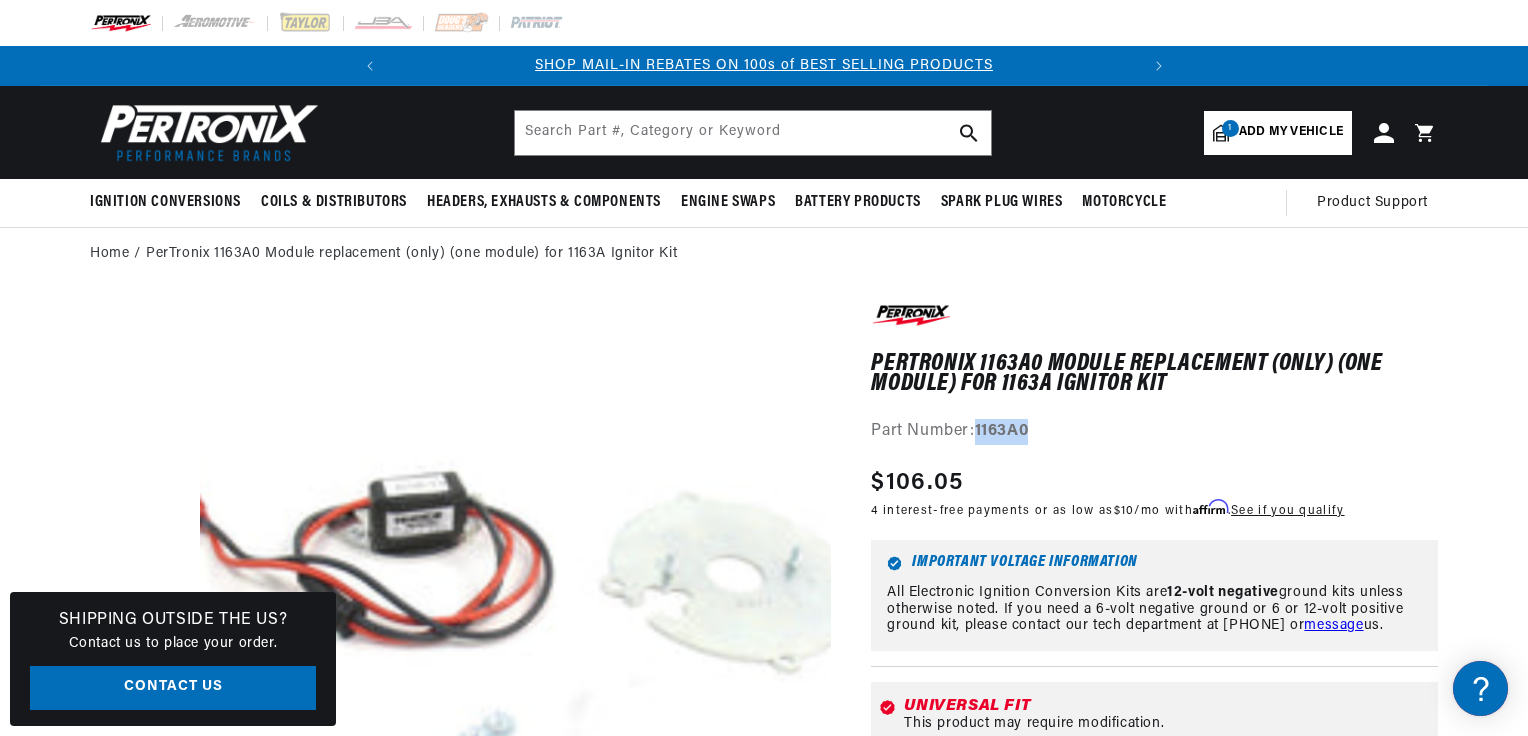 drag, startPoint x: 978, startPoint y: 427, endPoint x: 1041, endPoint y: 427, distance: 63 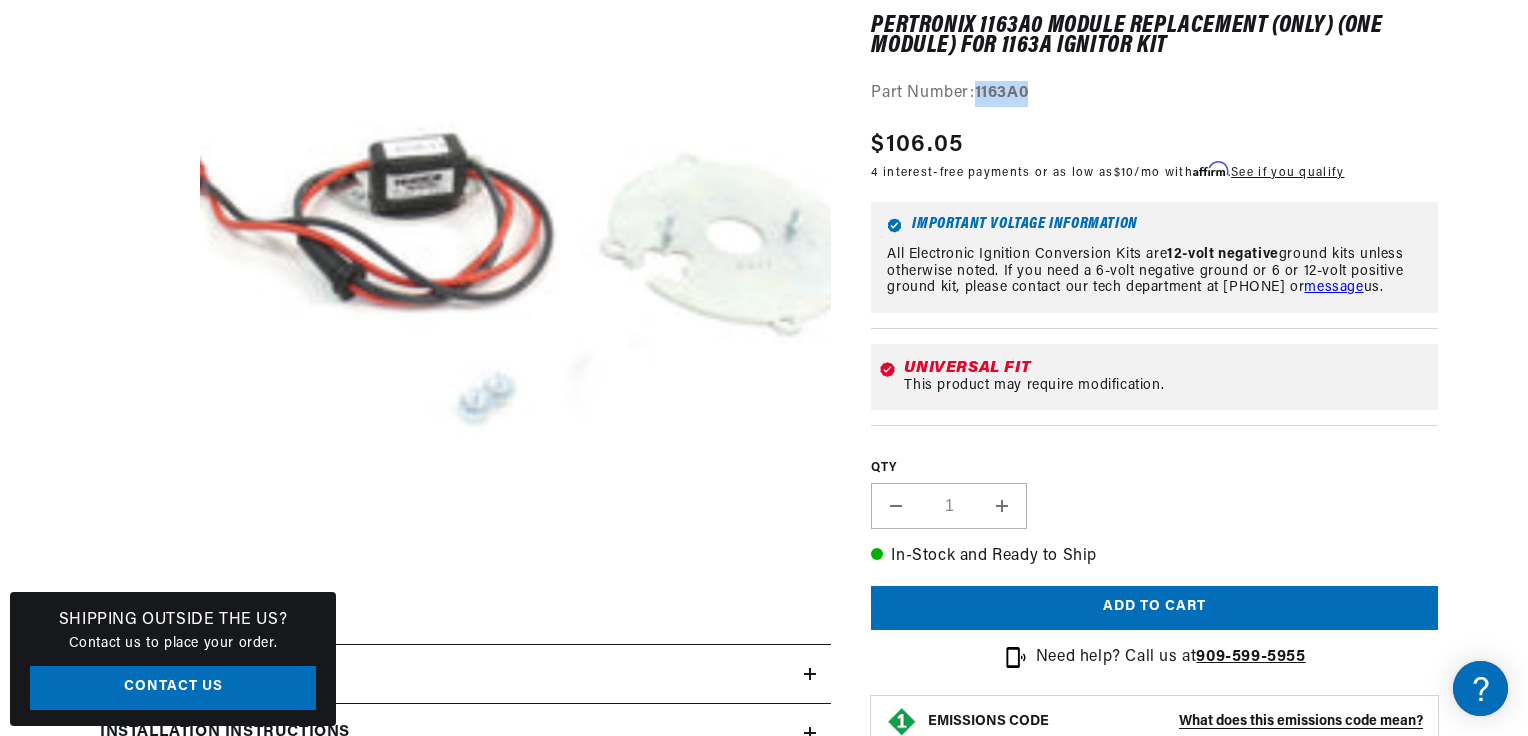 scroll, scrollTop: 160, scrollLeft: 0, axis: vertical 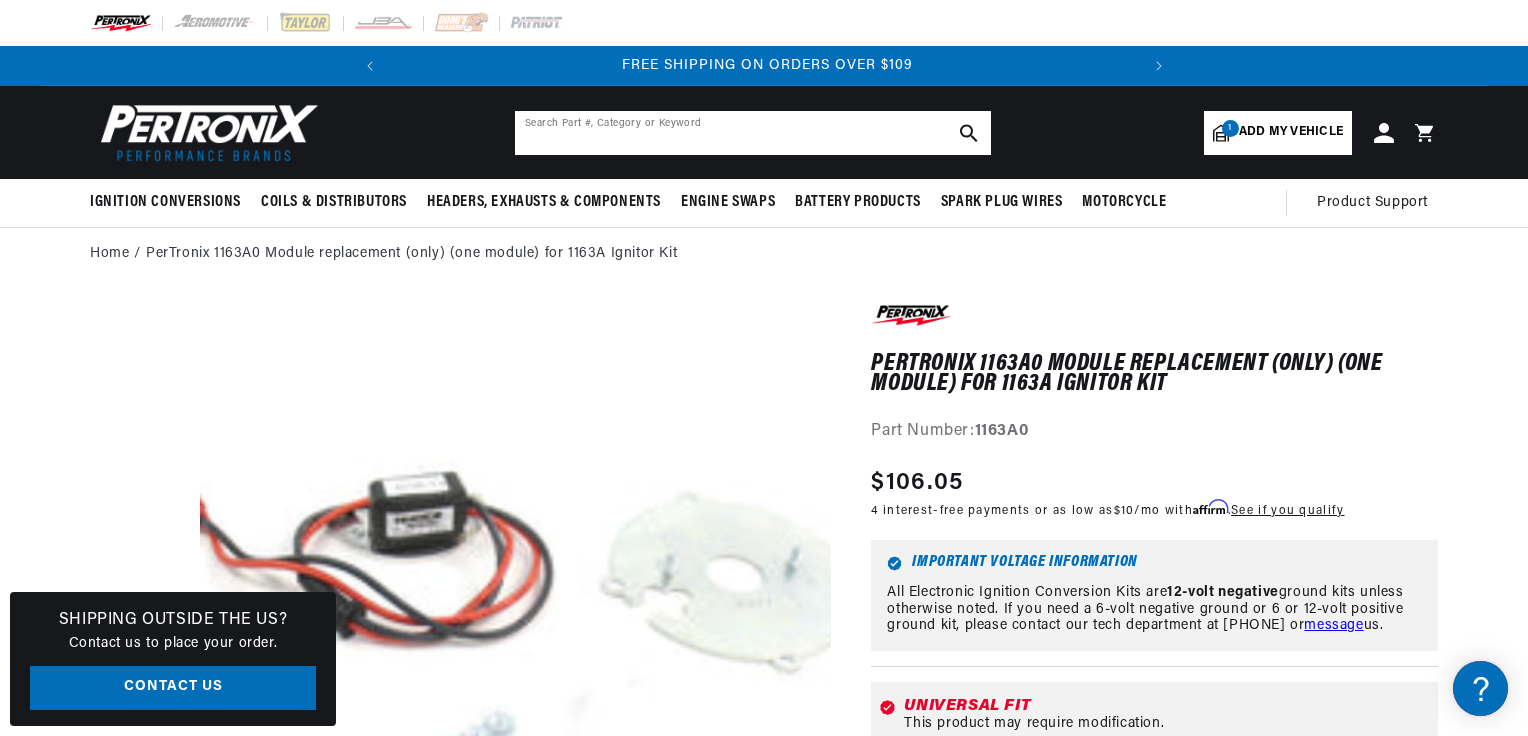 click at bounding box center [753, 133] 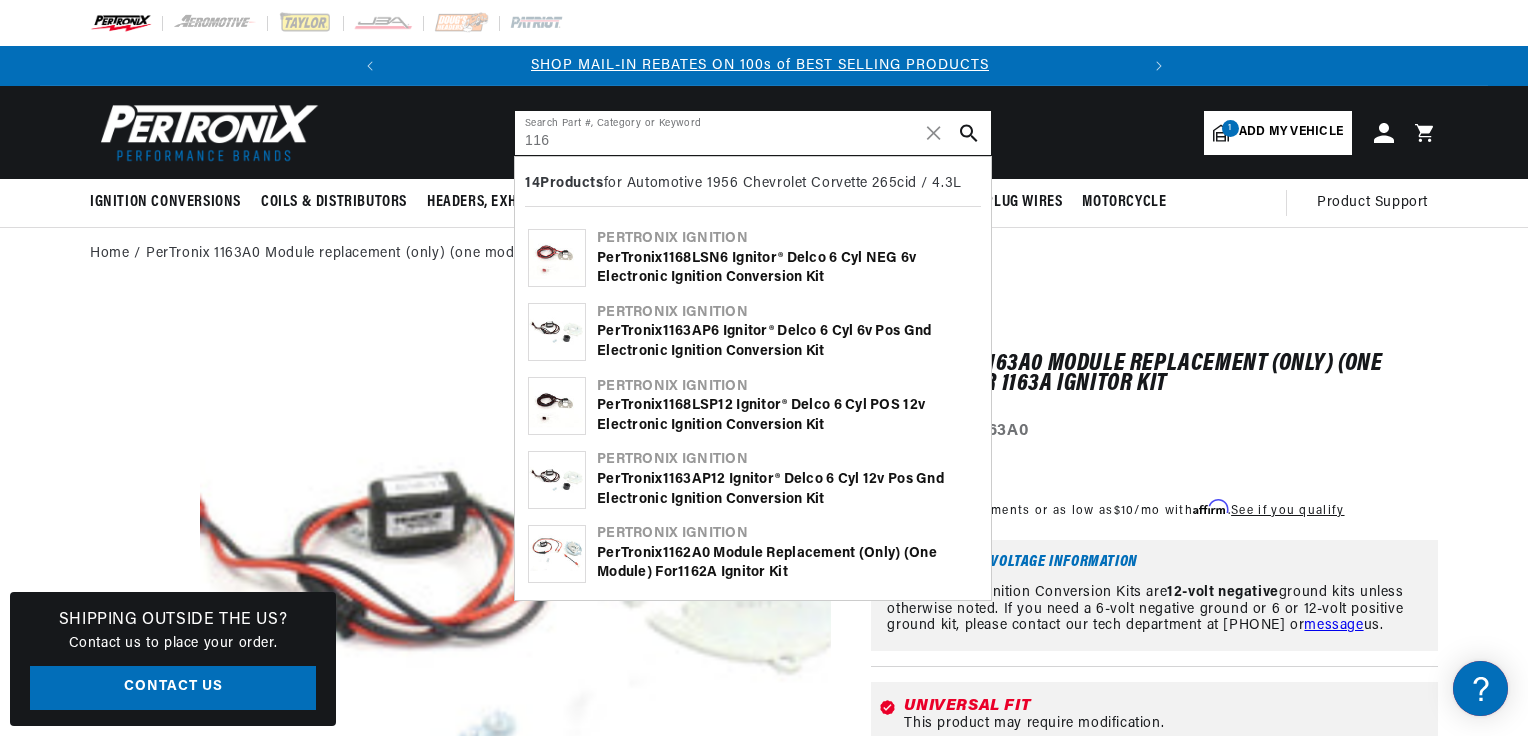 scroll, scrollTop: 0, scrollLeft: 0, axis: both 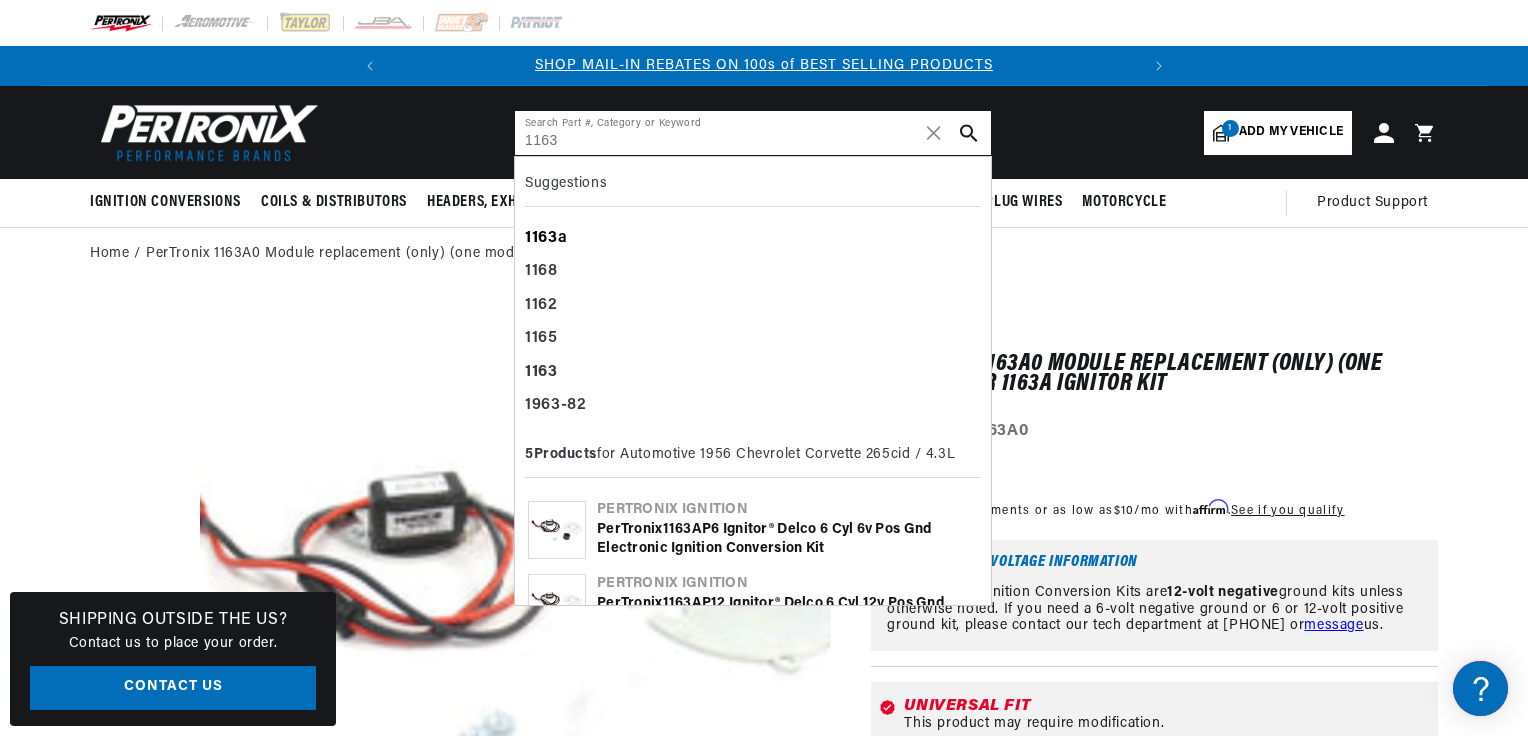 type on "1163" 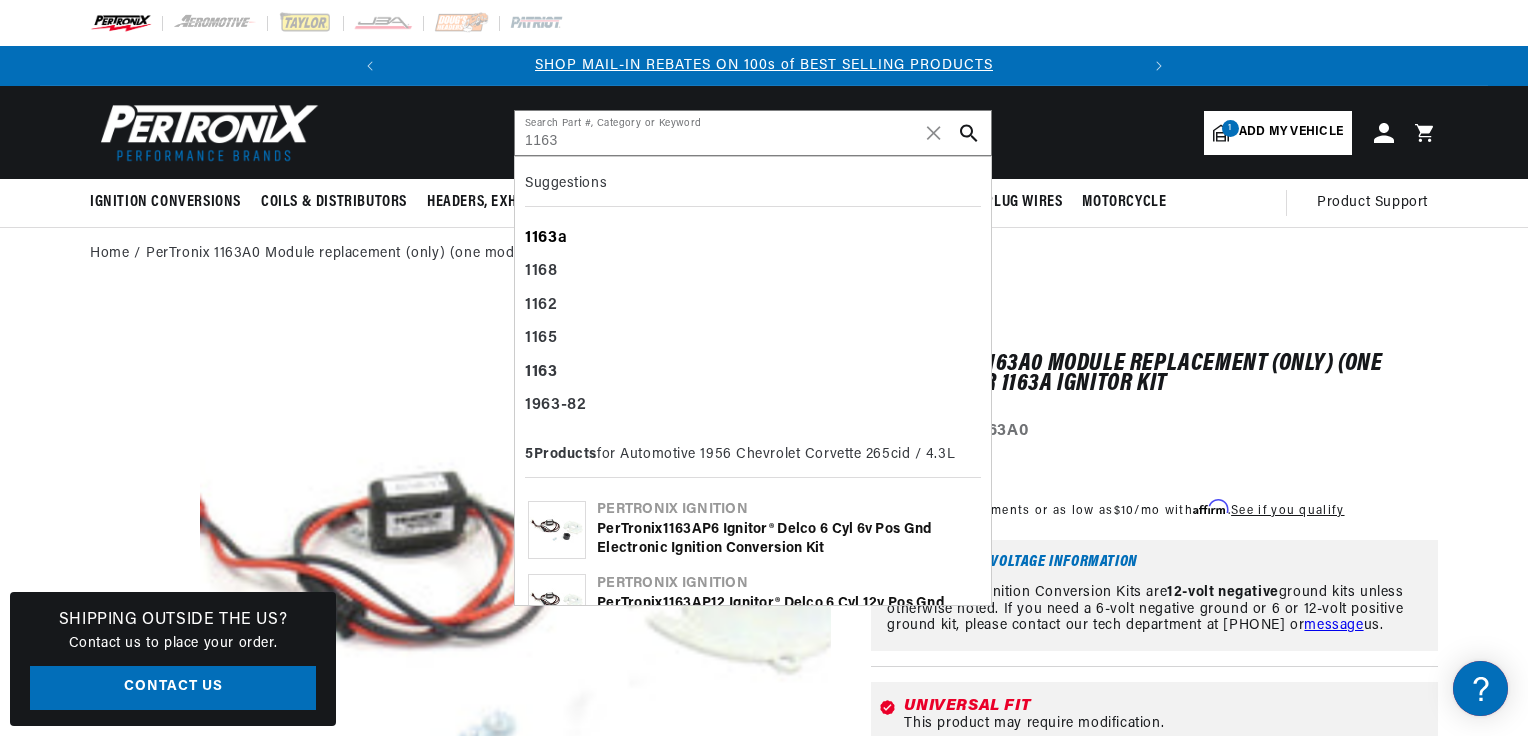 click on "1163" at bounding box center (541, 238) 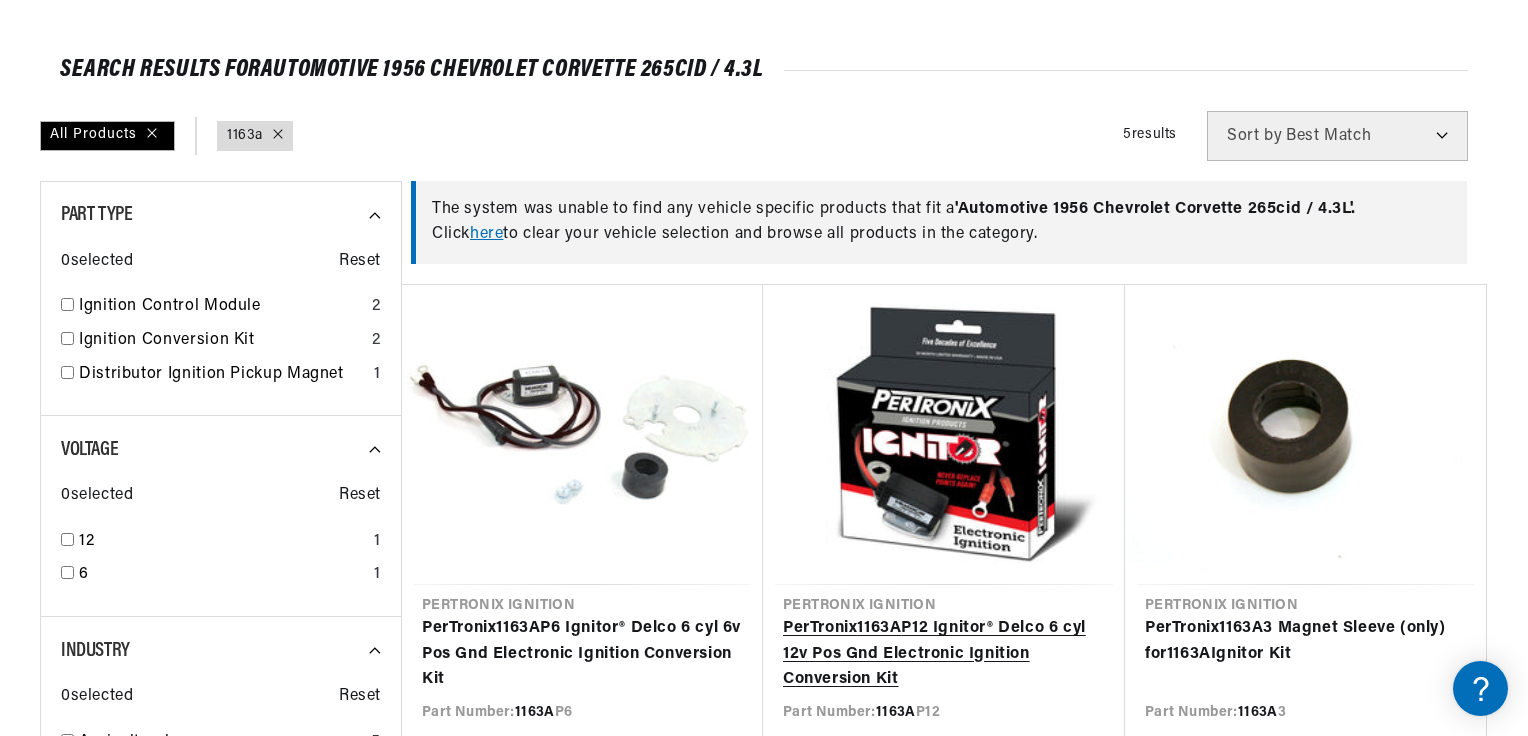 scroll, scrollTop: 320, scrollLeft: 0, axis: vertical 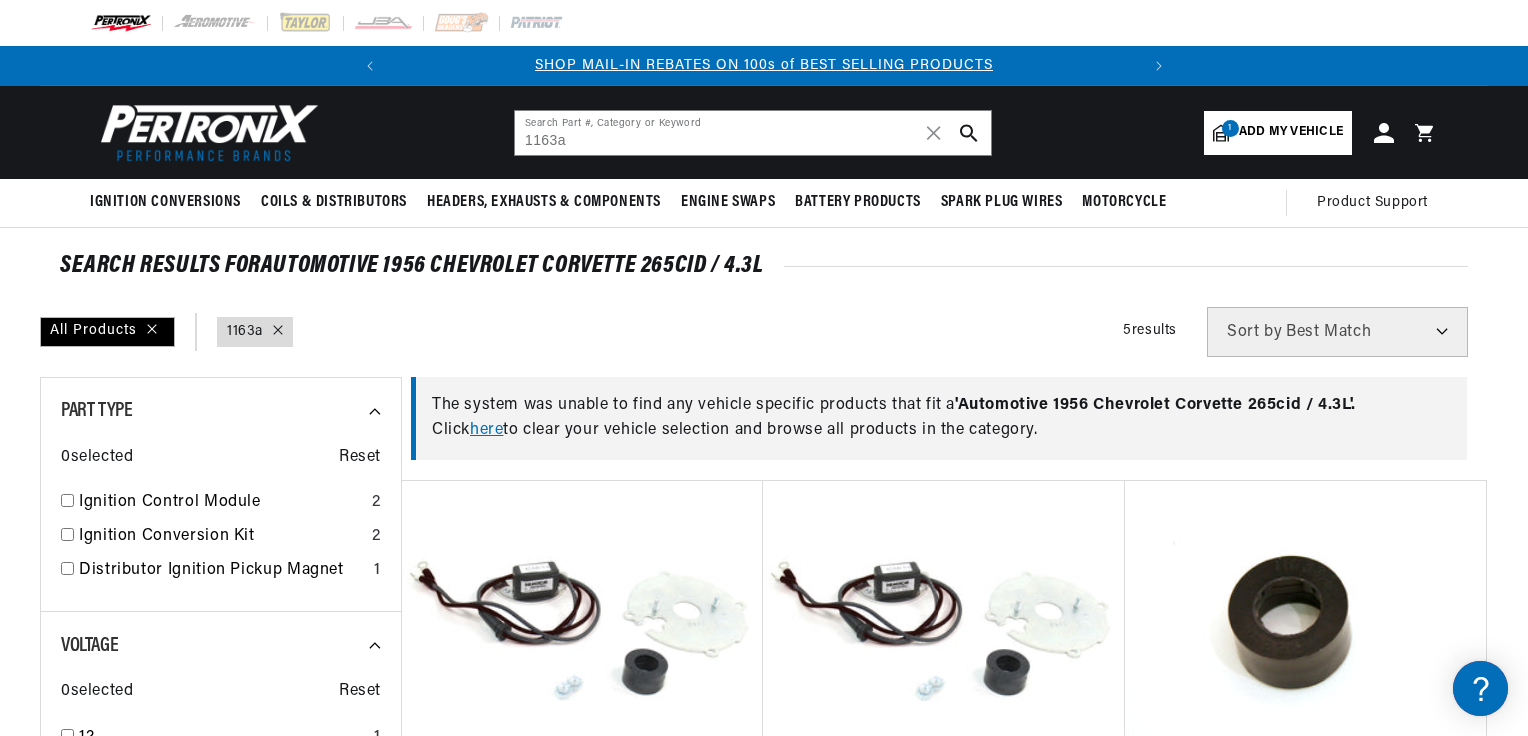 click on "Add my vehicle" at bounding box center [1291, 132] 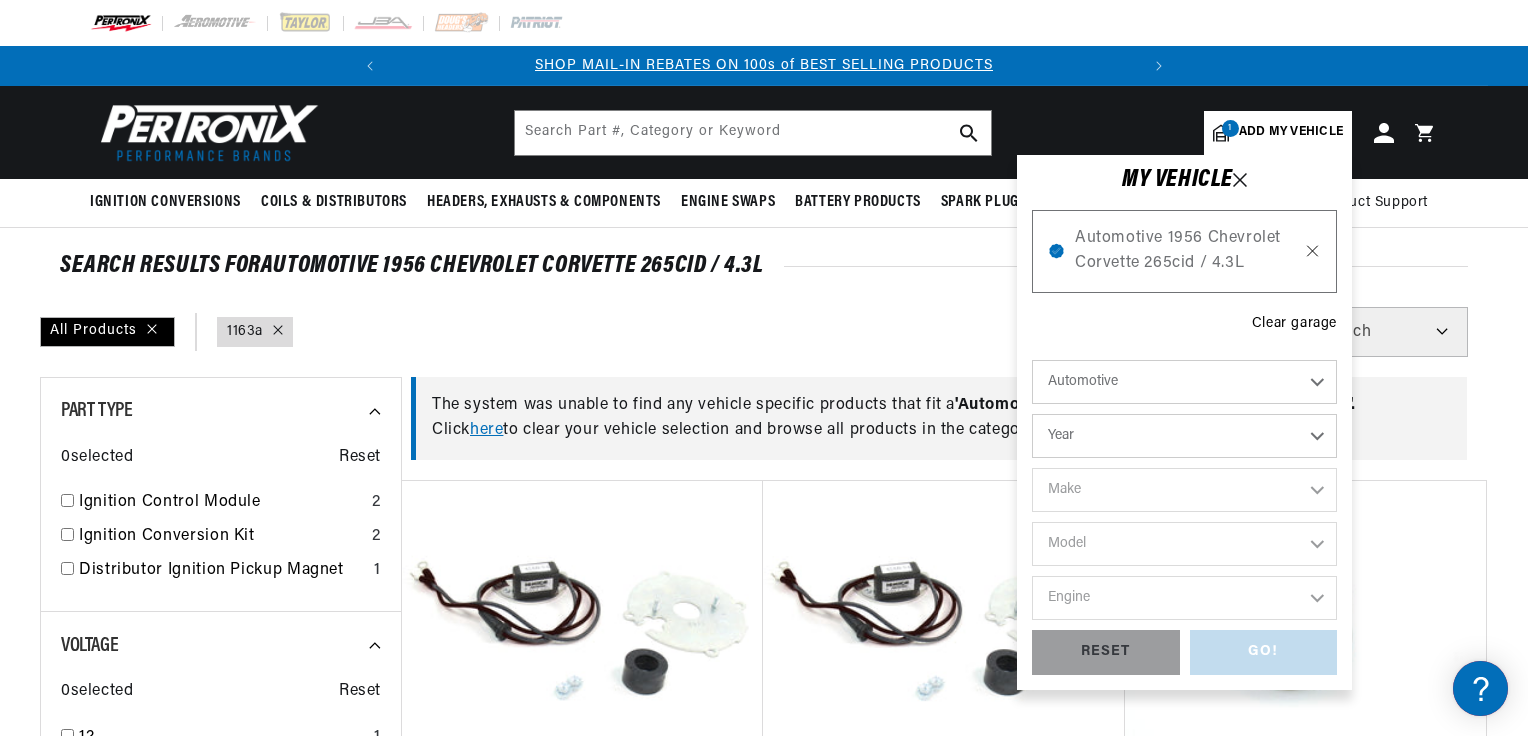 click 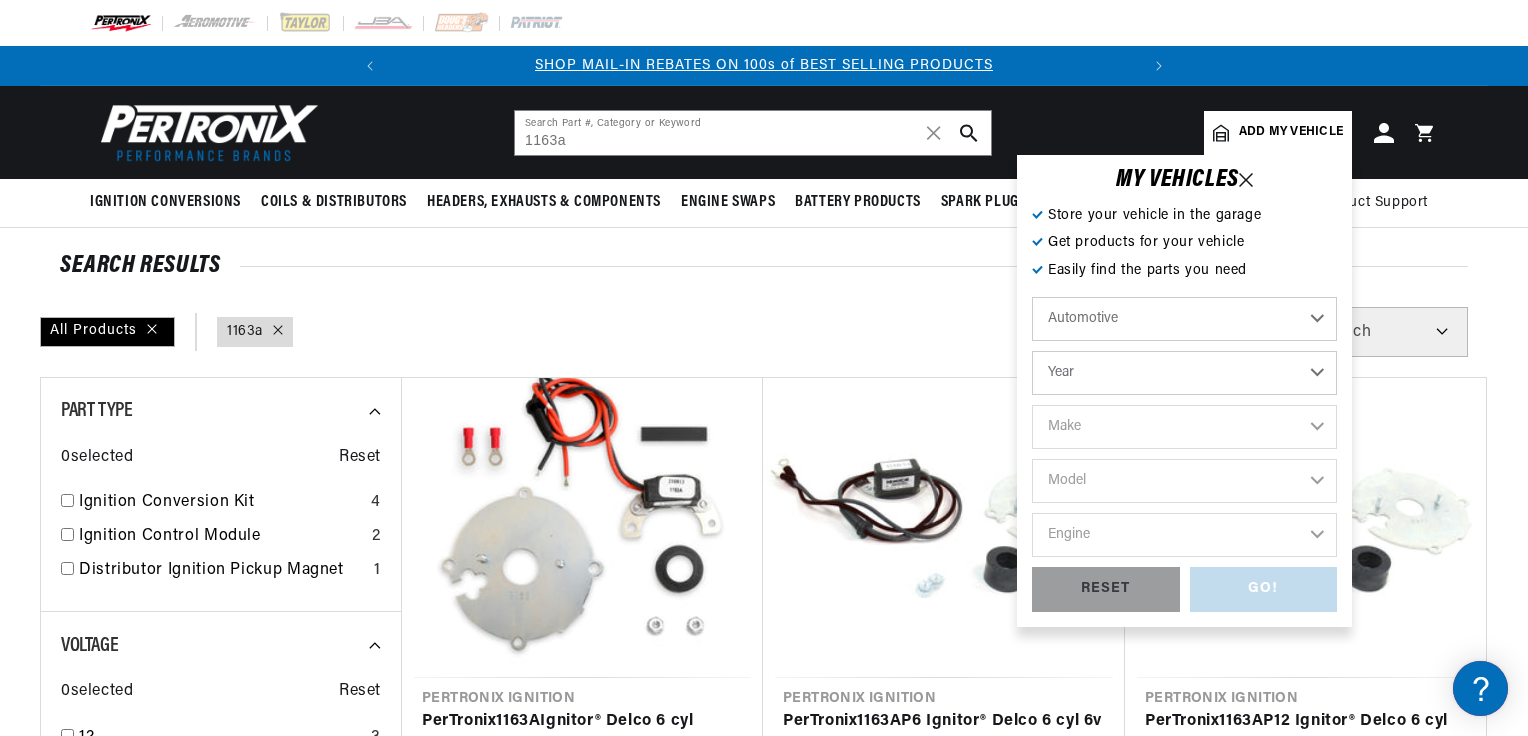 click on "Pertronix Ignition PerTronix  1163A  Ignitor® Delco 6 cyl w/Mech-Adv Electronic Ignition Conversion Kit Part Number:  1163A $135.25 Pertronix Ignition PerTronix  1163A P6 Ignitor® Delco 6 cyl 6v Pos Gnd Electronic Ignition Conversion Kit Part Number:  1163A P6 $151.70 Pertronix Ignition PerTronix  1163A P12 Ignitor® Delco 6 cyl 12v Pos Gnd Electronic Ignition Conversion Kit Part Number:  1163A P12 $151.70 Pertronix Ignition PerTronix  1163A 3 Magnet Sleeve (only) for  1163A  Ignitor Kit Part Number:  1163A 3 $40.70 Pertronix Ignition PerTronix 9 1163A  Ignitor® II Delco 6 cyl Electronic Ignition Conversion Kit Part Number:  9 1163A $192.55 Pertronix Ignition PerTronix  1163A 0 Module replacement (only) (one module) for  1163A  Ignitor Kit Part Number:  1163A 0 $106.05 Out of stock Pertronix Ignition PerTronix  1163A P120 Module replacement (only) (one module) for 1163A P12 Ignitor Kit Part Number:  1163A P120 $120.40 Showing  7  out of  7" at bounding box center [944, 1167] 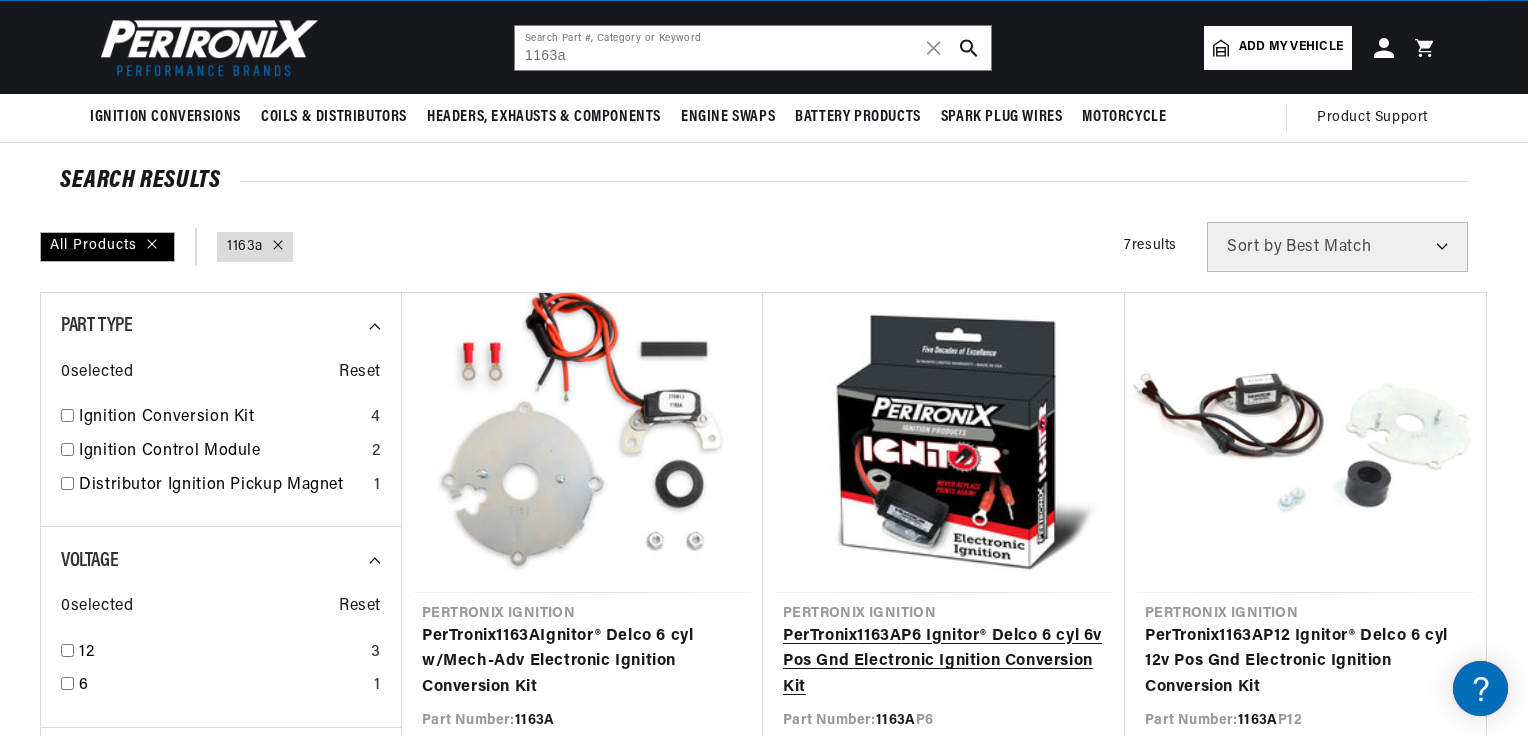 scroll, scrollTop: 160, scrollLeft: 0, axis: vertical 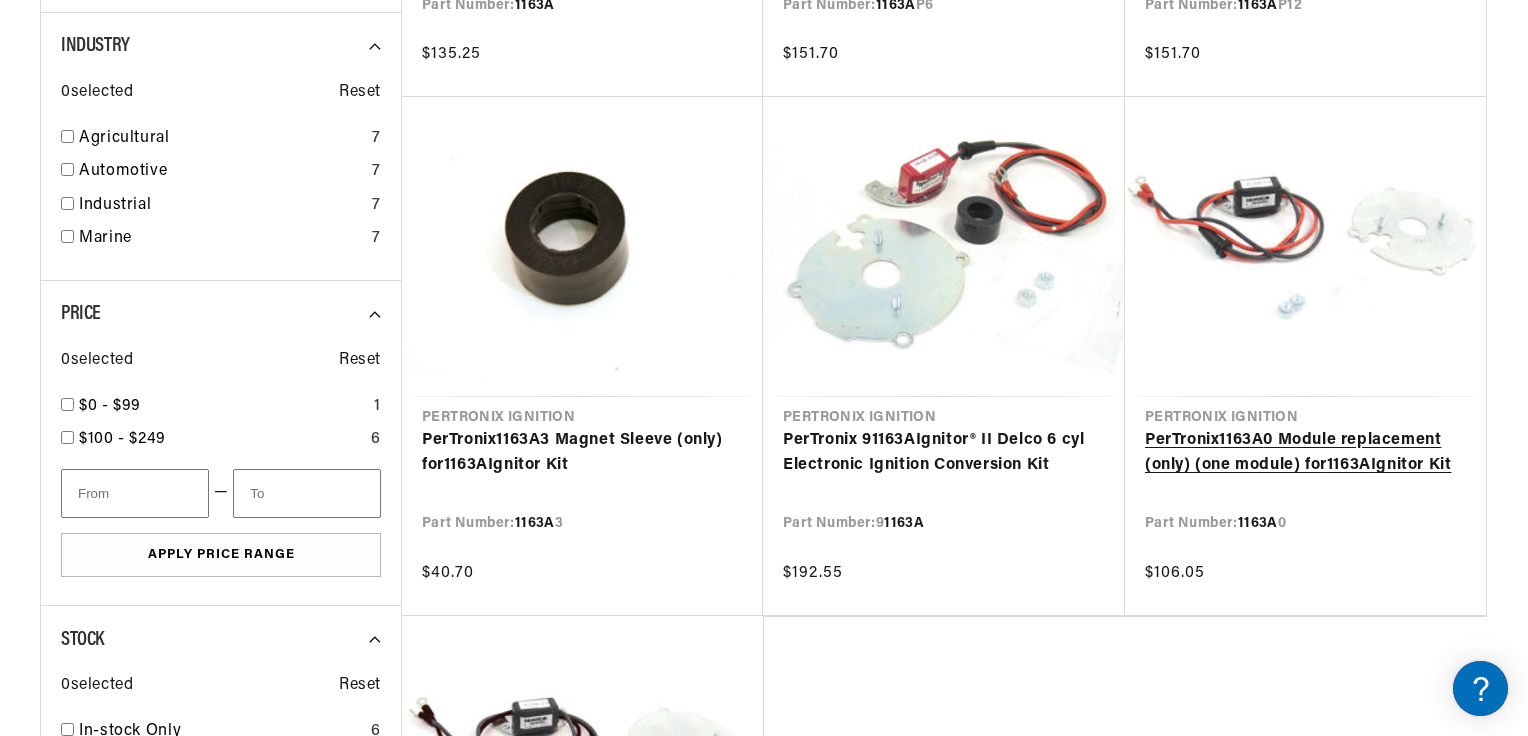click on "PerTronix  1163A 0 Module replacement (only) (one module) for  1163A  Ignitor Kit" at bounding box center (1305, 453) 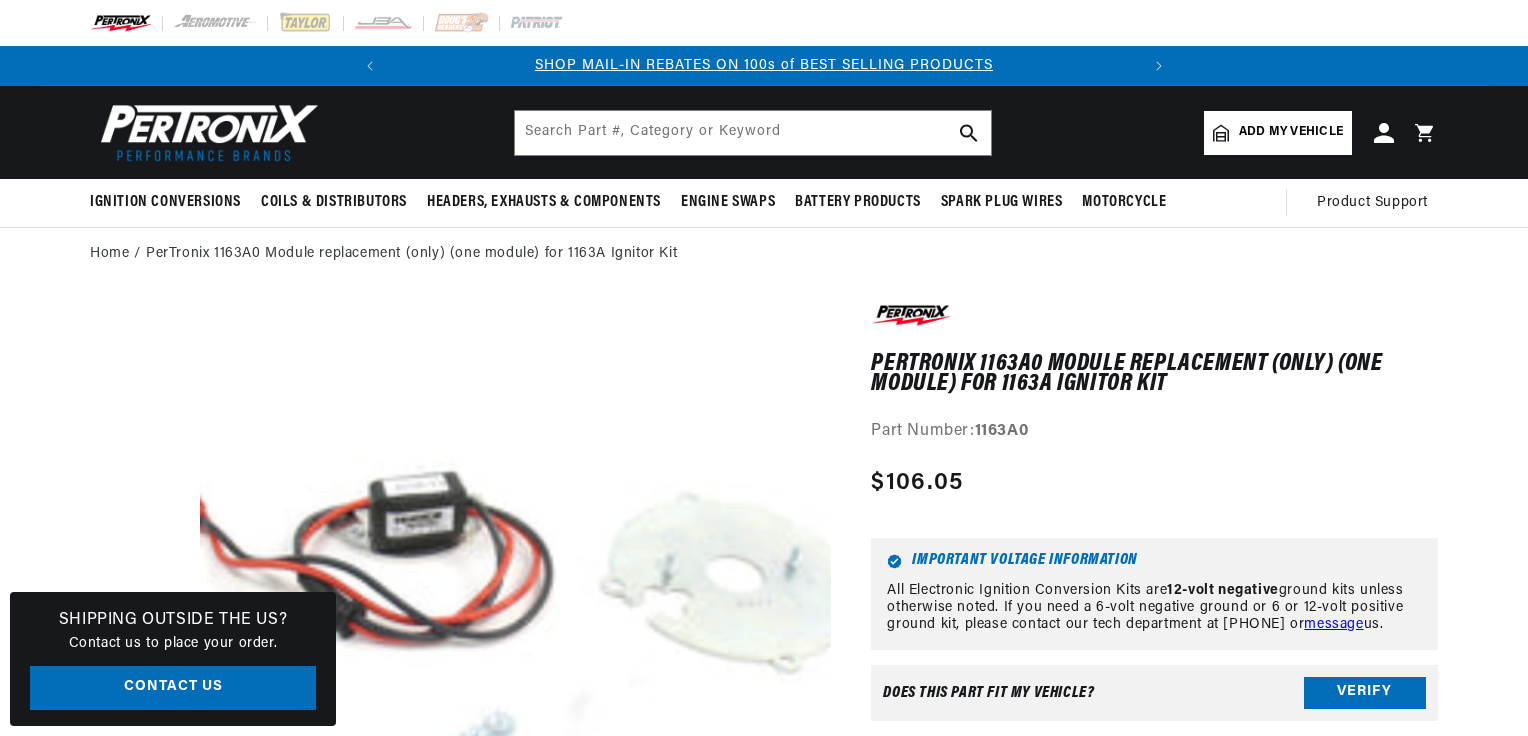 scroll, scrollTop: 0, scrollLeft: 0, axis: both 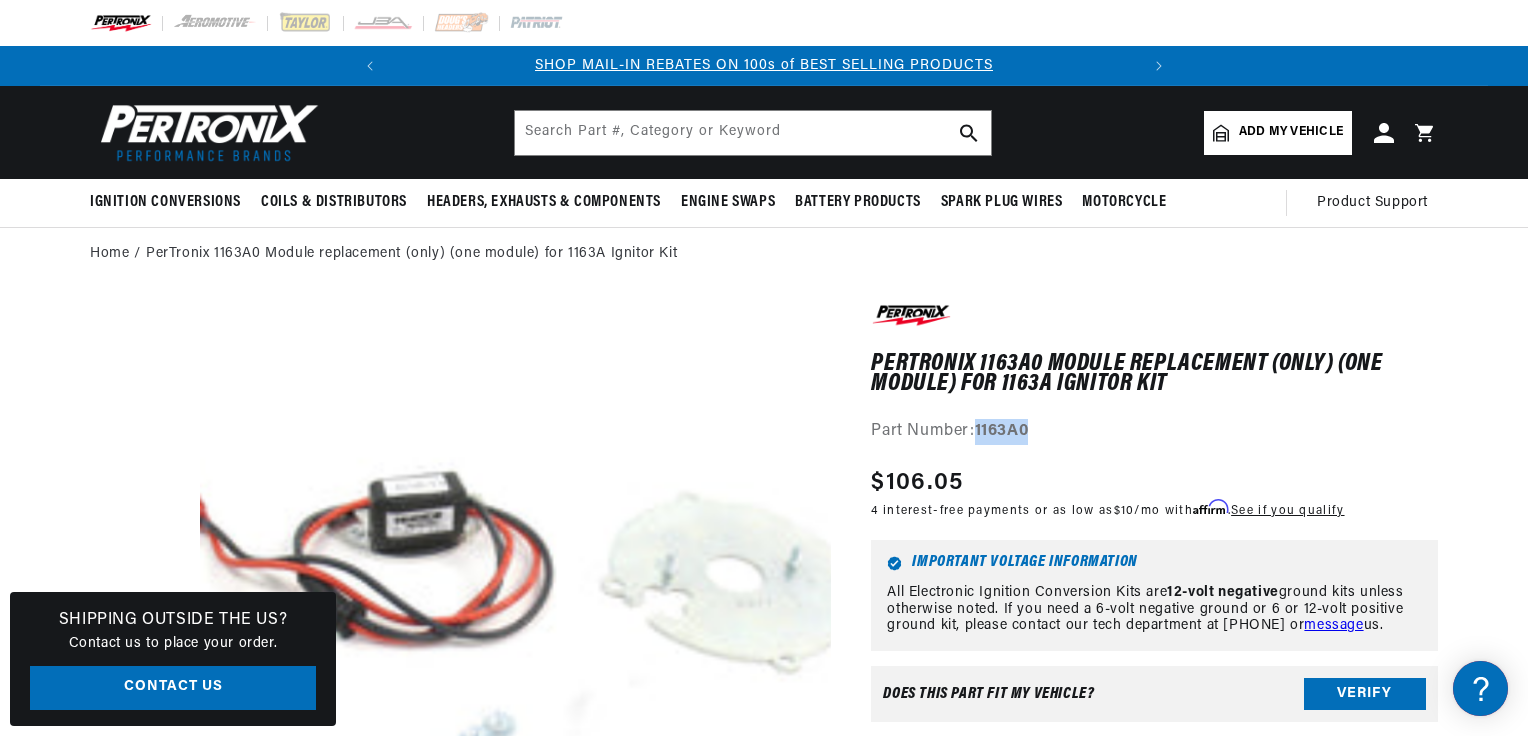 drag, startPoint x: 980, startPoint y: 426, endPoint x: 1035, endPoint y: 421, distance: 55.226807 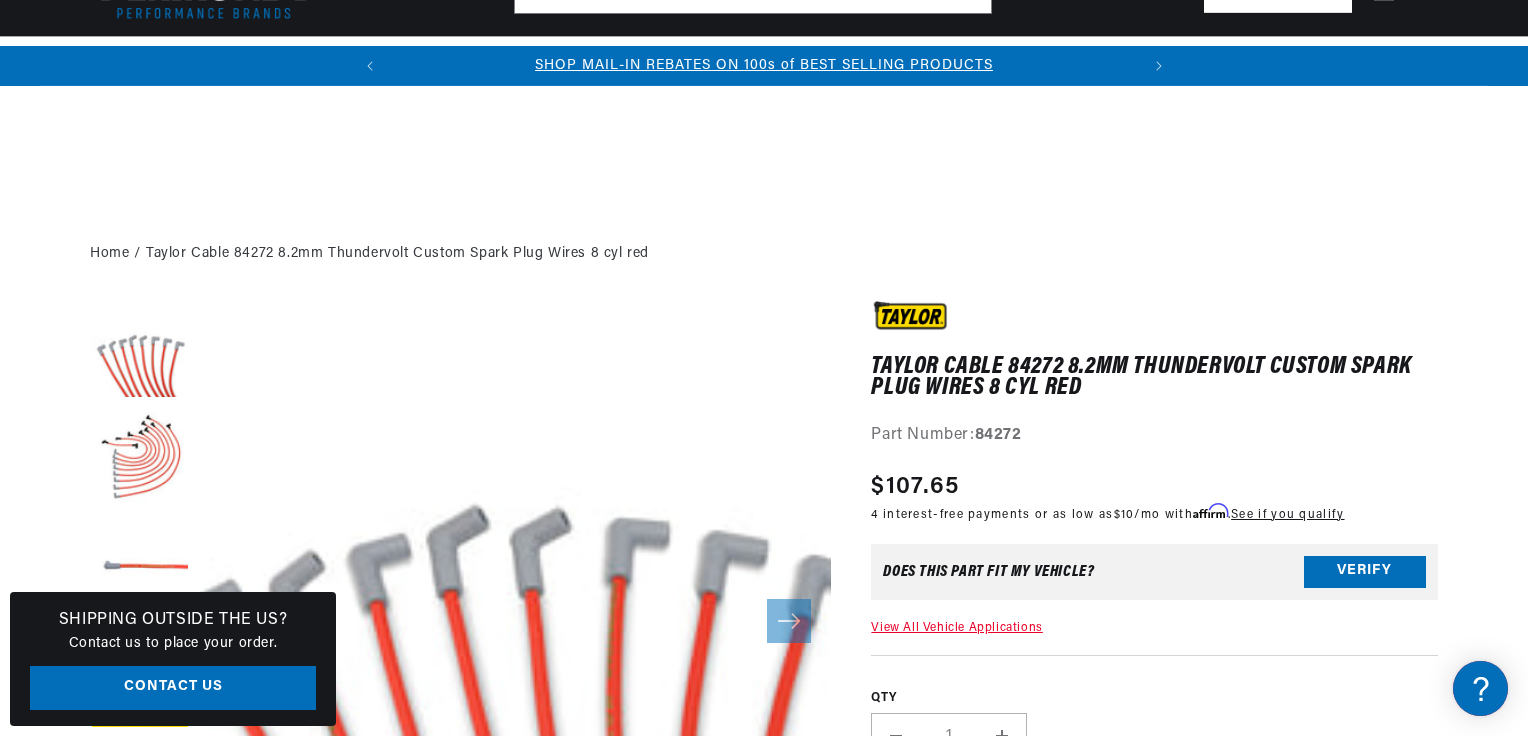 scroll, scrollTop: 320, scrollLeft: 0, axis: vertical 